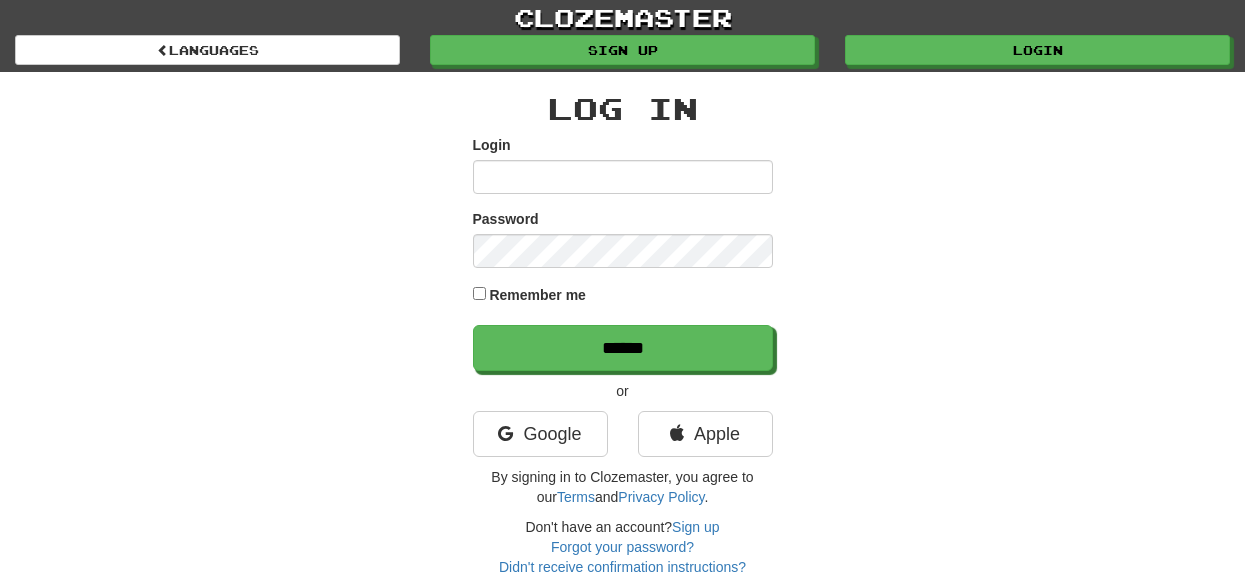 scroll, scrollTop: 0, scrollLeft: 0, axis: both 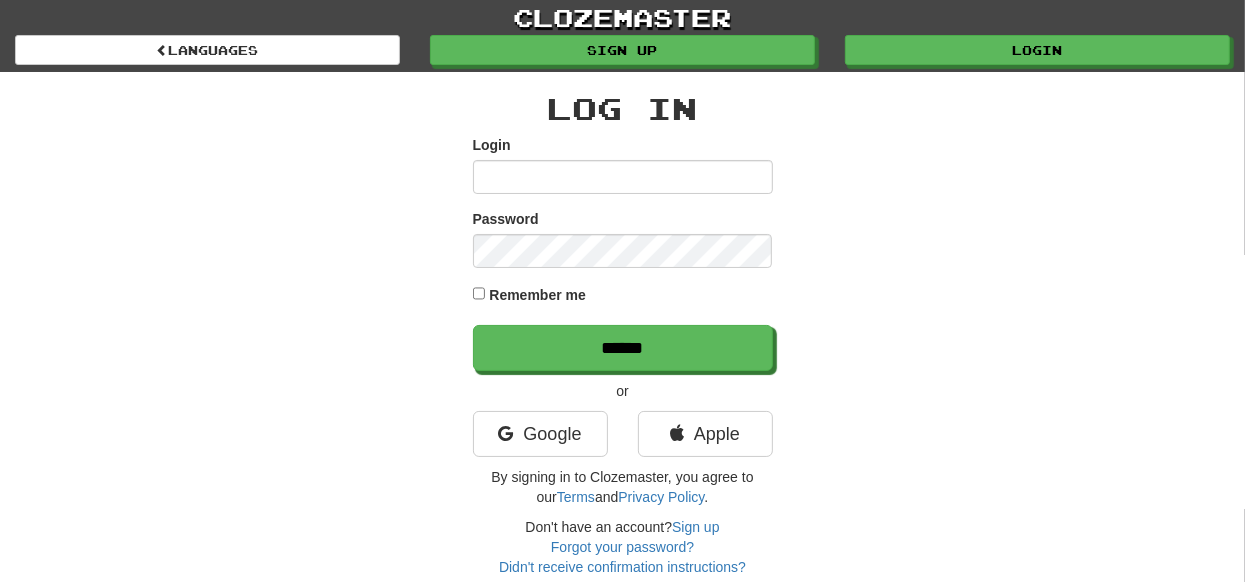 click on "Login" at bounding box center (623, 177) 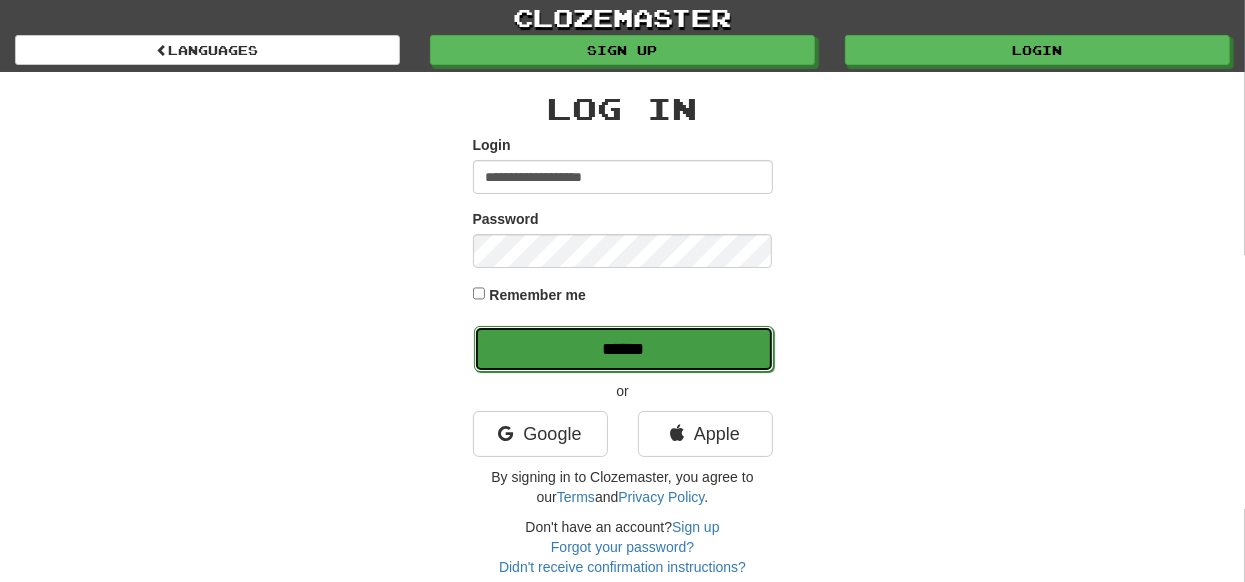 click on "******" at bounding box center (624, 349) 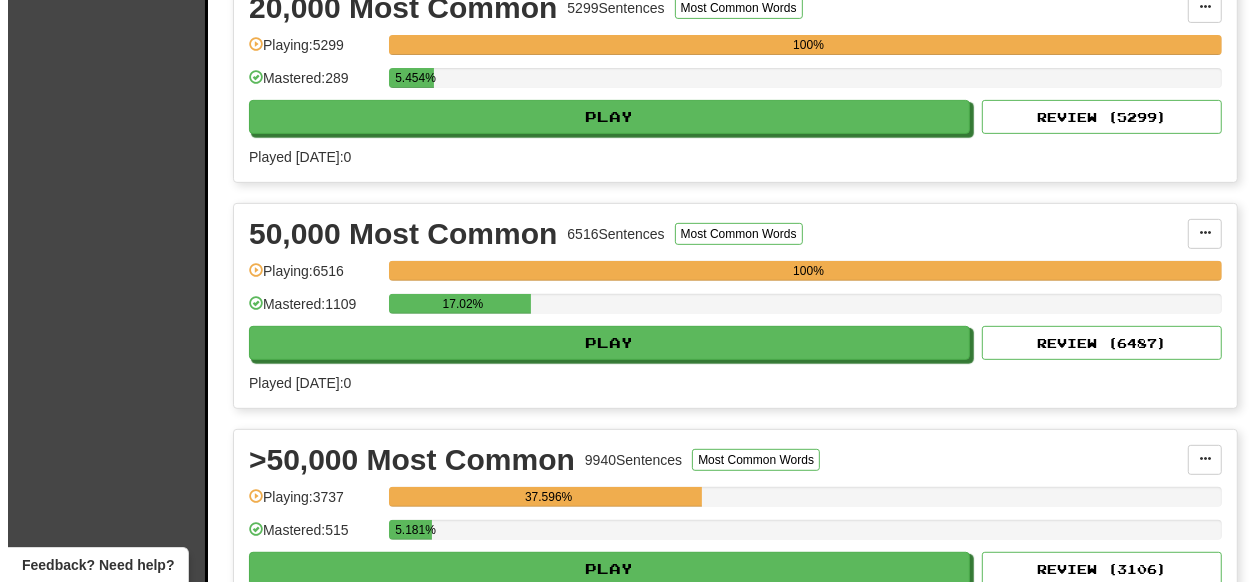 scroll, scrollTop: 599, scrollLeft: 0, axis: vertical 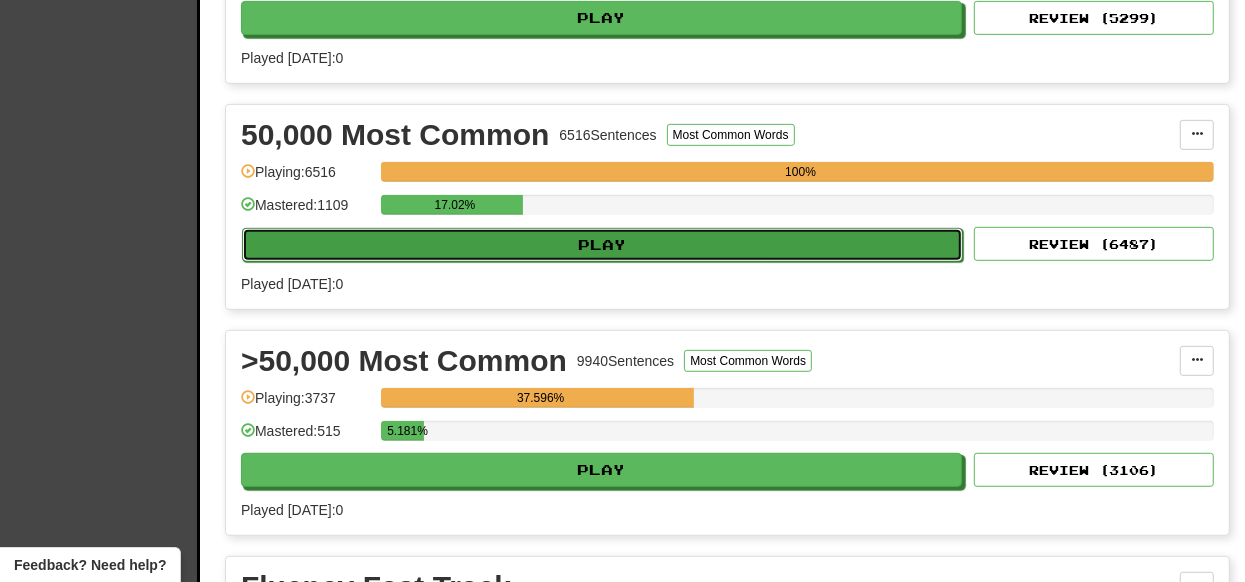 click on "Play" at bounding box center [602, 245] 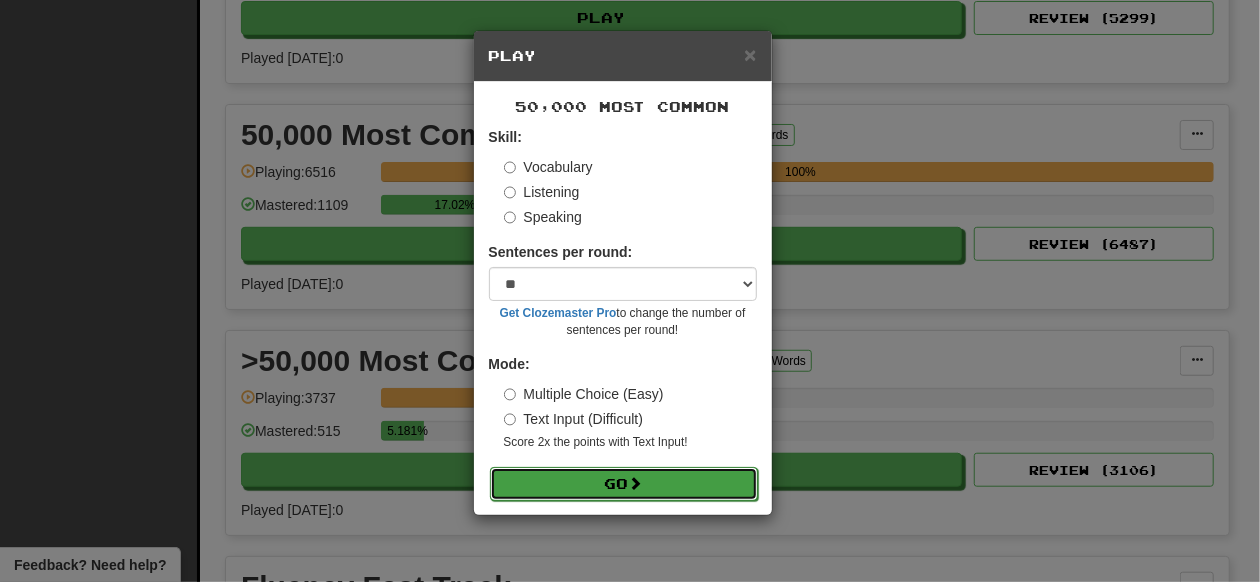 click at bounding box center [636, 483] 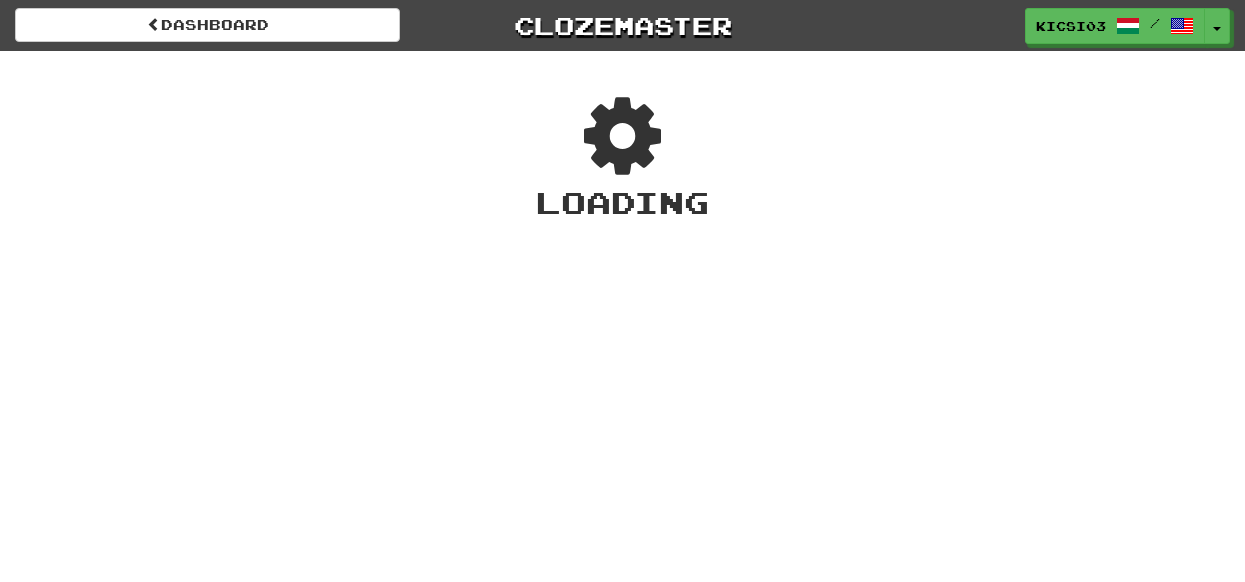 scroll, scrollTop: 0, scrollLeft: 0, axis: both 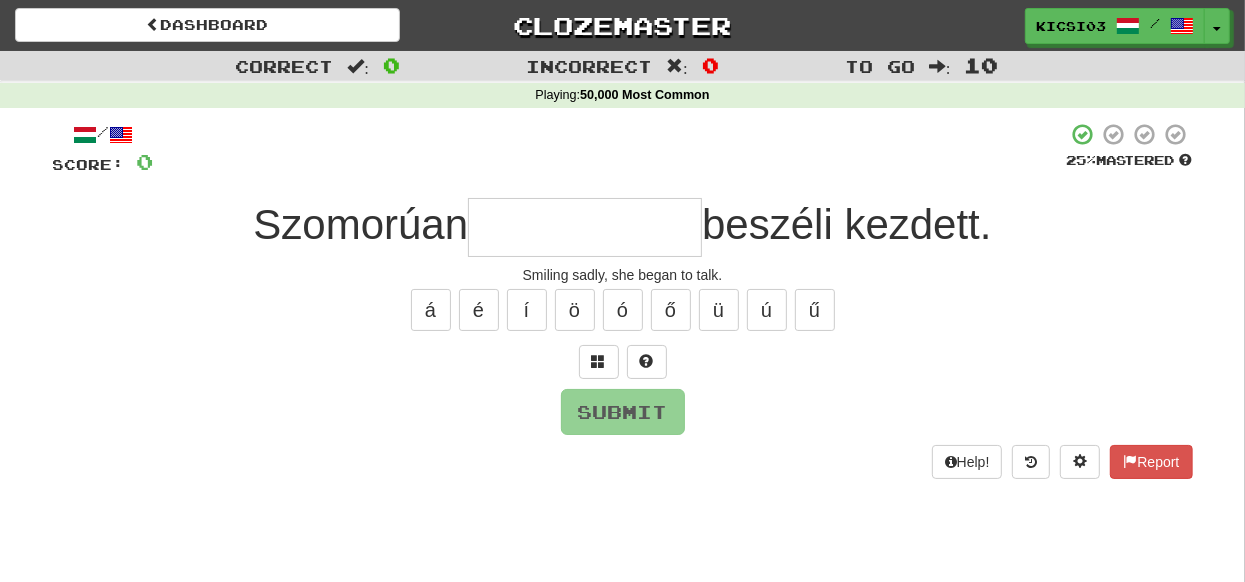 click at bounding box center (585, 227) 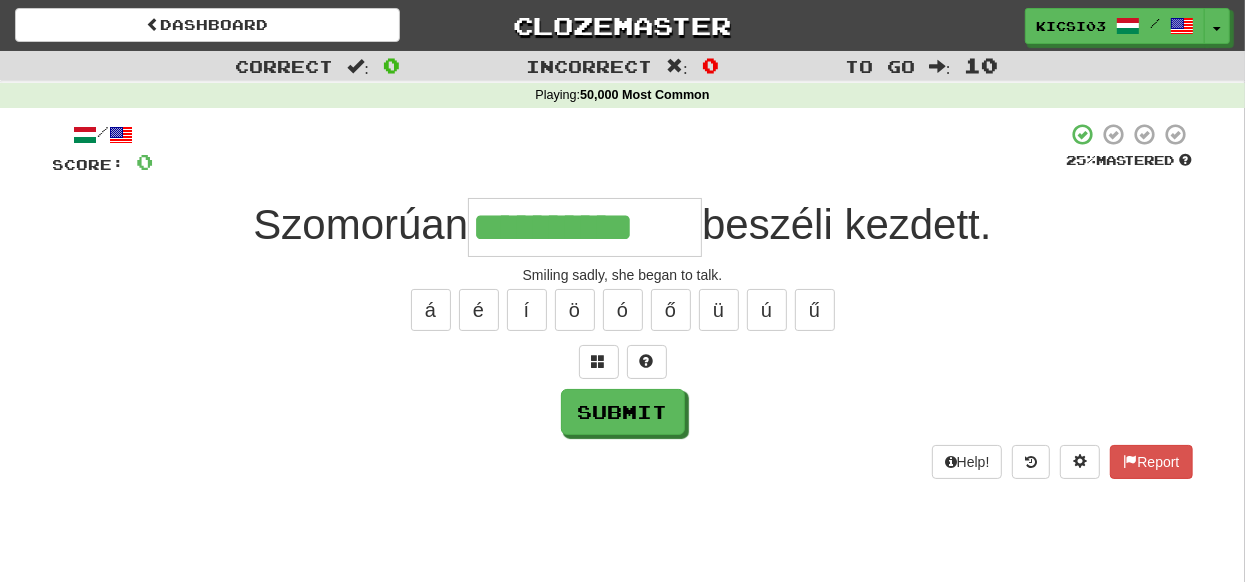 type on "**********" 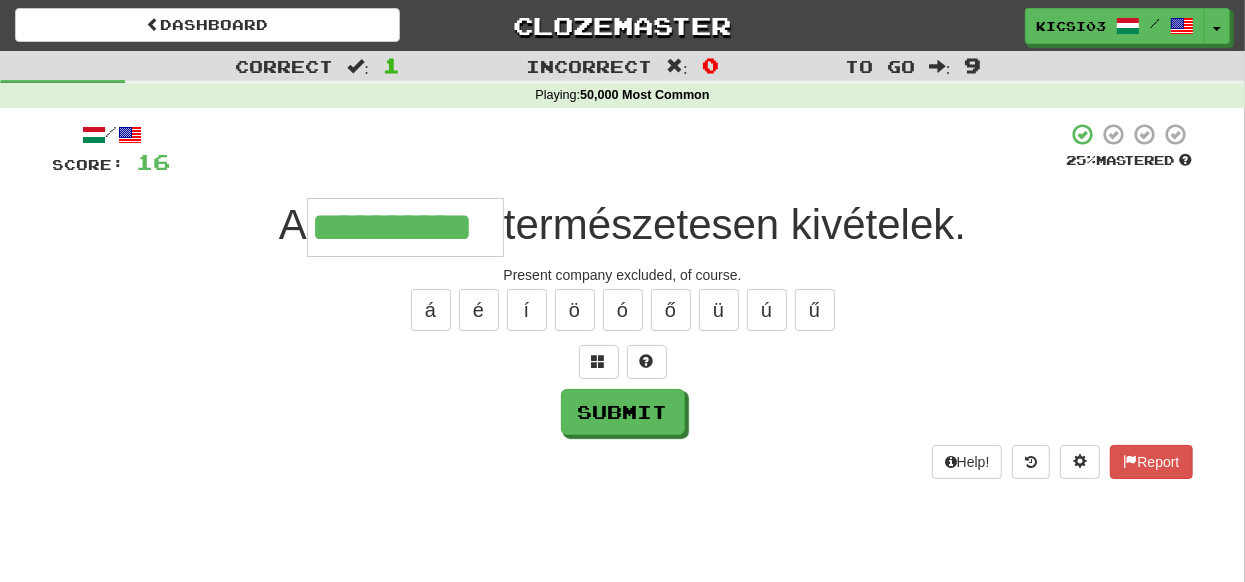 type on "**********" 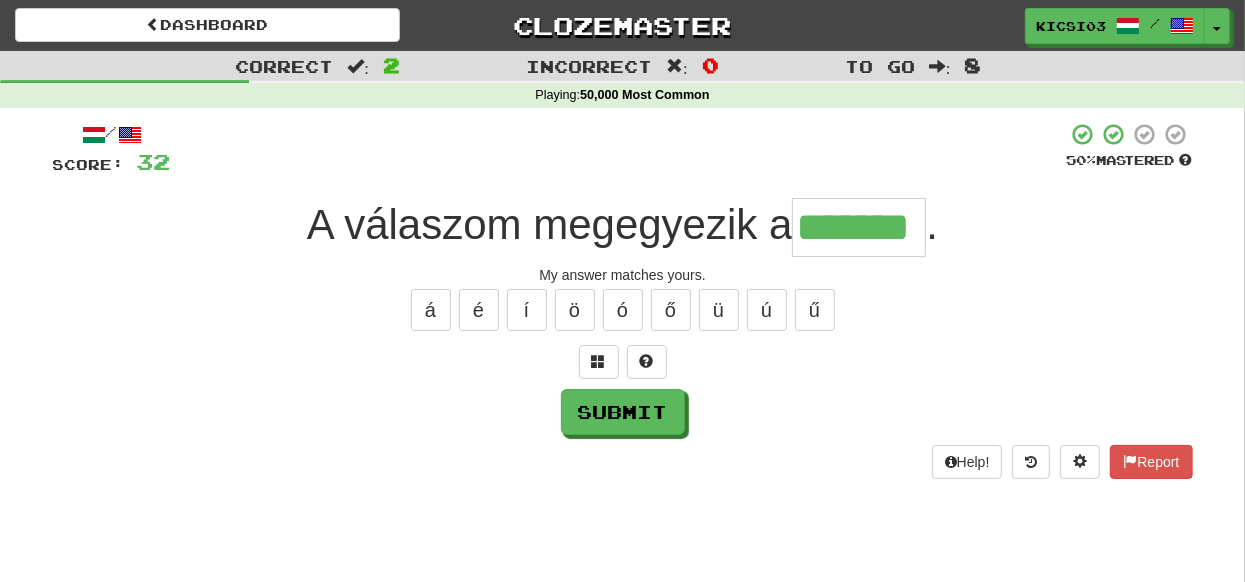 type on "*******" 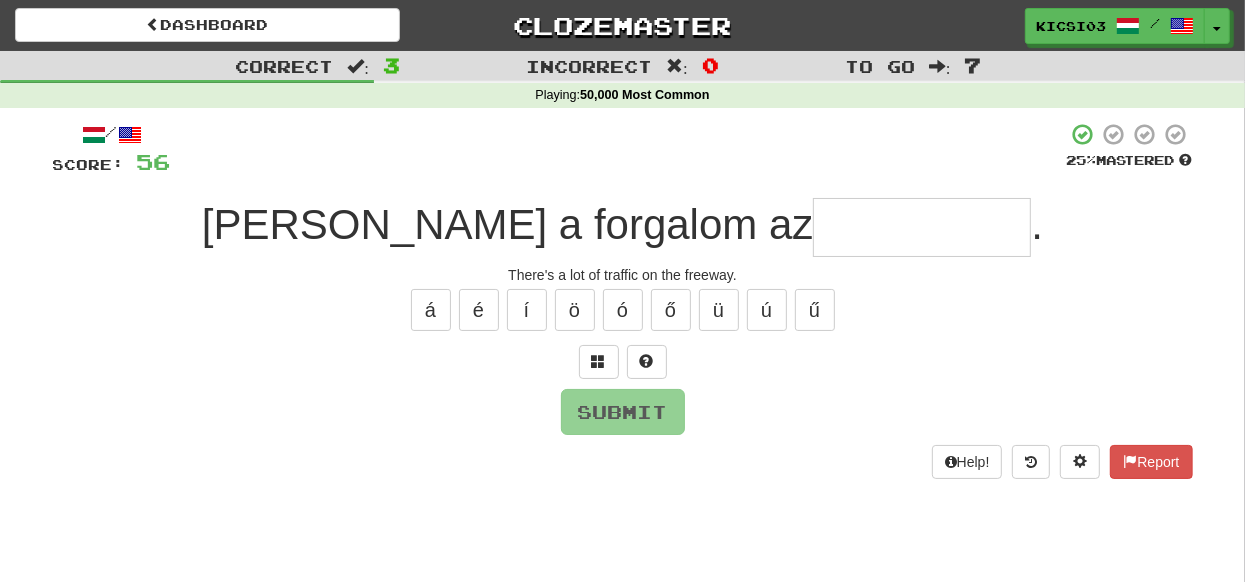 type on "*" 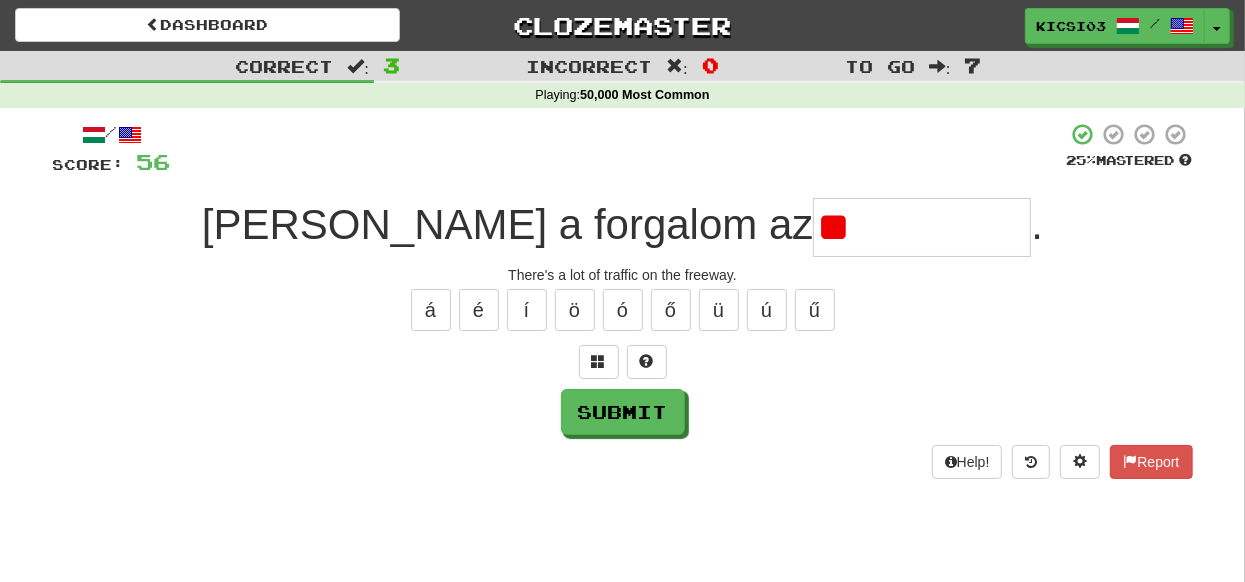type on "*" 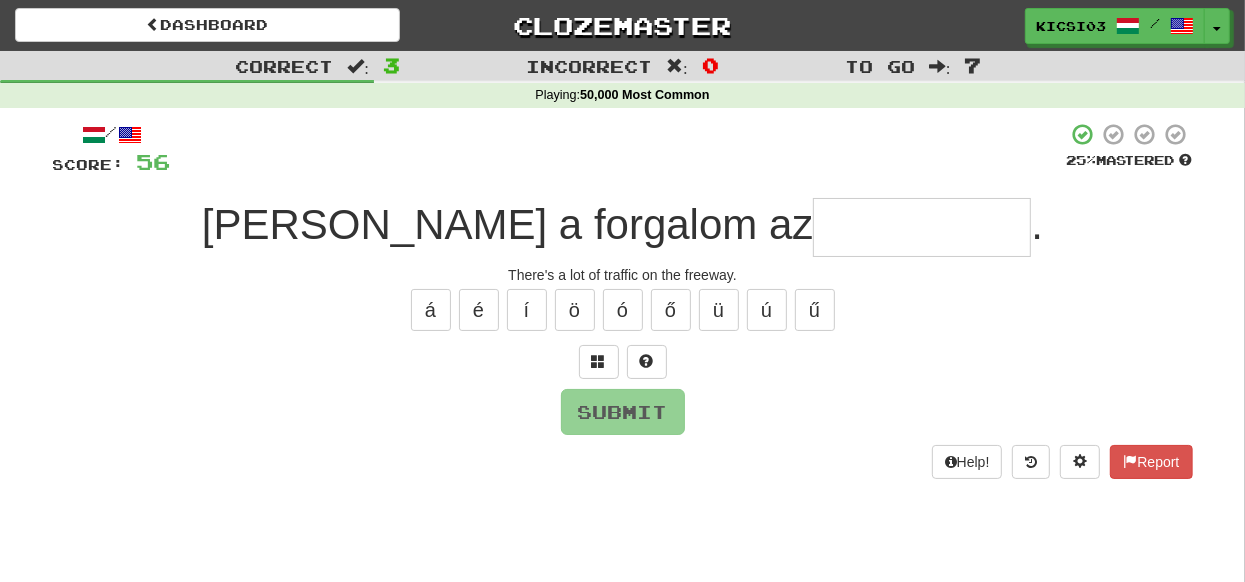 click on "Nagy a forgalom az" at bounding box center [508, 224] 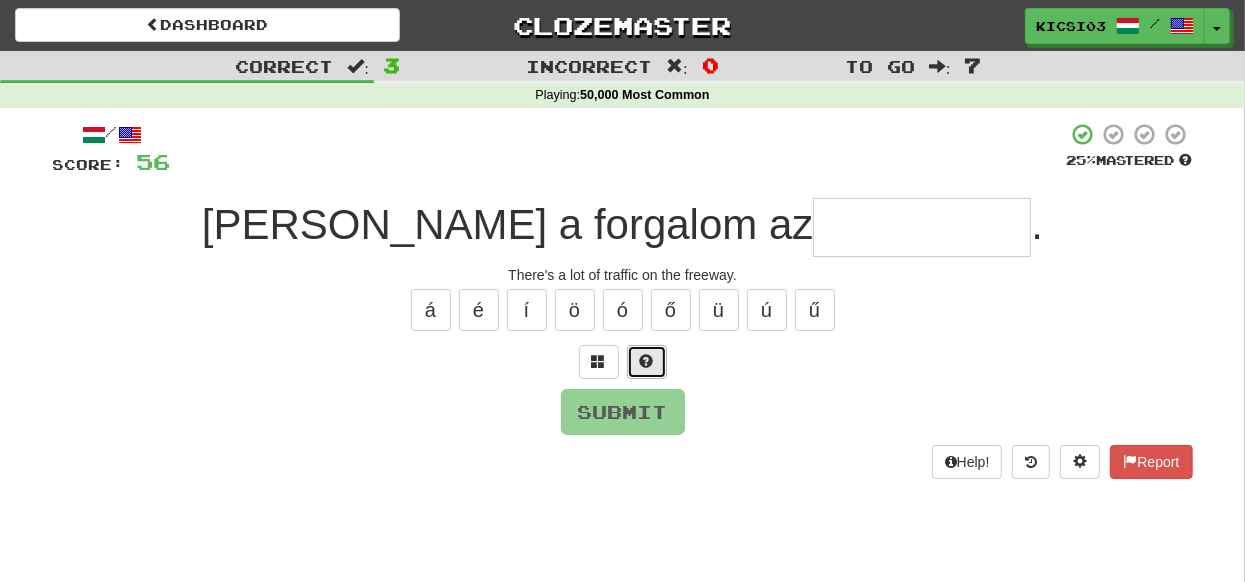 click at bounding box center [647, 361] 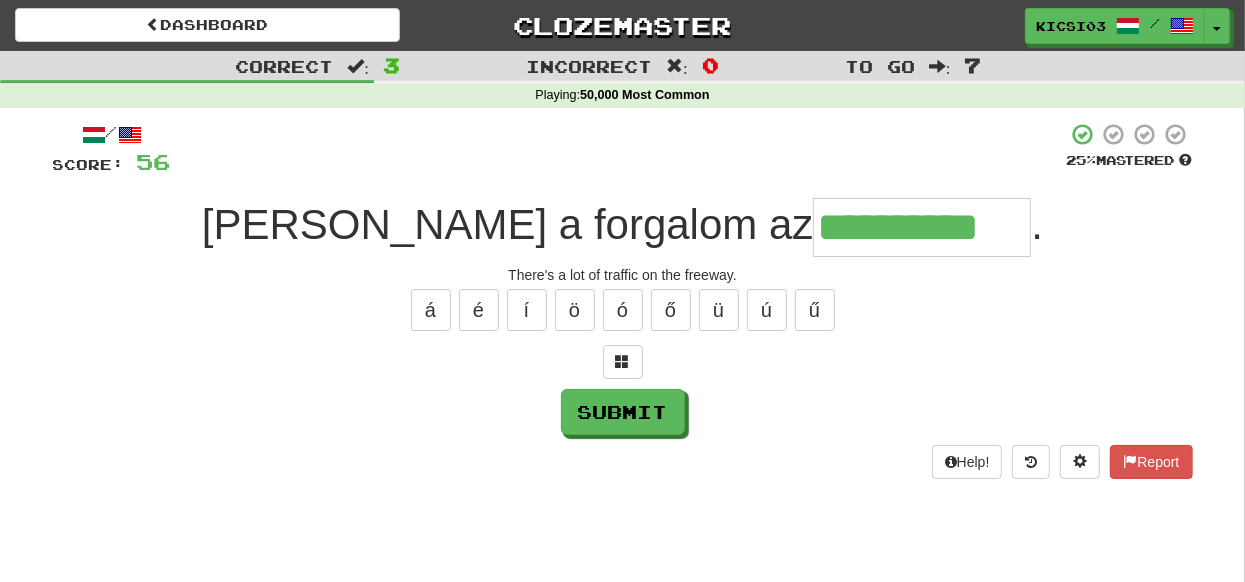 type on "**********" 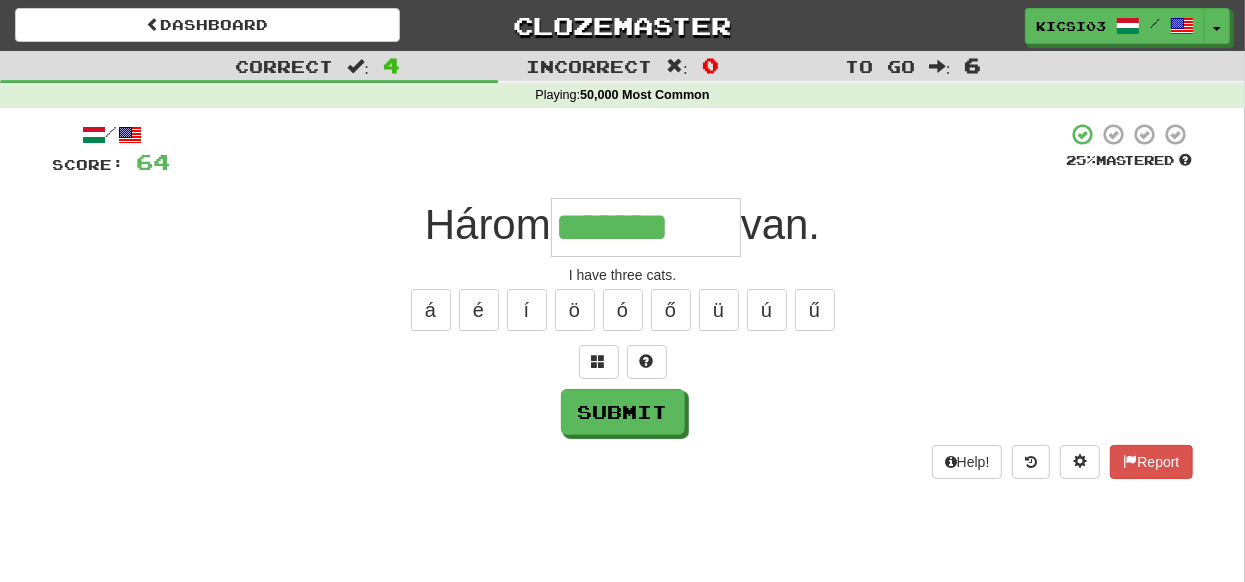 type on "*******" 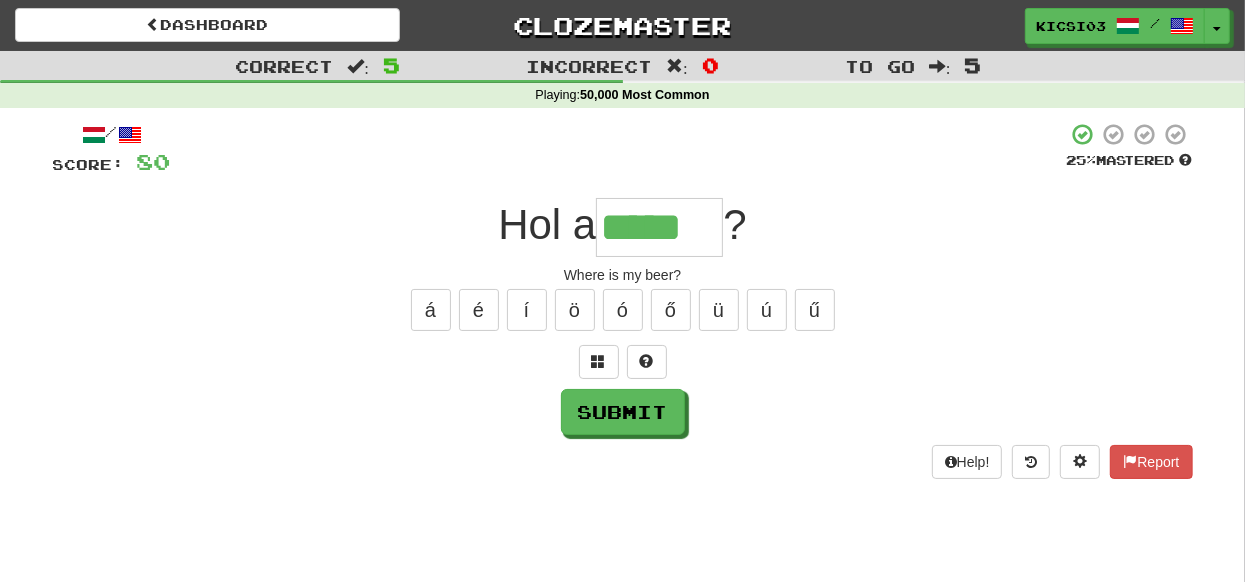 type on "*****" 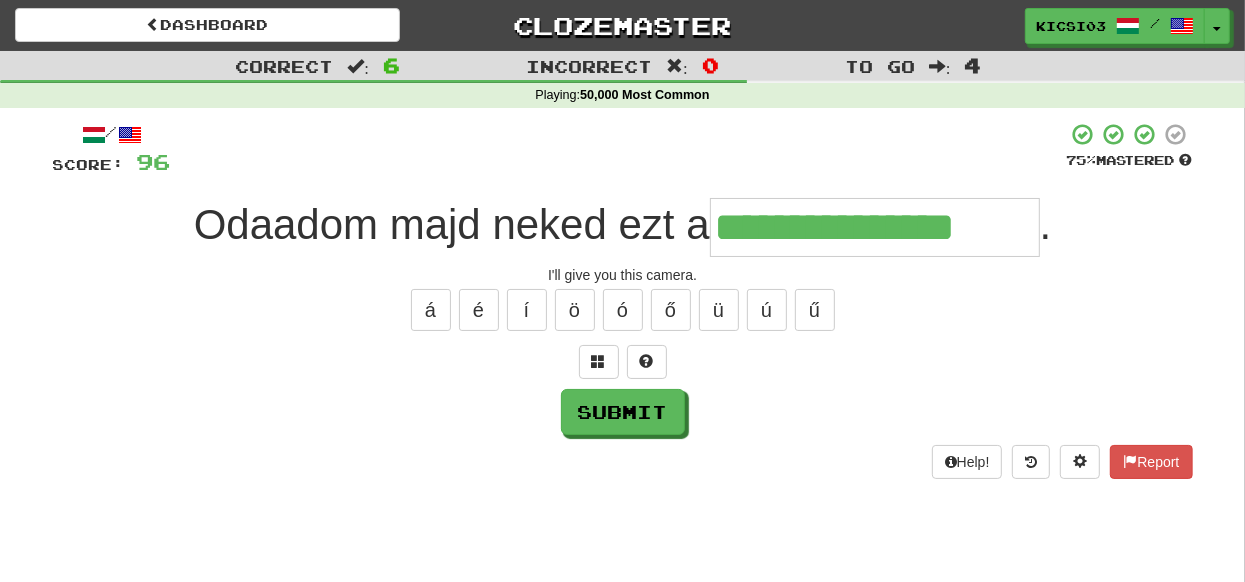 type on "**********" 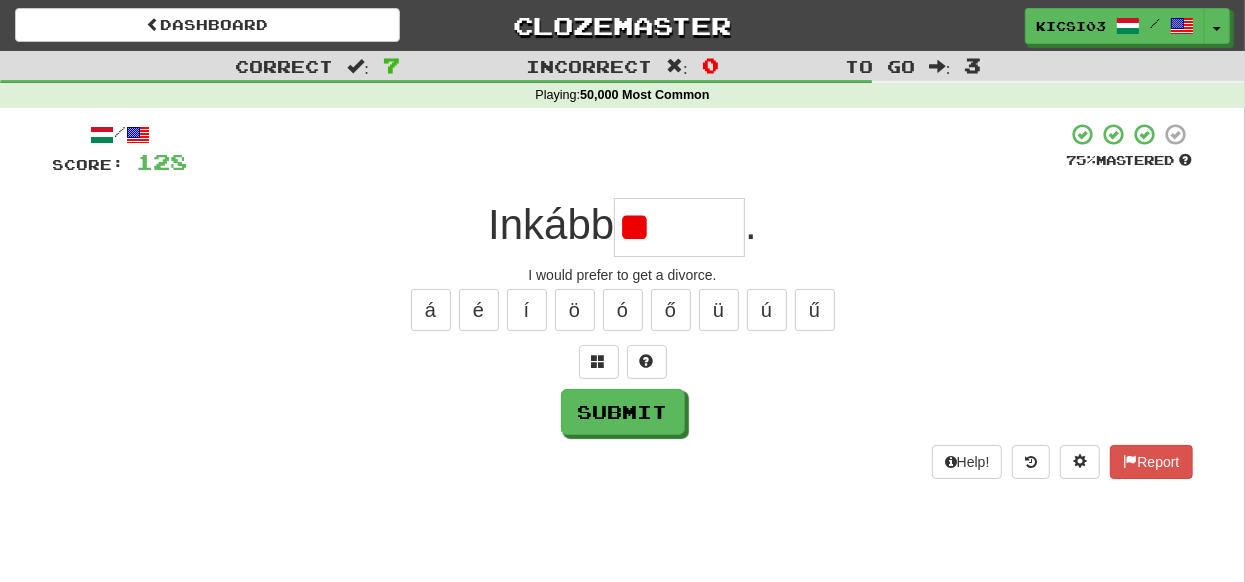 type on "*" 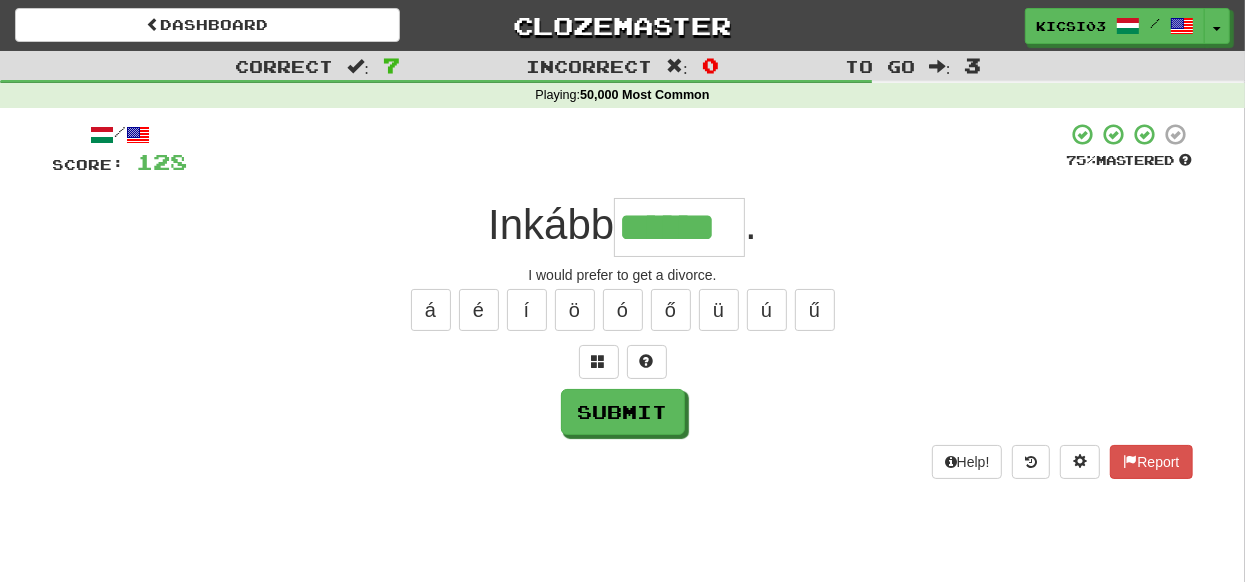 type on "******" 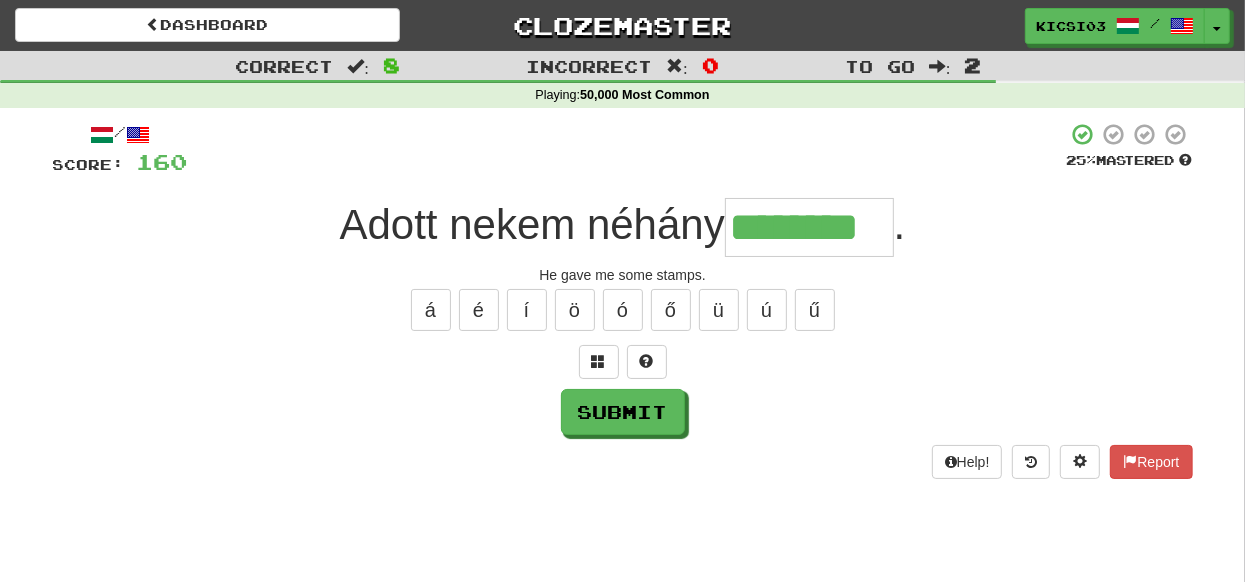 type on "********" 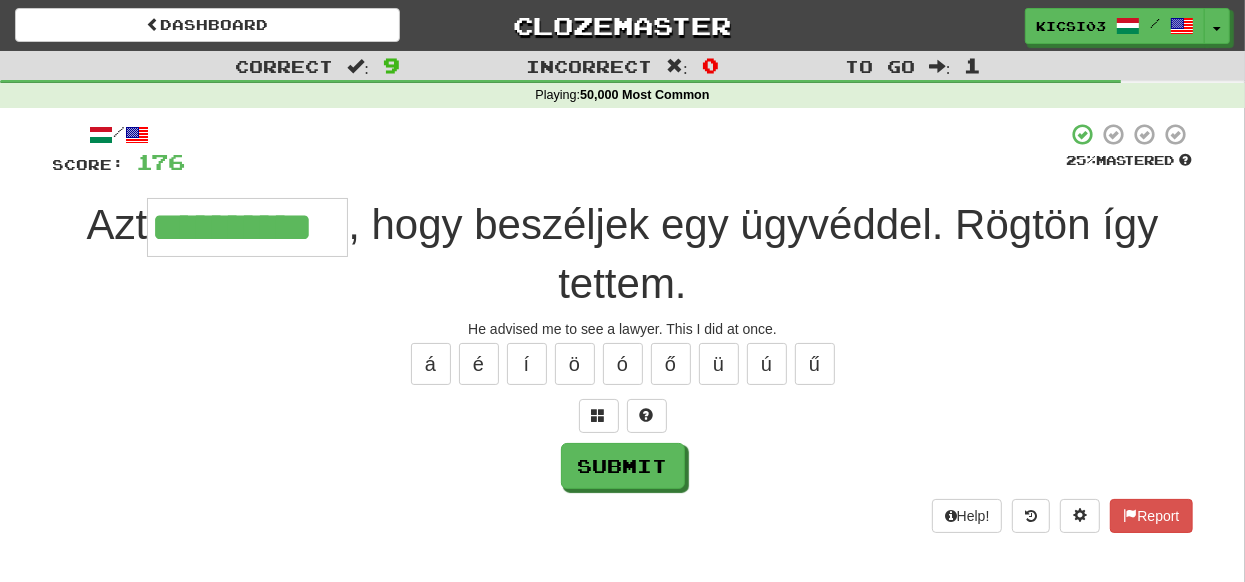 type on "**********" 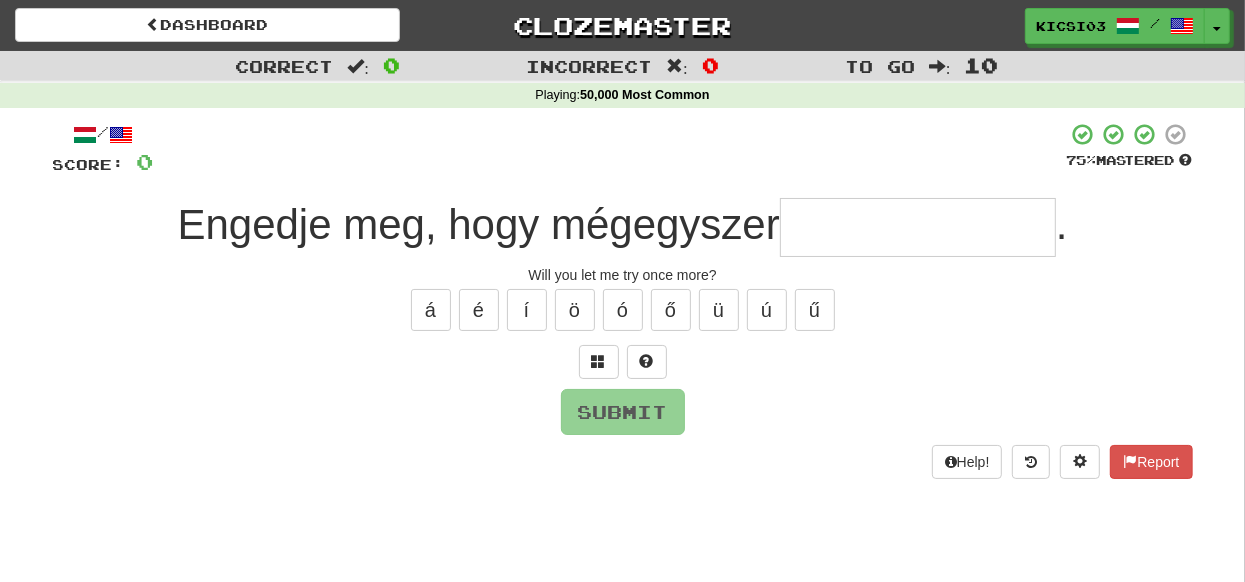 click at bounding box center [918, 227] 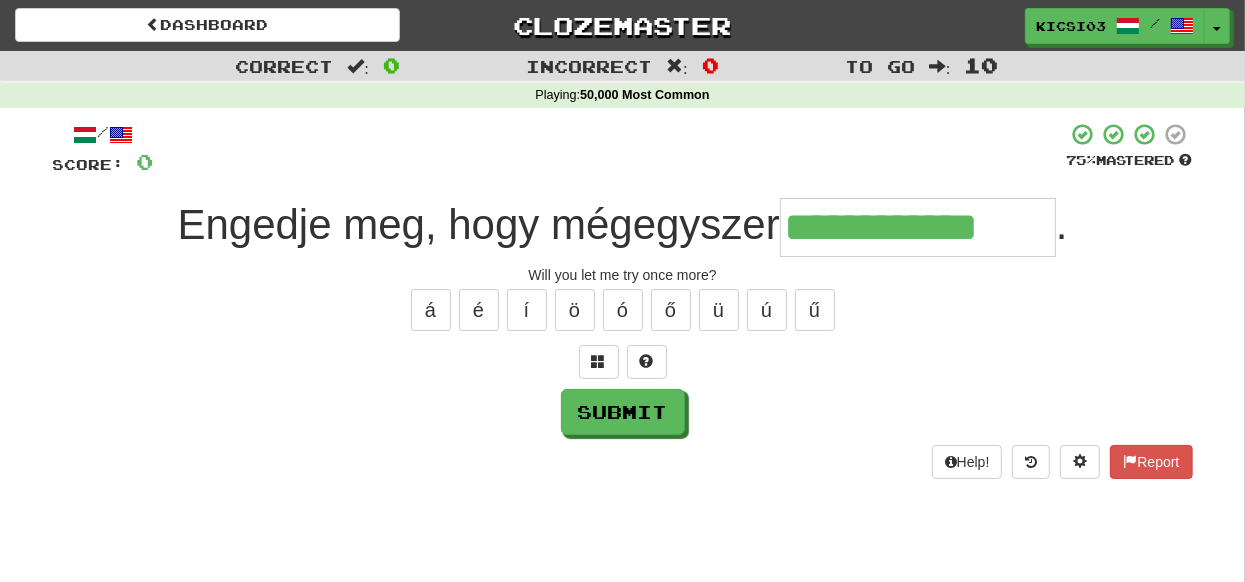 type on "**********" 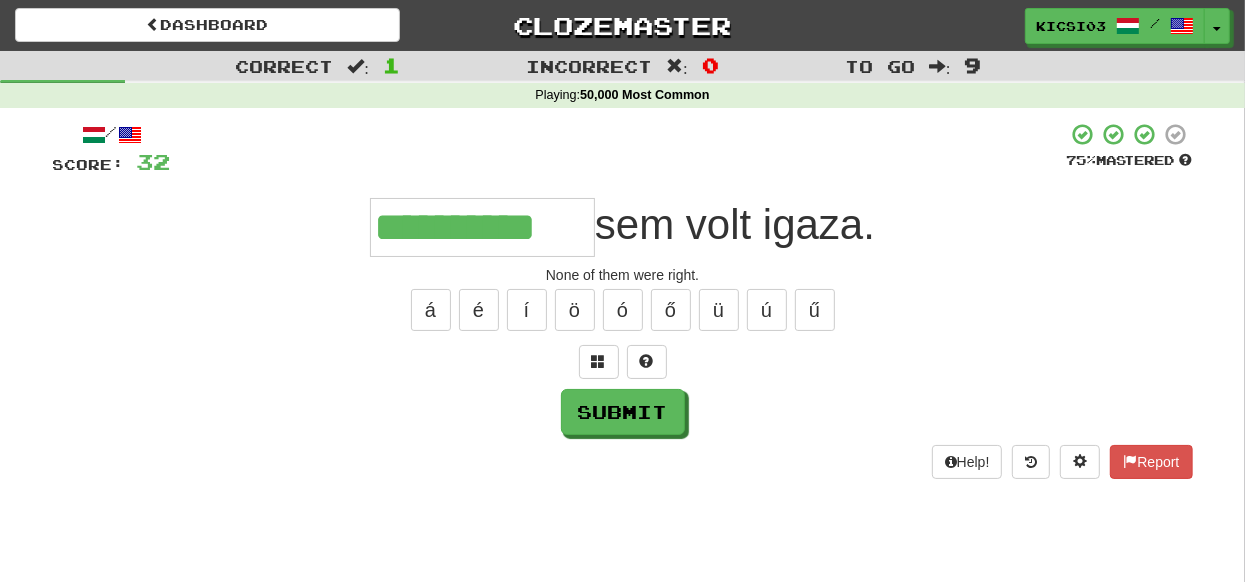 type on "**********" 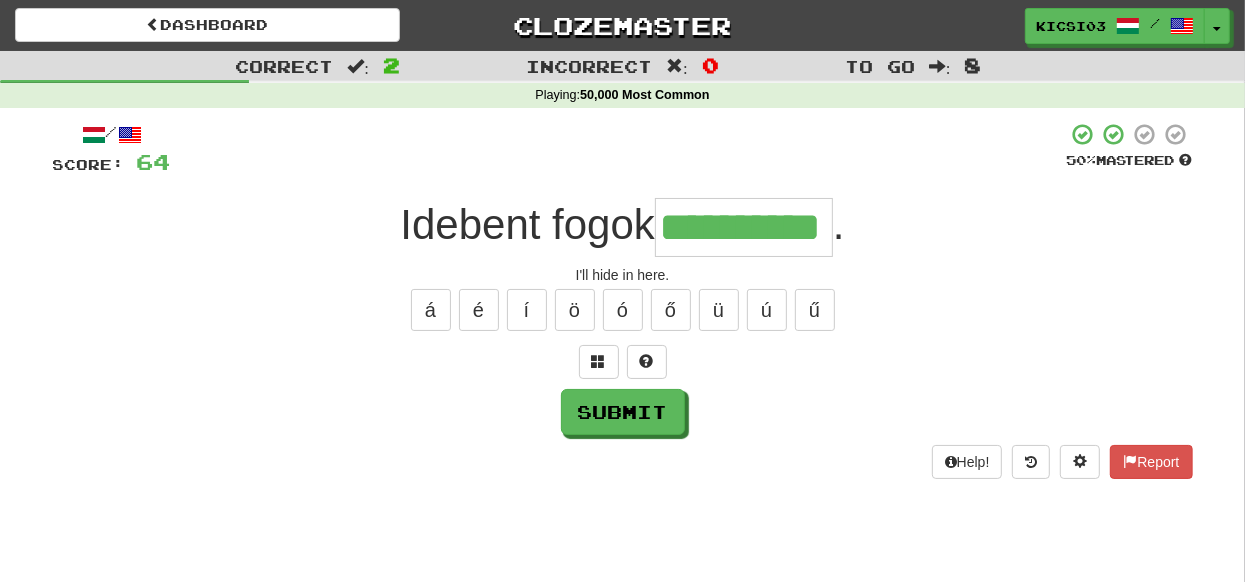 type on "**********" 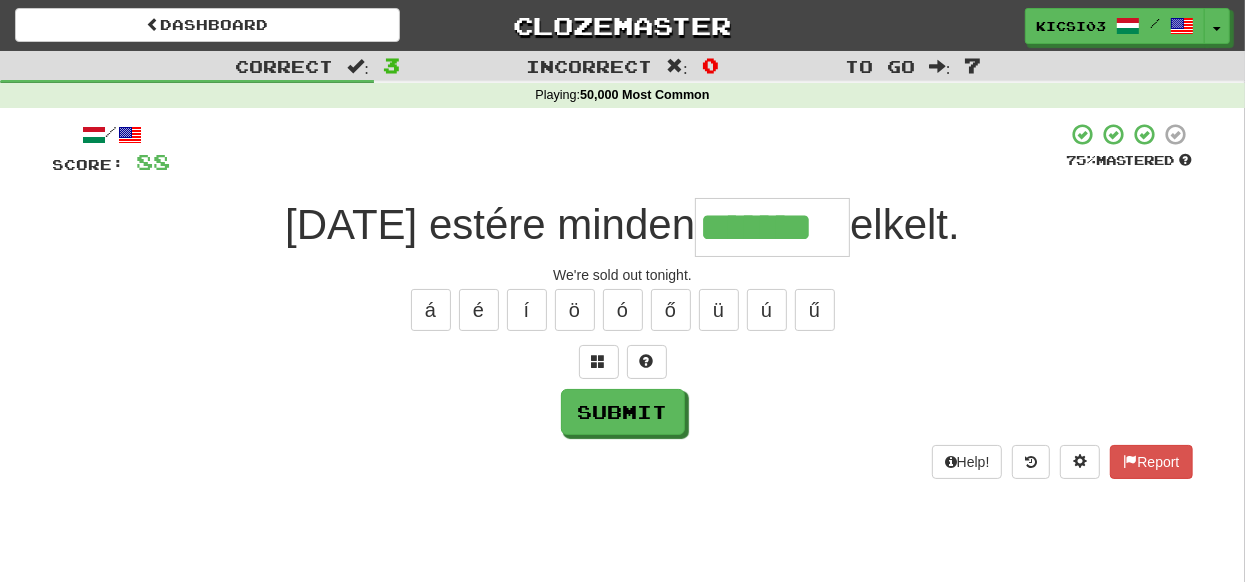 type on "*******" 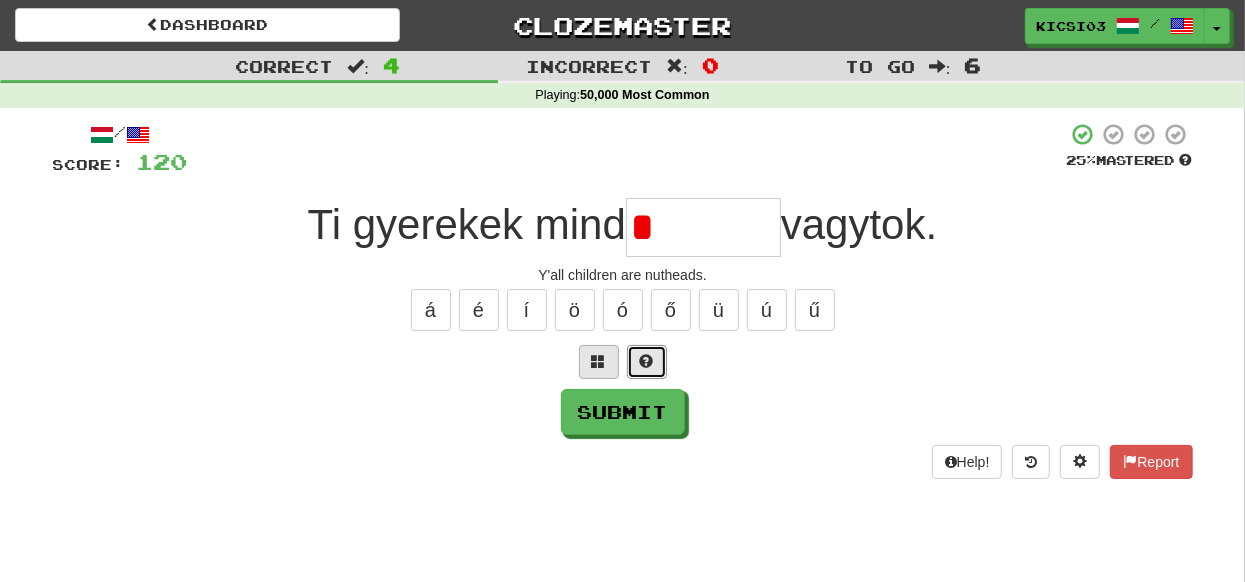 click at bounding box center (647, 362) 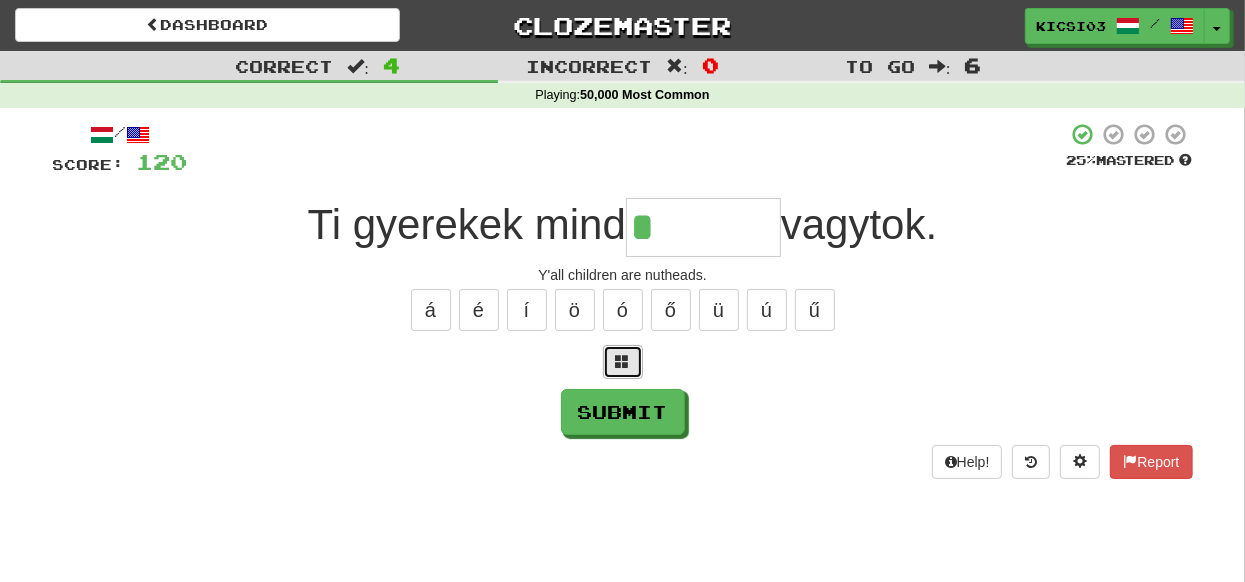 click at bounding box center (623, 362) 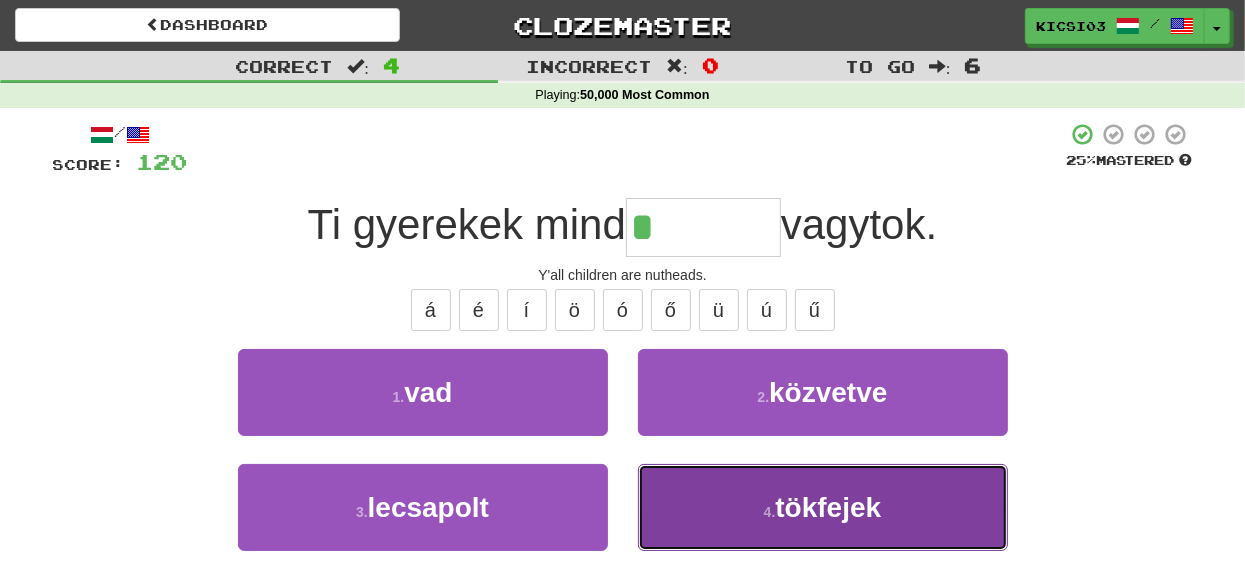 click on "tökfejek" at bounding box center [828, 507] 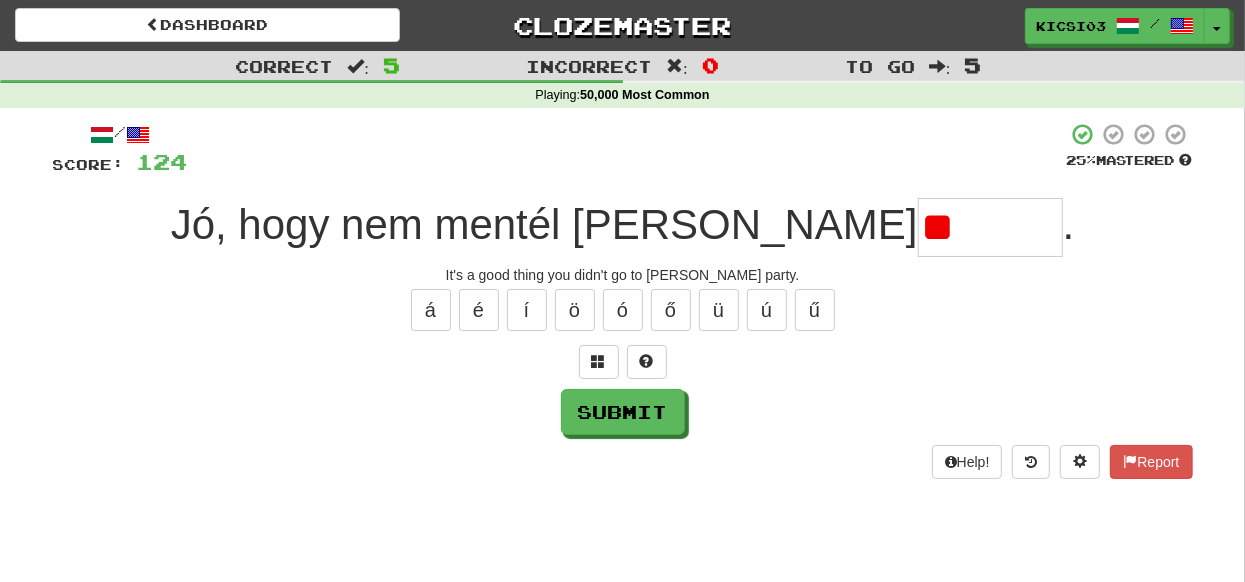 type on "*" 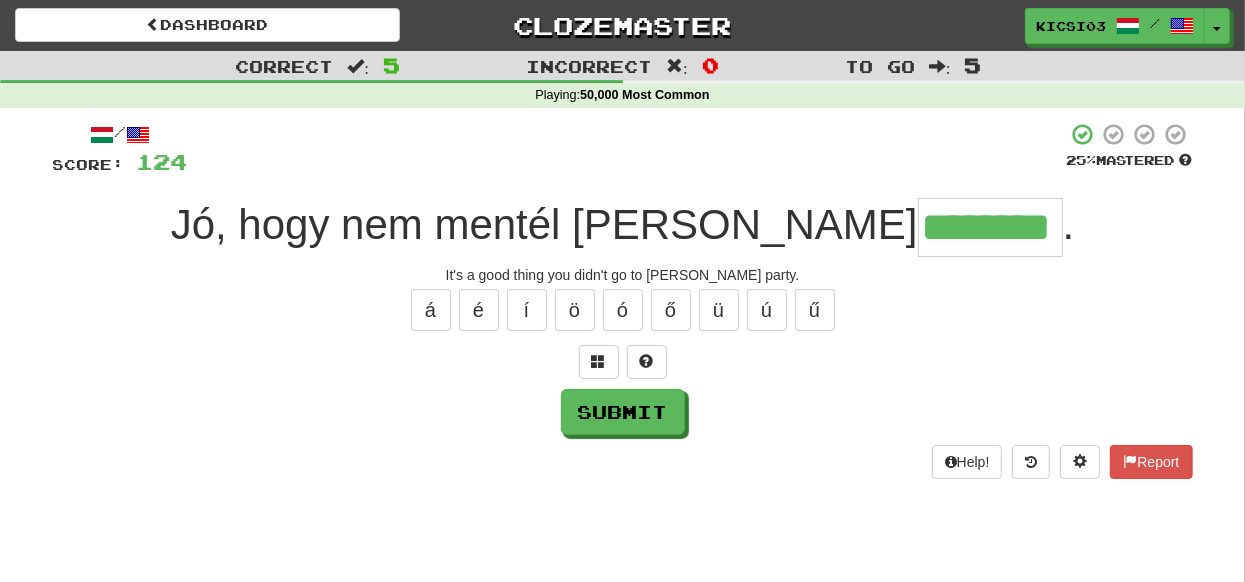 type on "********" 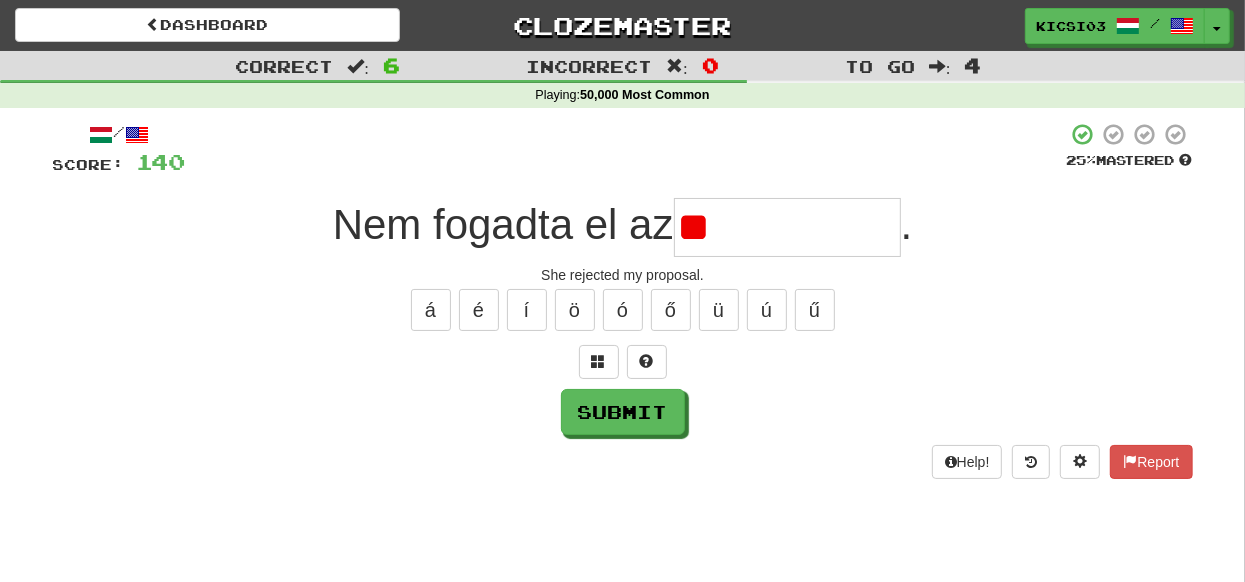 type on "*" 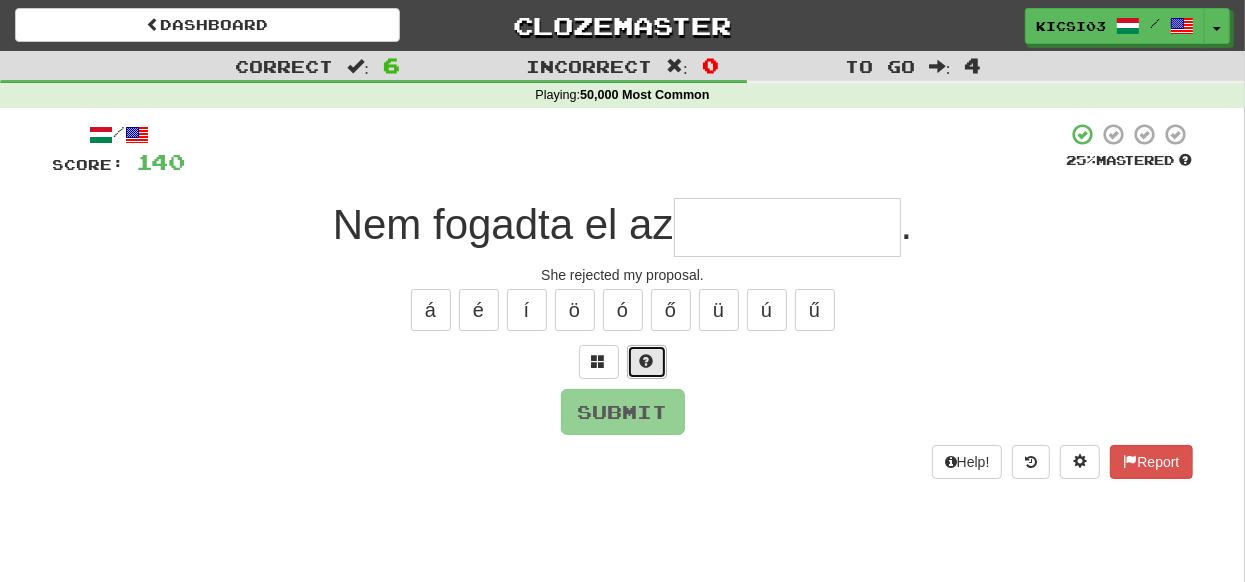 click at bounding box center [647, 361] 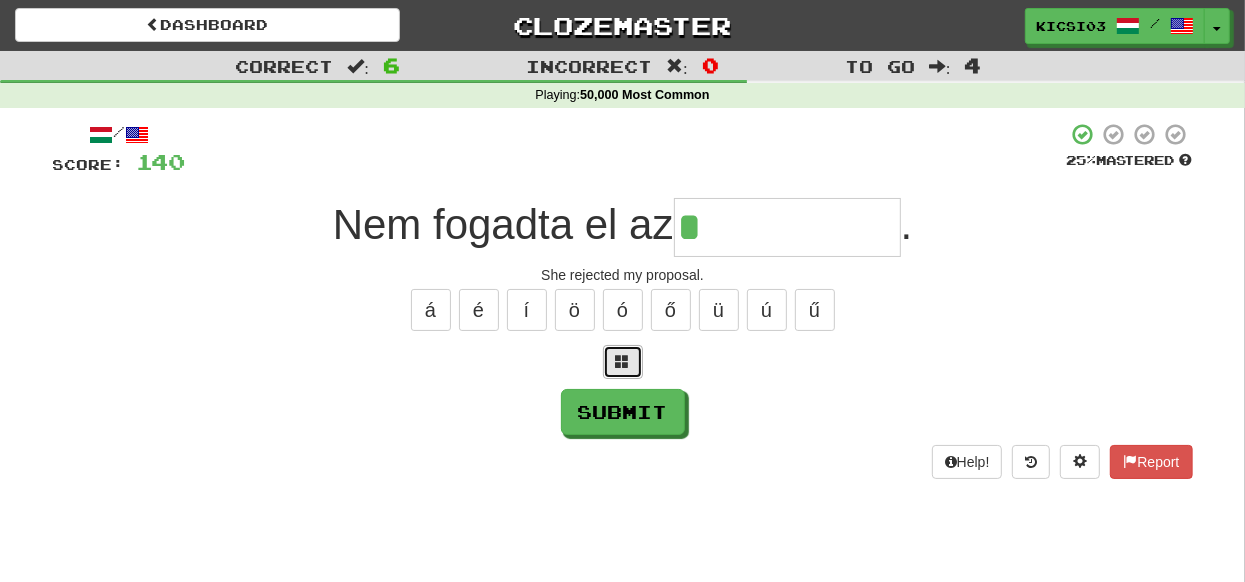 click at bounding box center [623, 361] 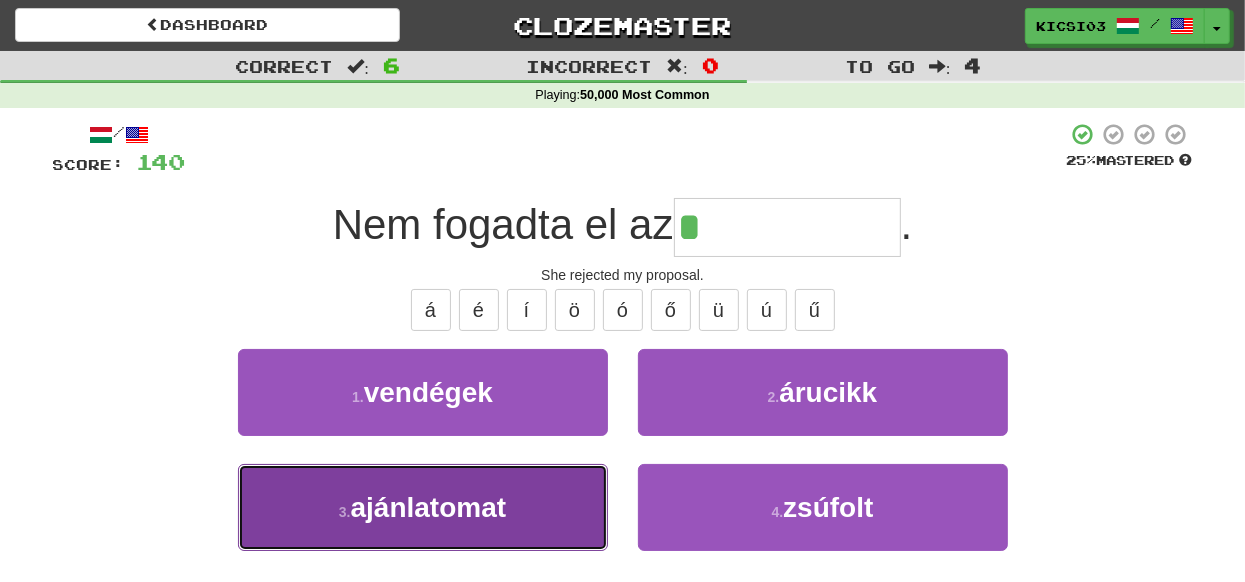 click on "3 .  ajánlatomat" at bounding box center (423, 507) 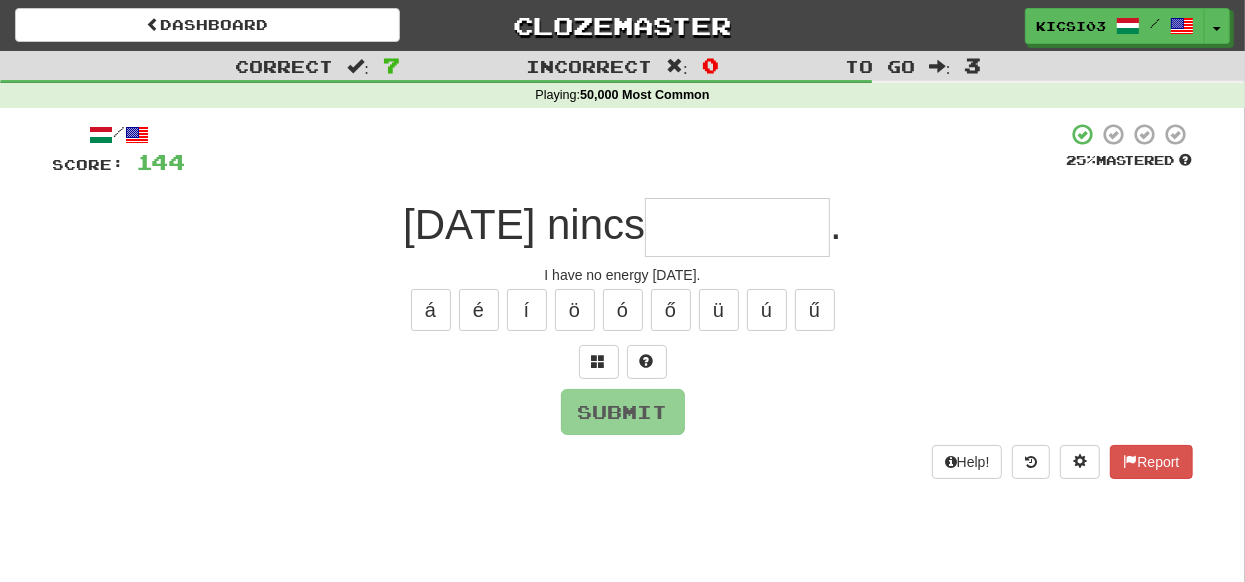 type on "*" 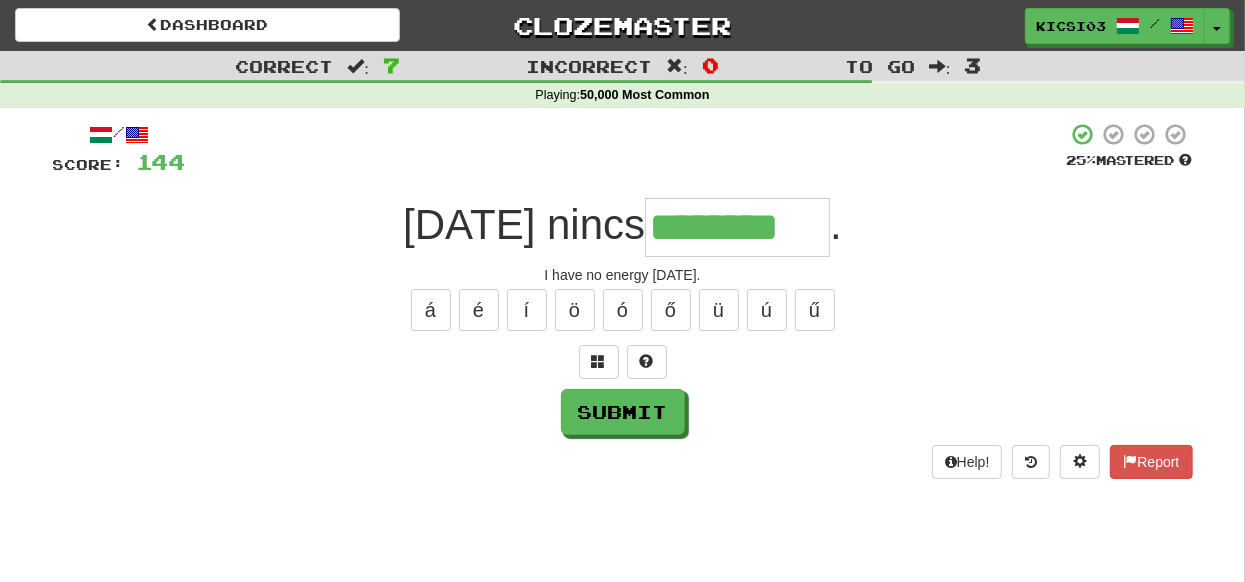 type on "********" 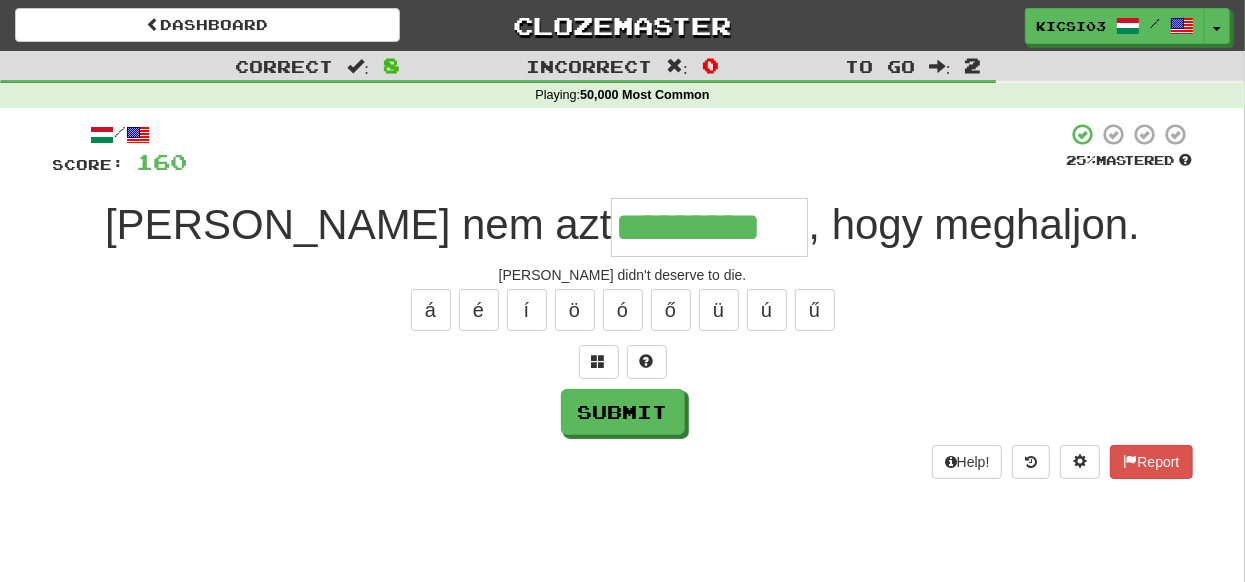 type on "*********" 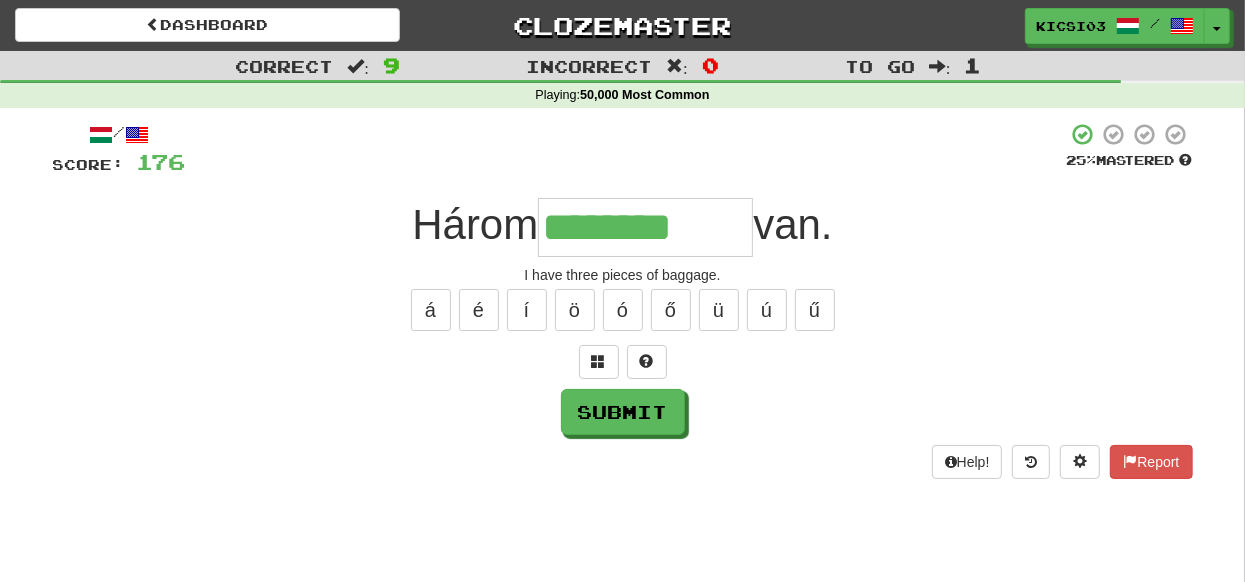 type on "********" 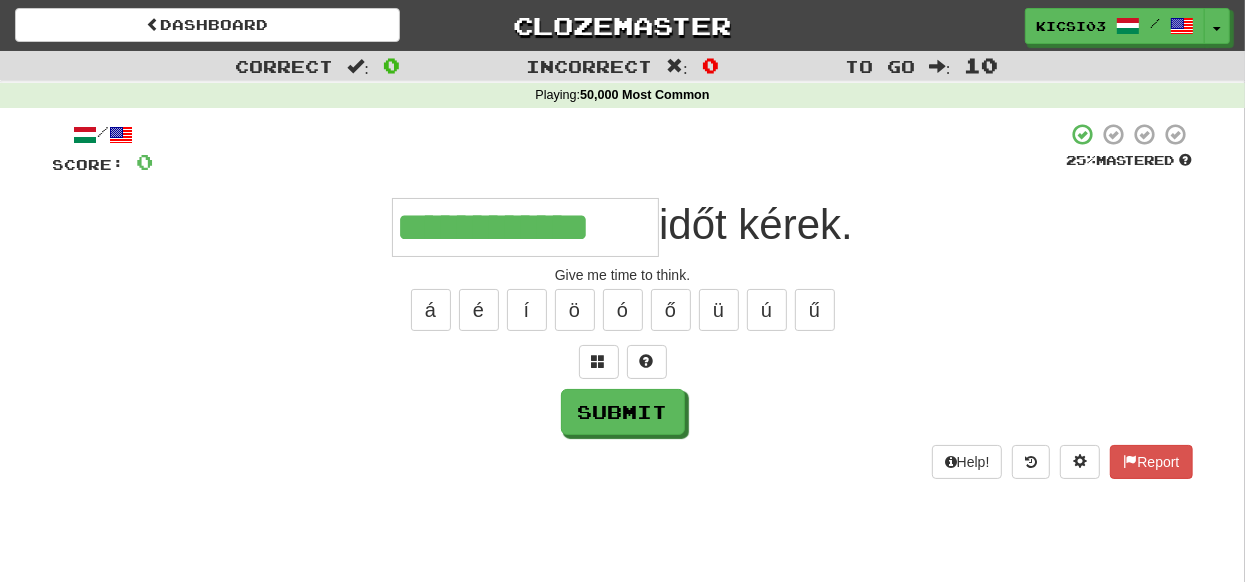 type on "**********" 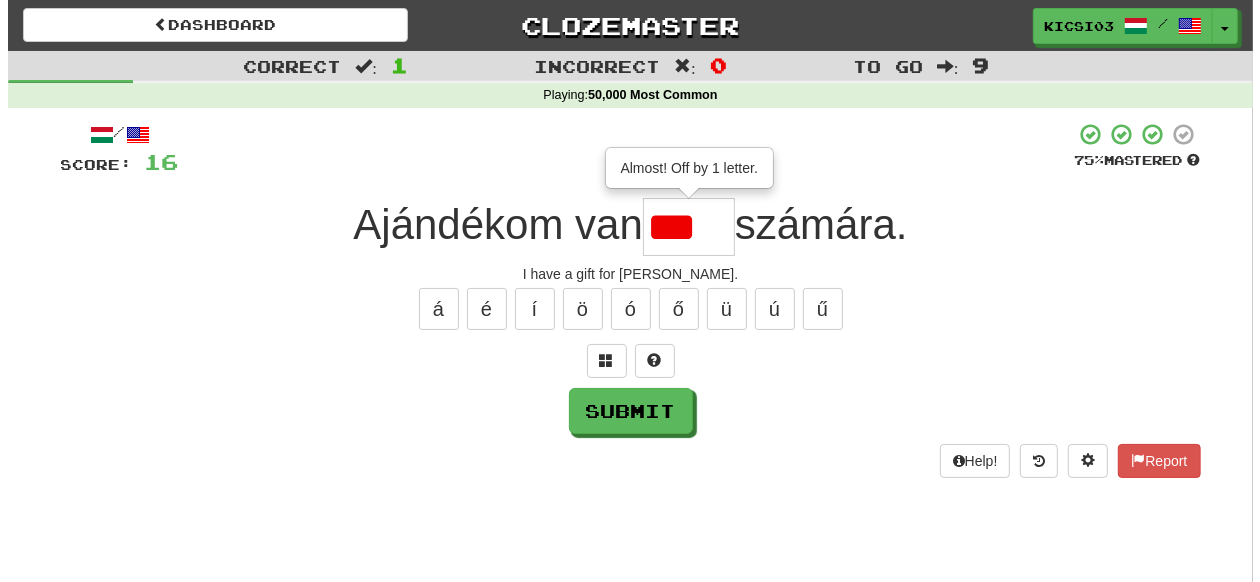 scroll, scrollTop: 0, scrollLeft: 0, axis: both 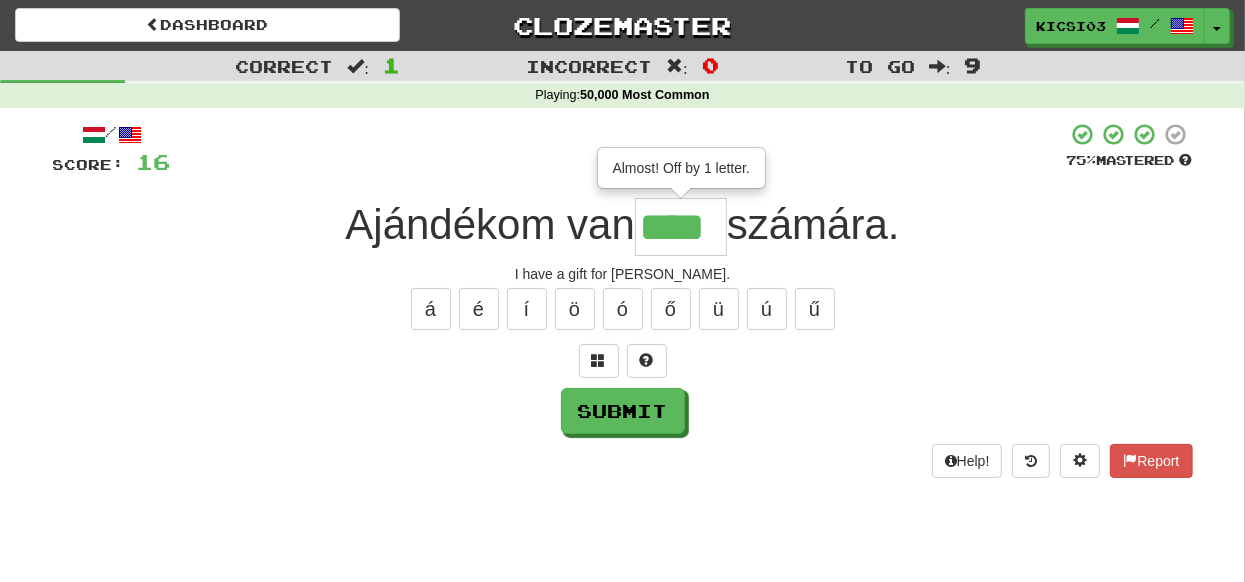 type on "****" 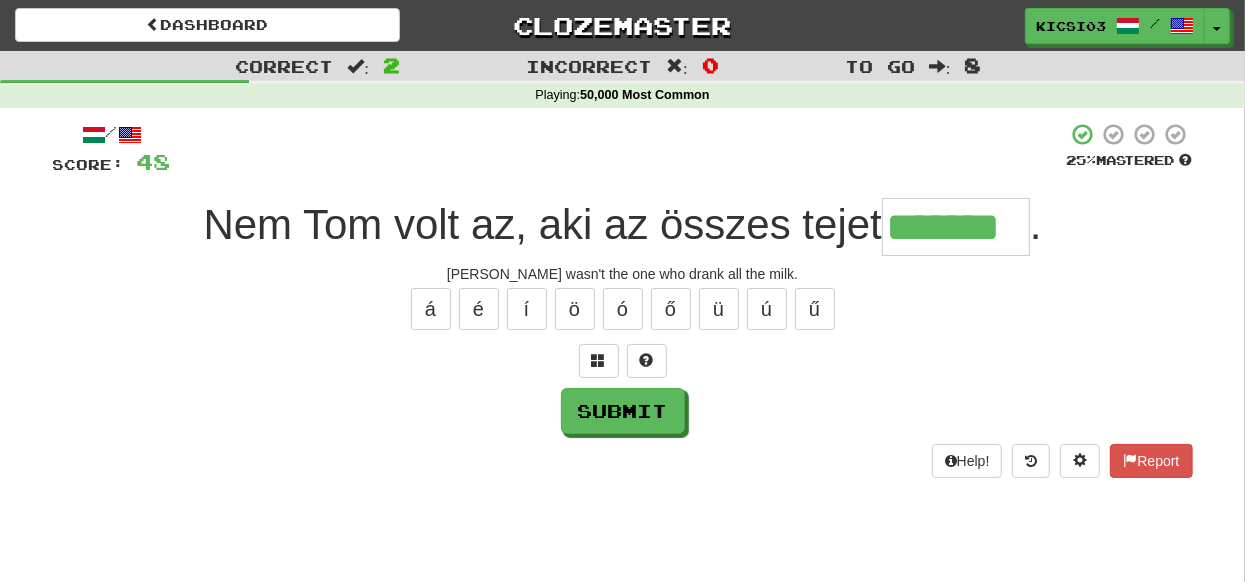 type on "*******" 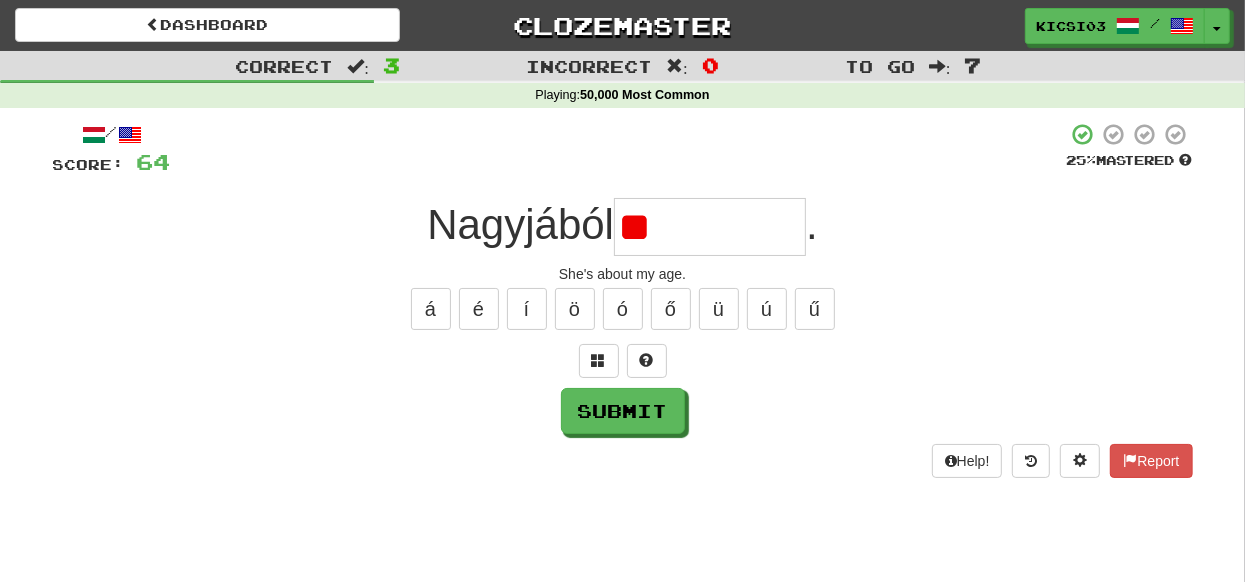 type on "*" 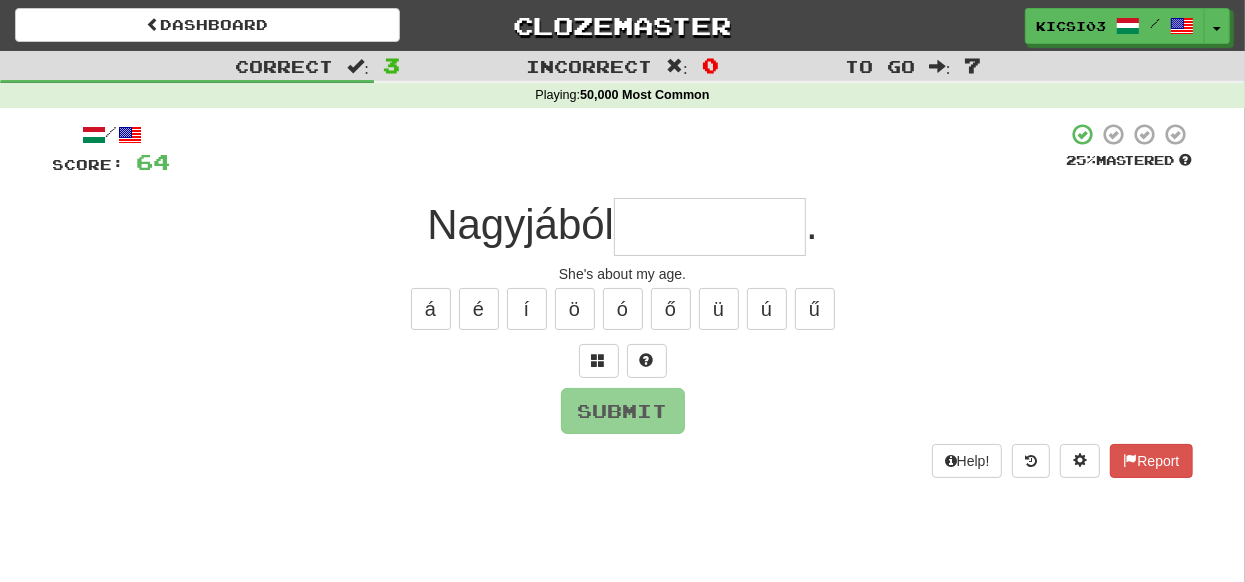 type on "*" 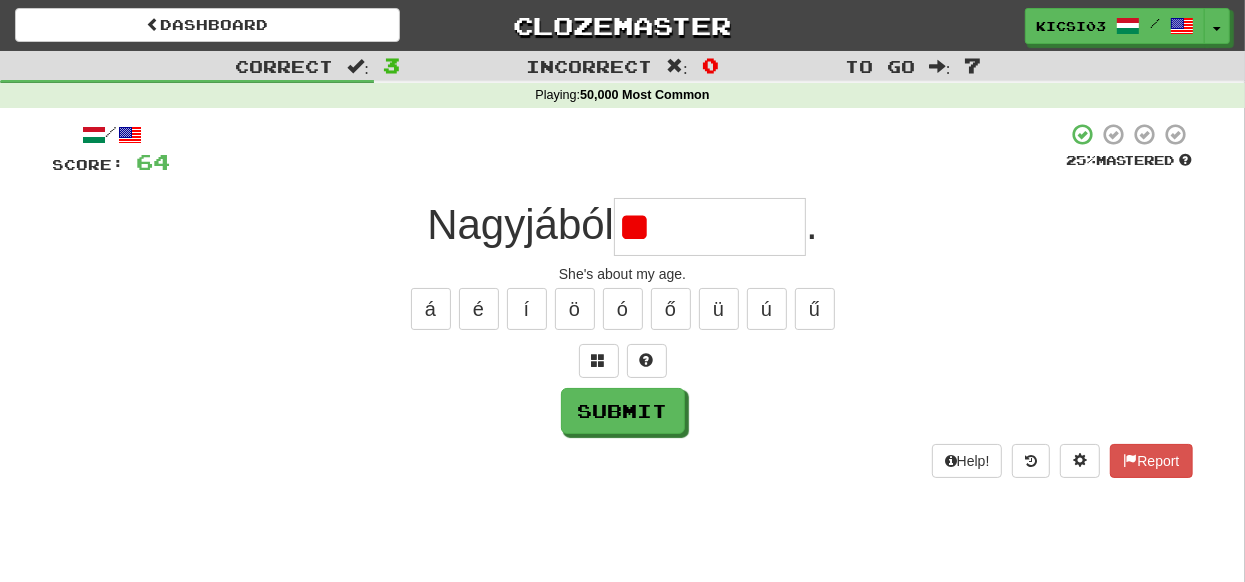 type on "*" 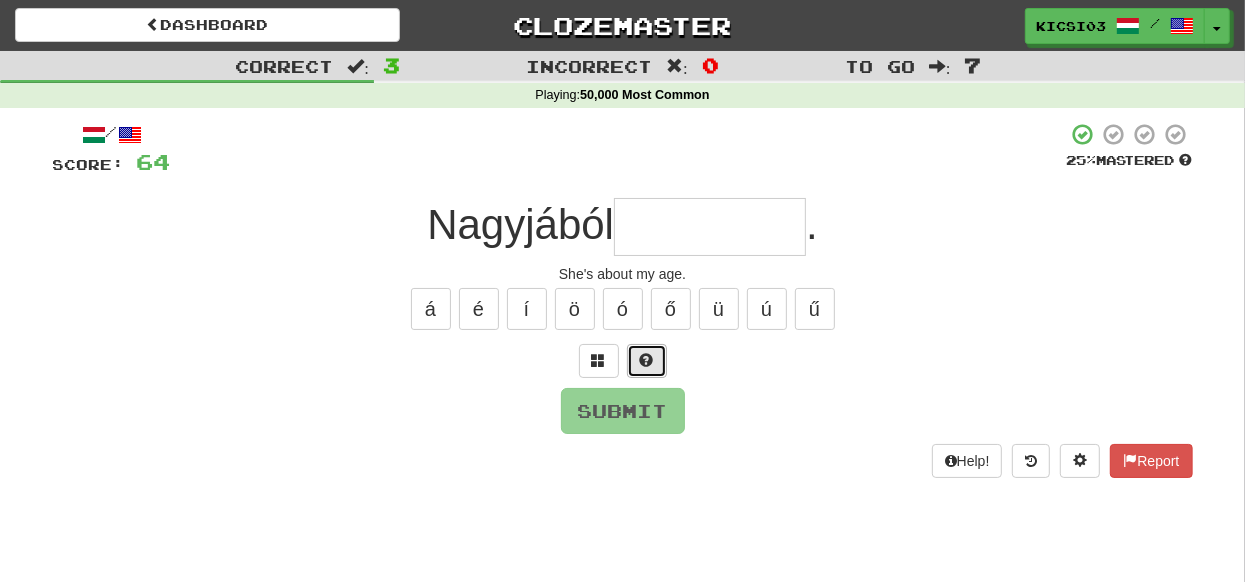 click at bounding box center (647, 360) 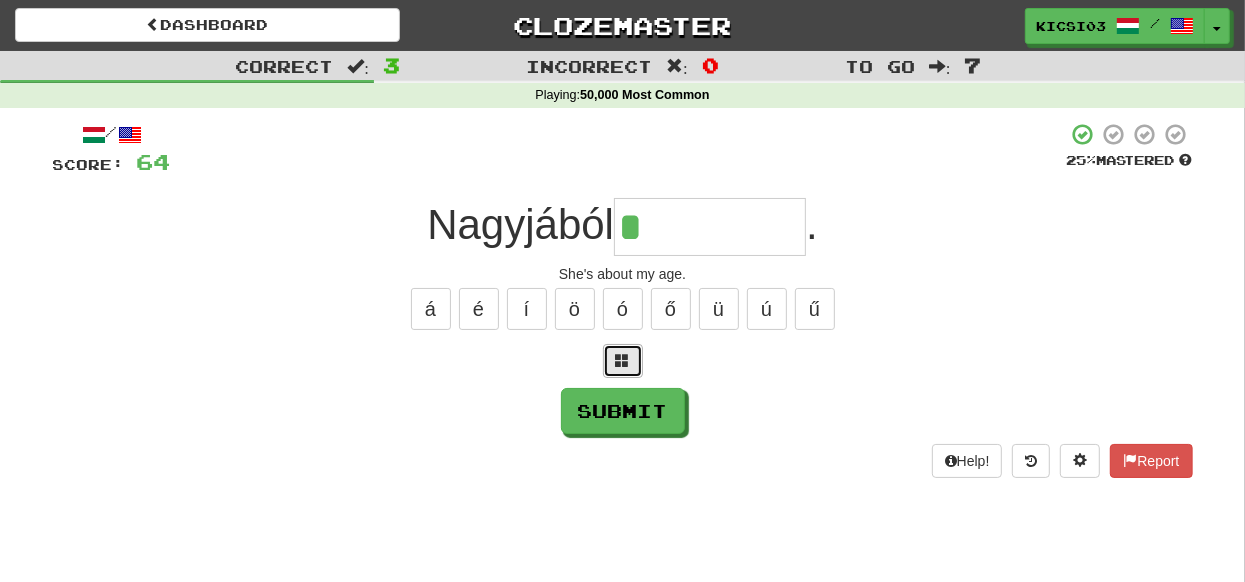 click at bounding box center [623, 361] 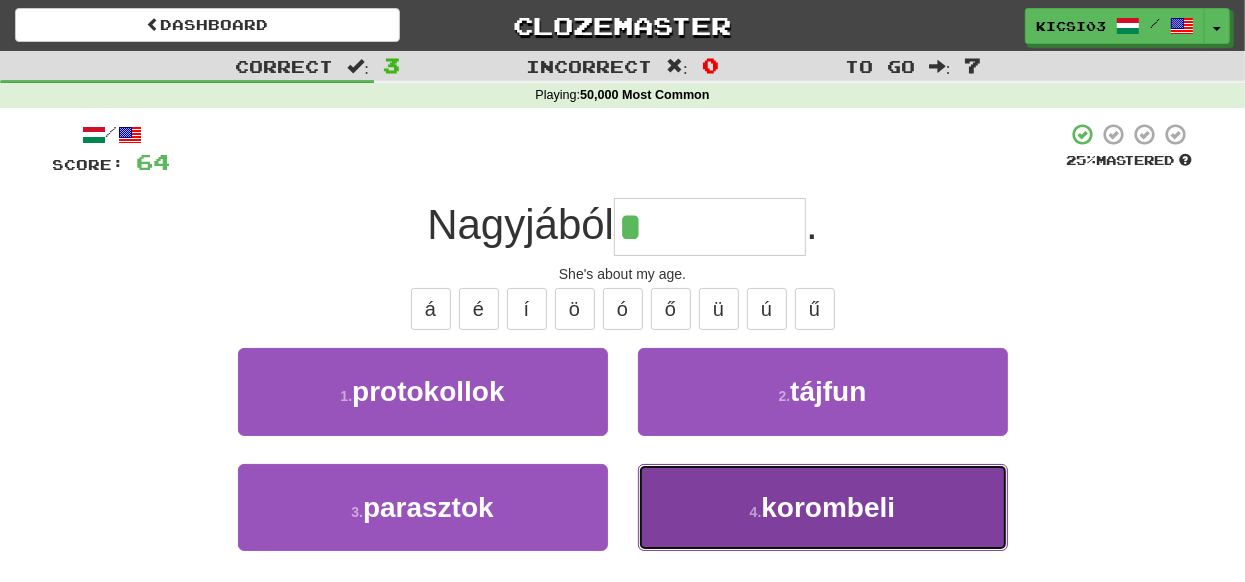 click on "korombeli" at bounding box center (828, 507) 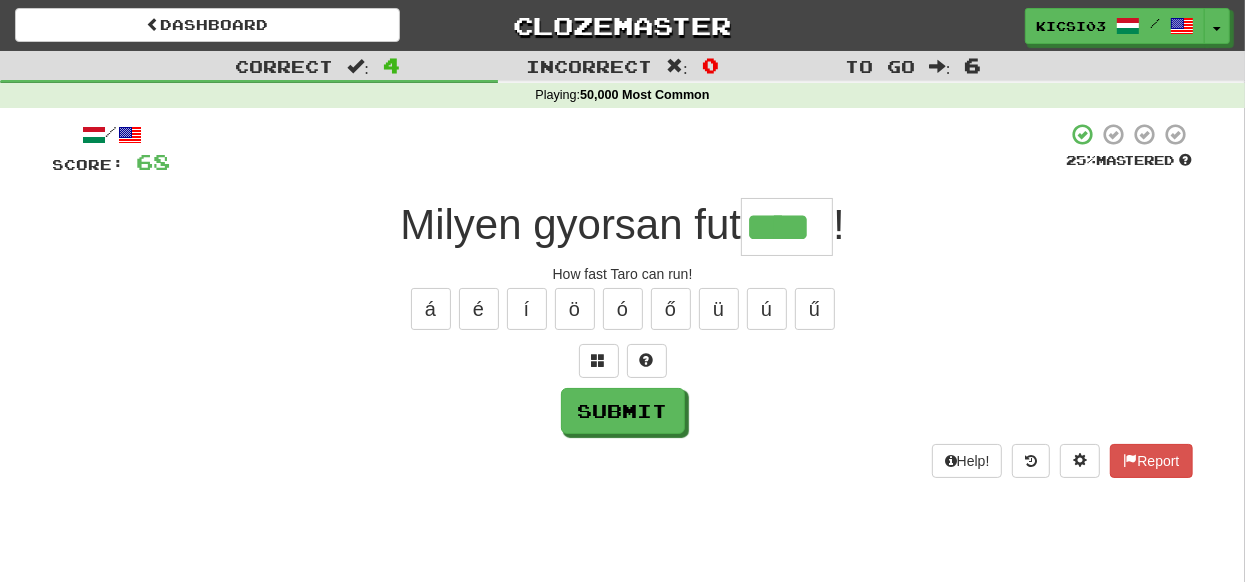 type on "****" 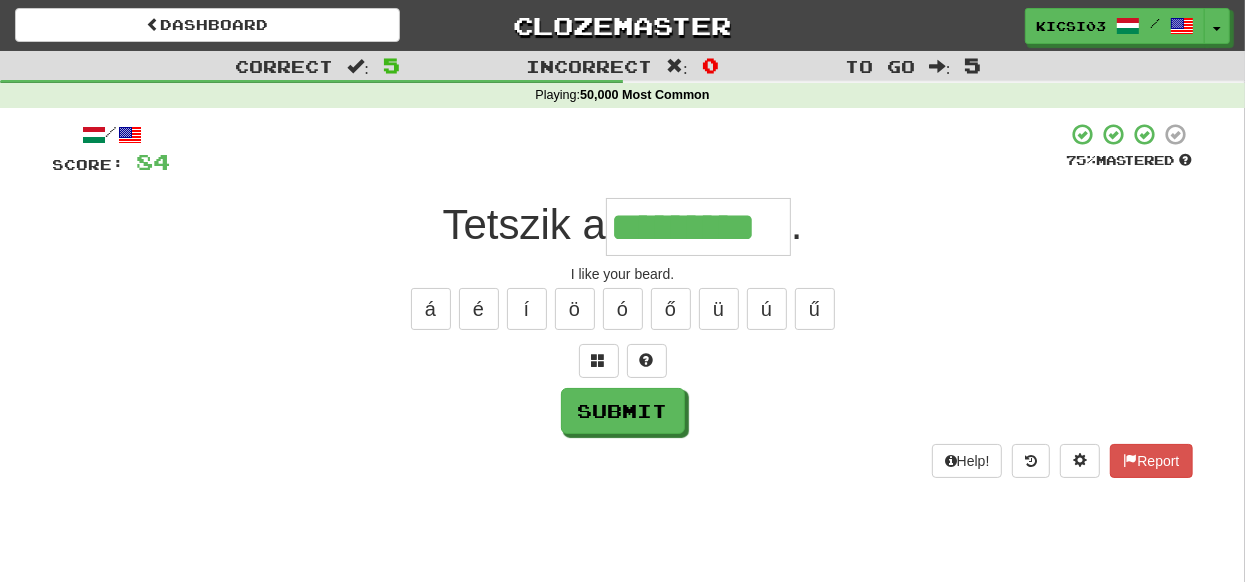 type on "*********" 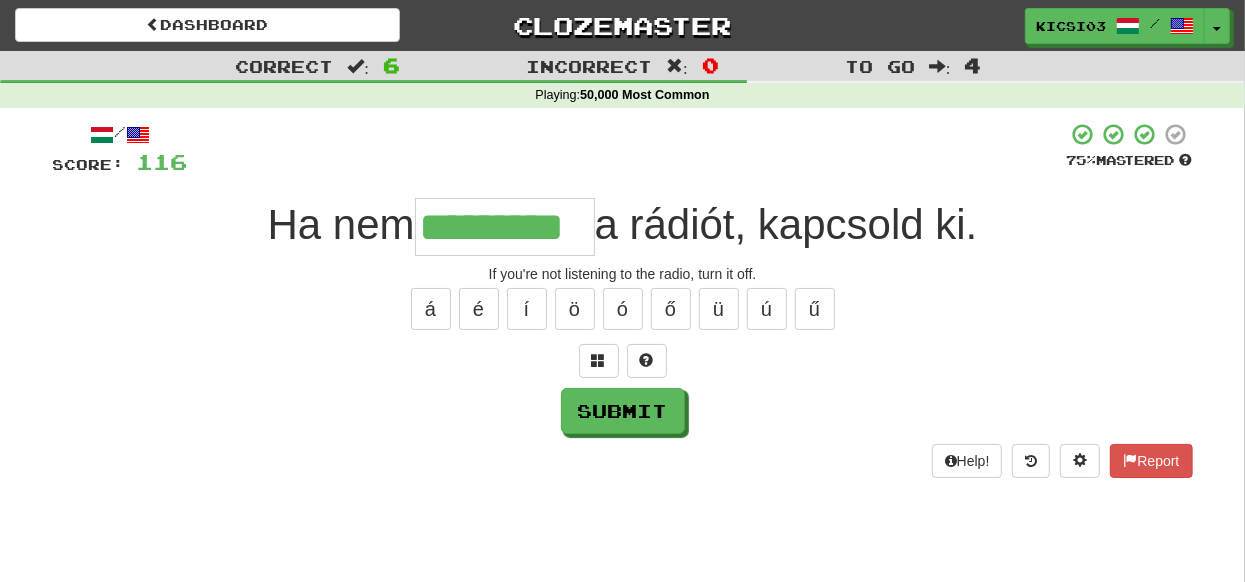 type on "*********" 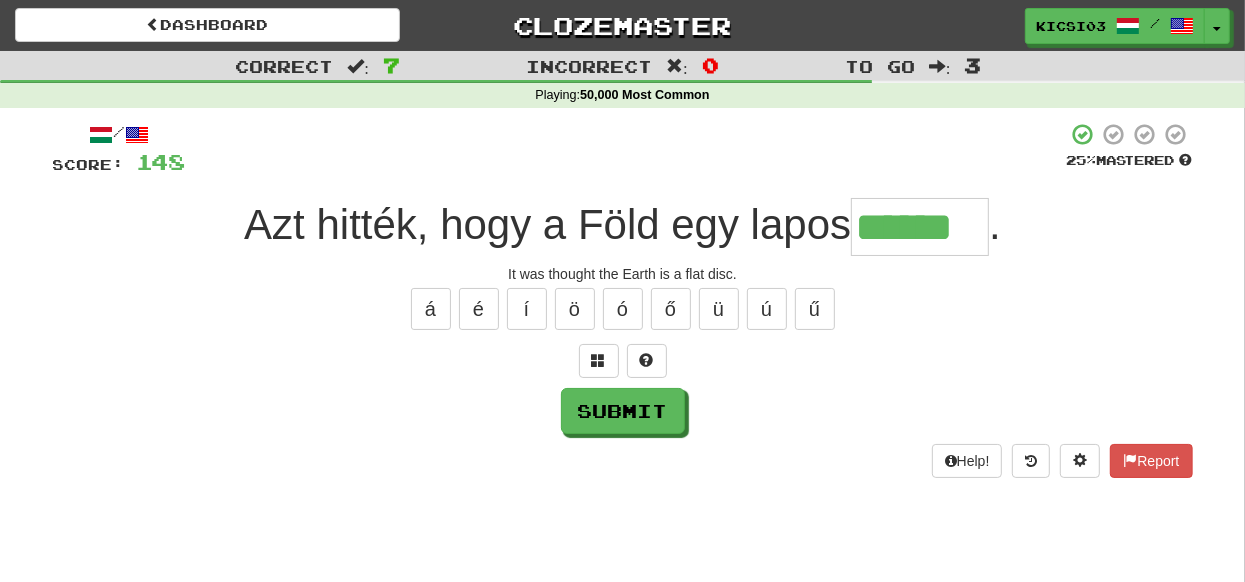 type on "******" 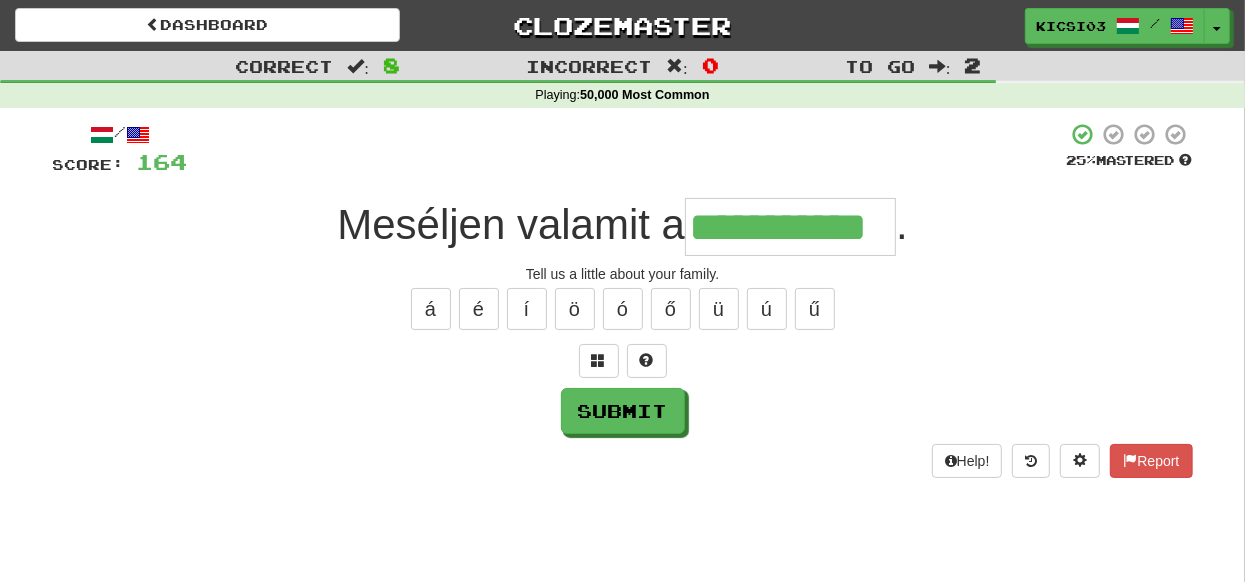 type on "**********" 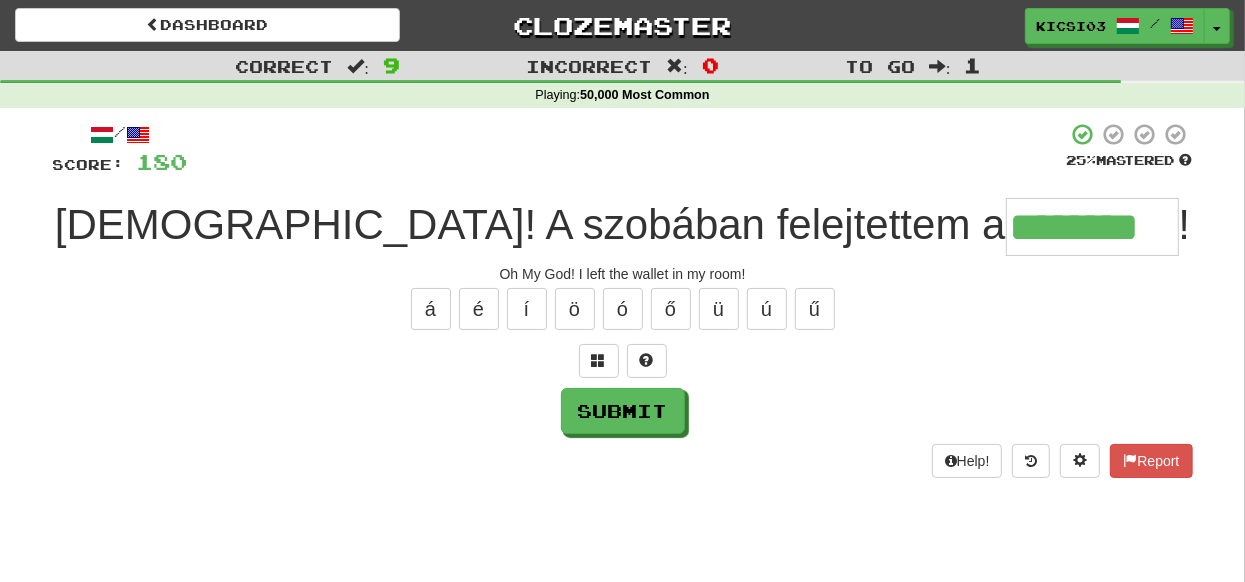 type on "********" 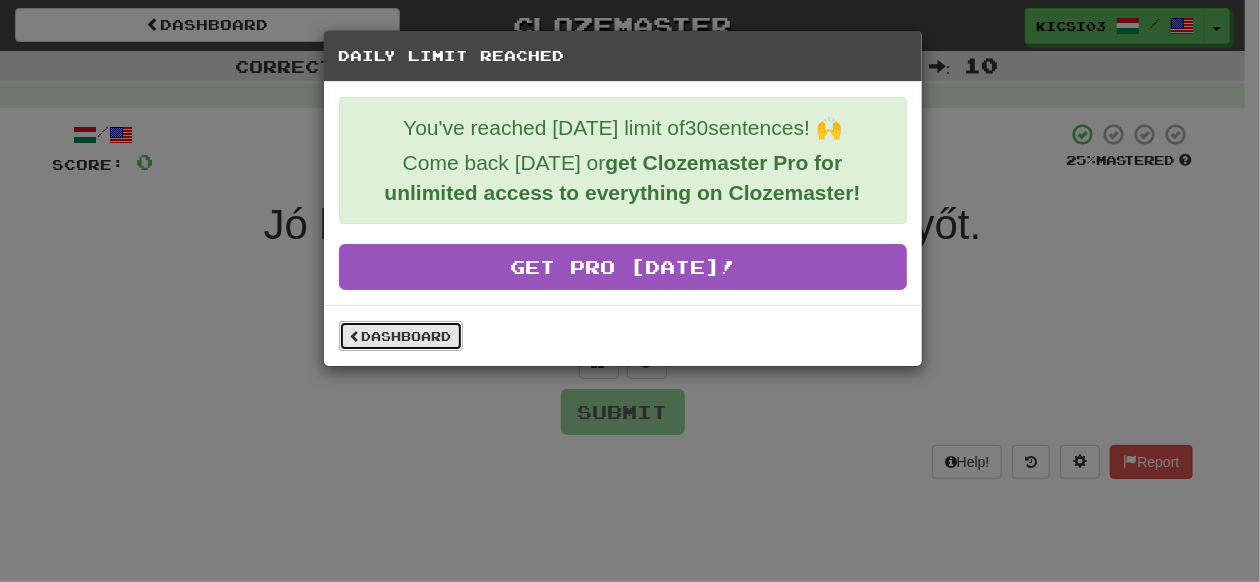 click on "Dashboard" at bounding box center (401, 336) 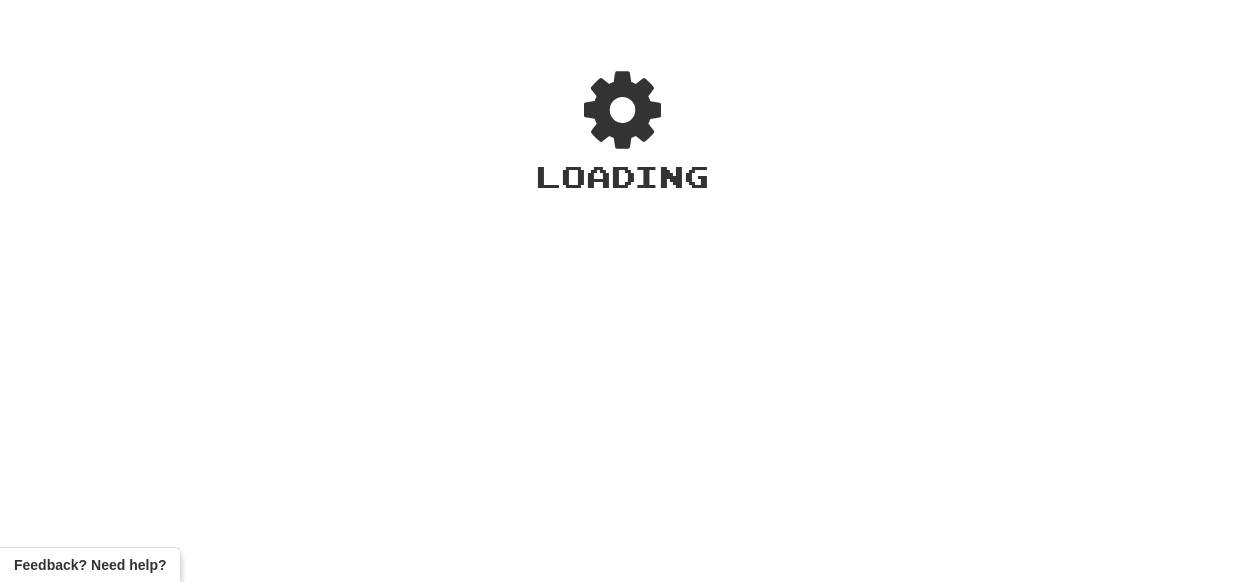 scroll, scrollTop: 0, scrollLeft: 0, axis: both 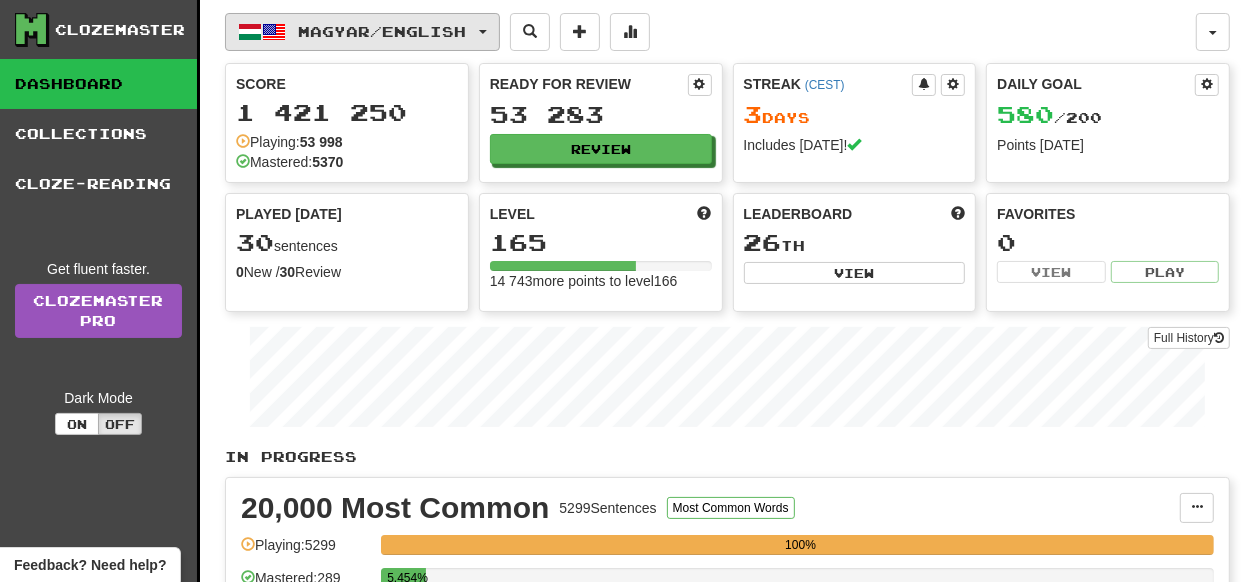 click on "Magyar  /  English" at bounding box center [362, 32] 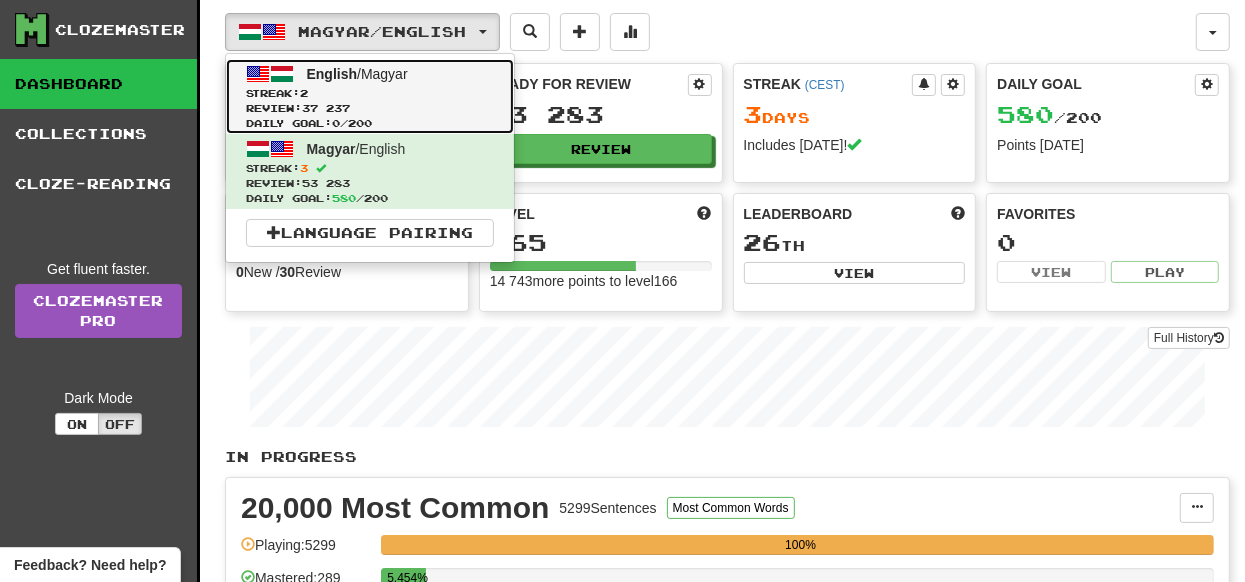 click at bounding box center (282, 74) 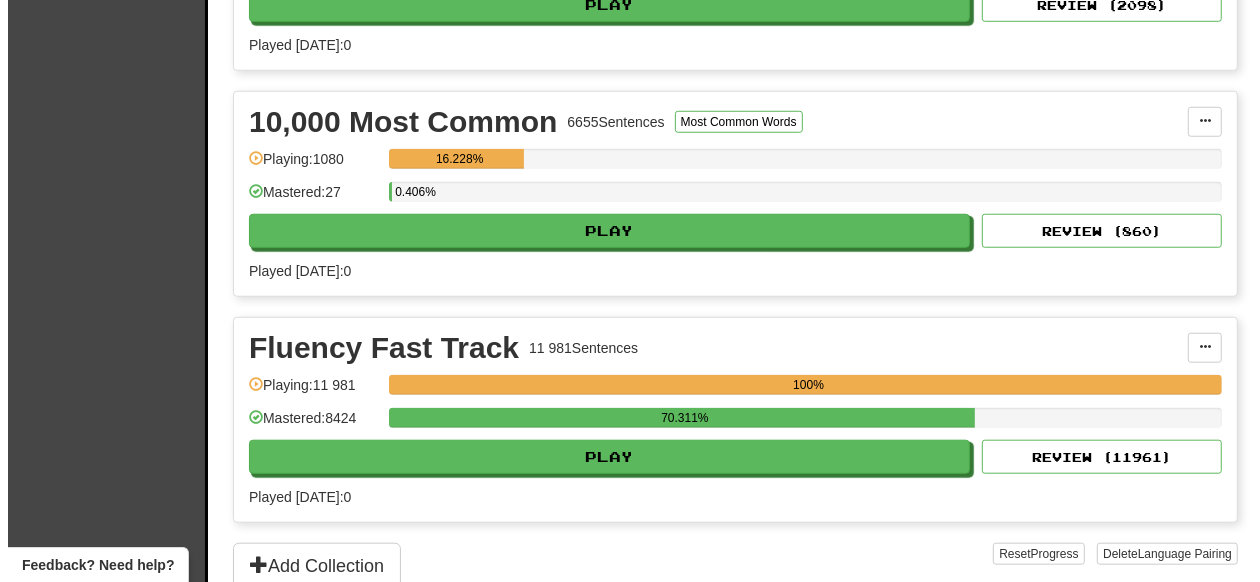 scroll, scrollTop: 1100, scrollLeft: 0, axis: vertical 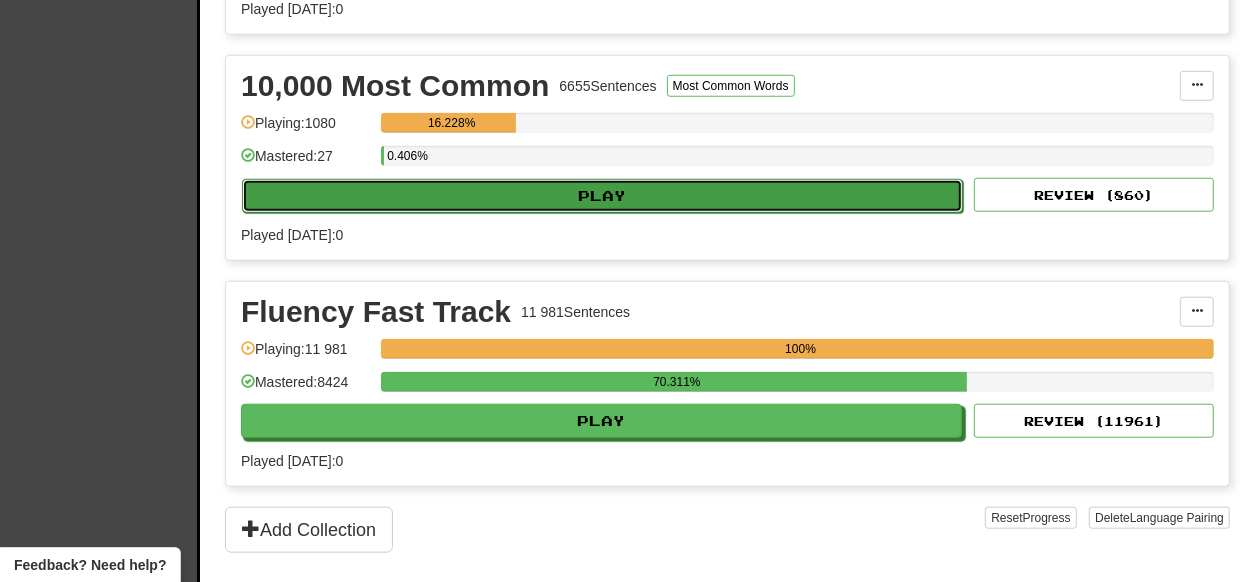 click on "Play" at bounding box center (602, 196) 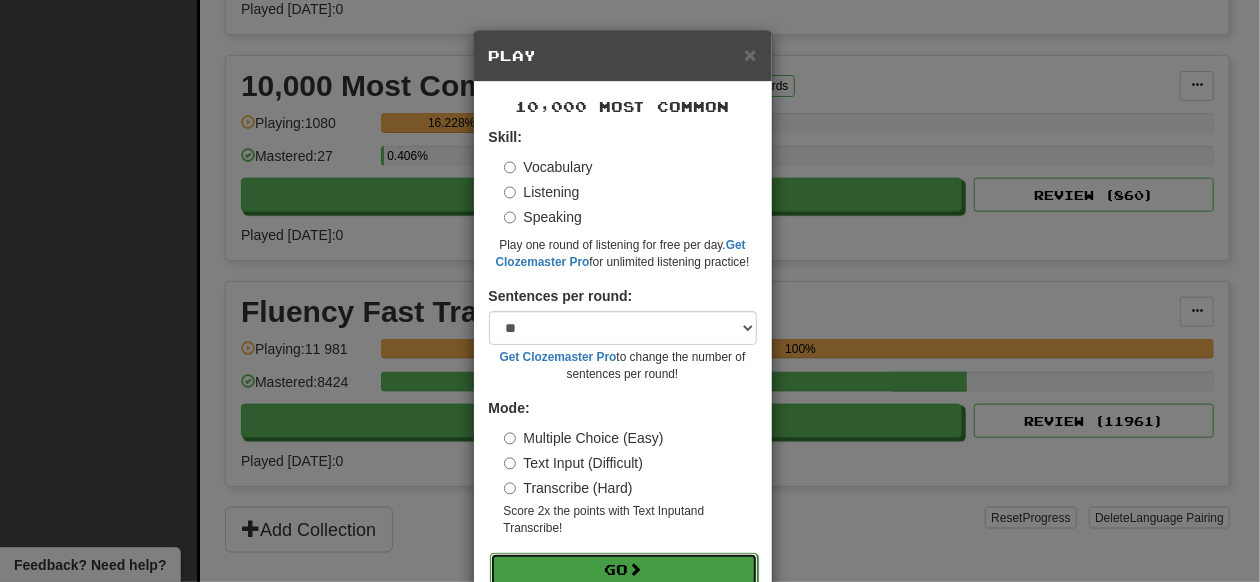 click on "Go" at bounding box center (624, 570) 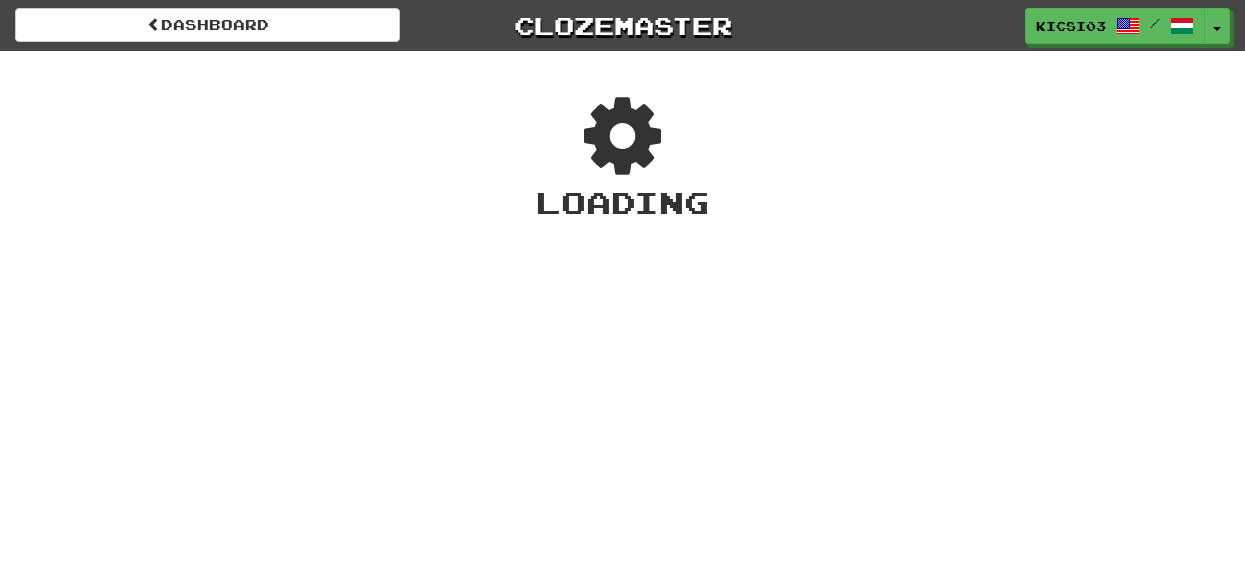 scroll, scrollTop: 0, scrollLeft: 0, axis: both 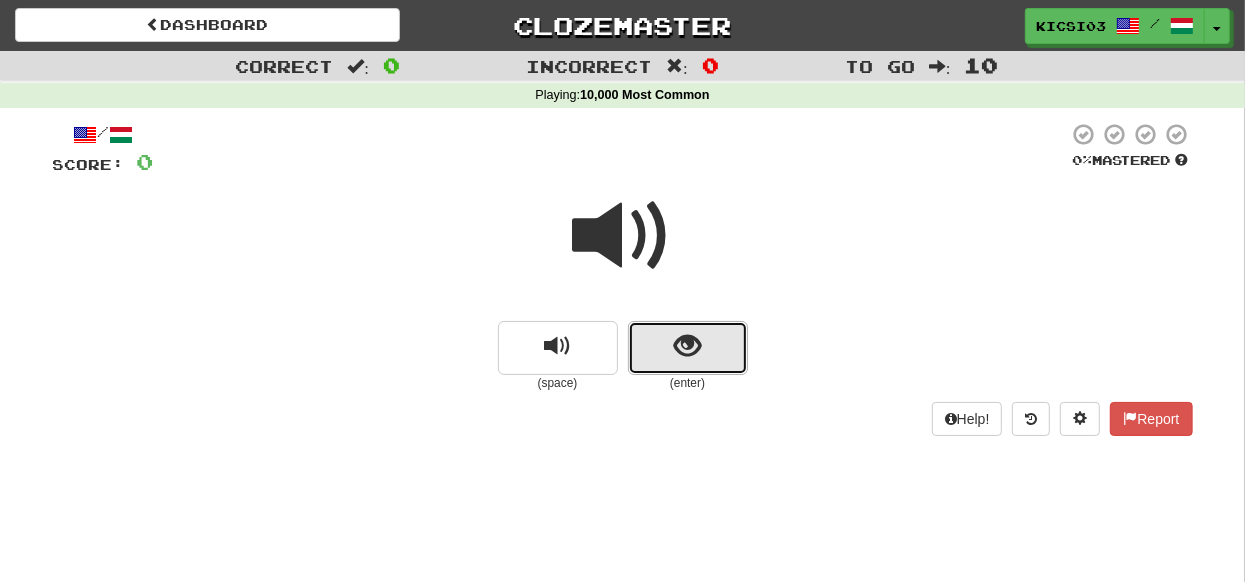click at bounding box center (687, 346) 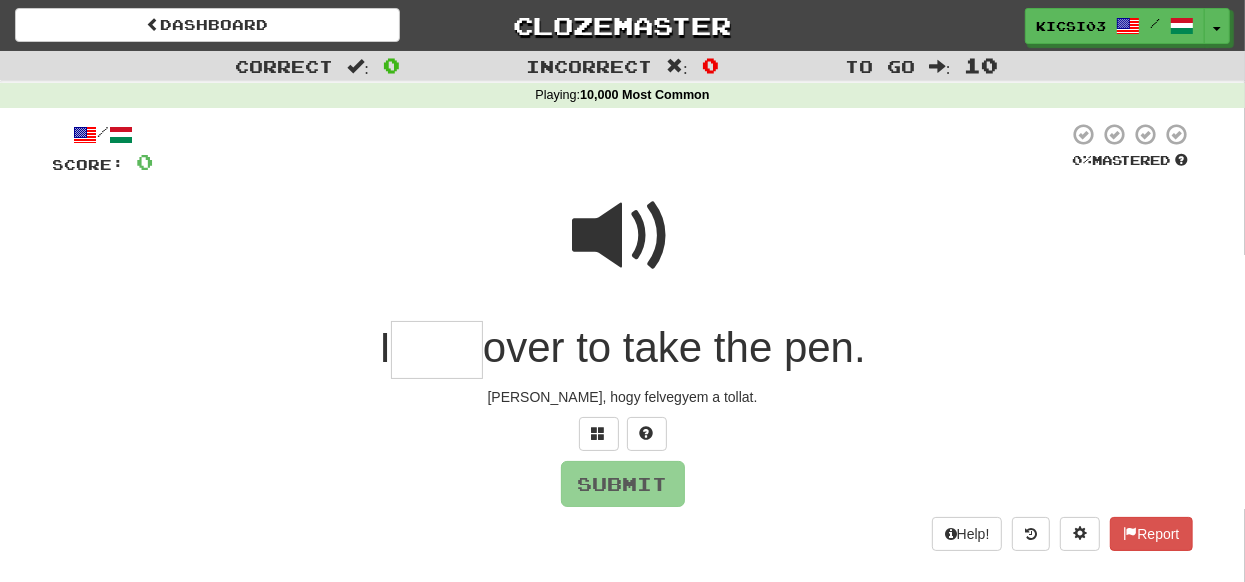 click at bounding box center (623, 236) 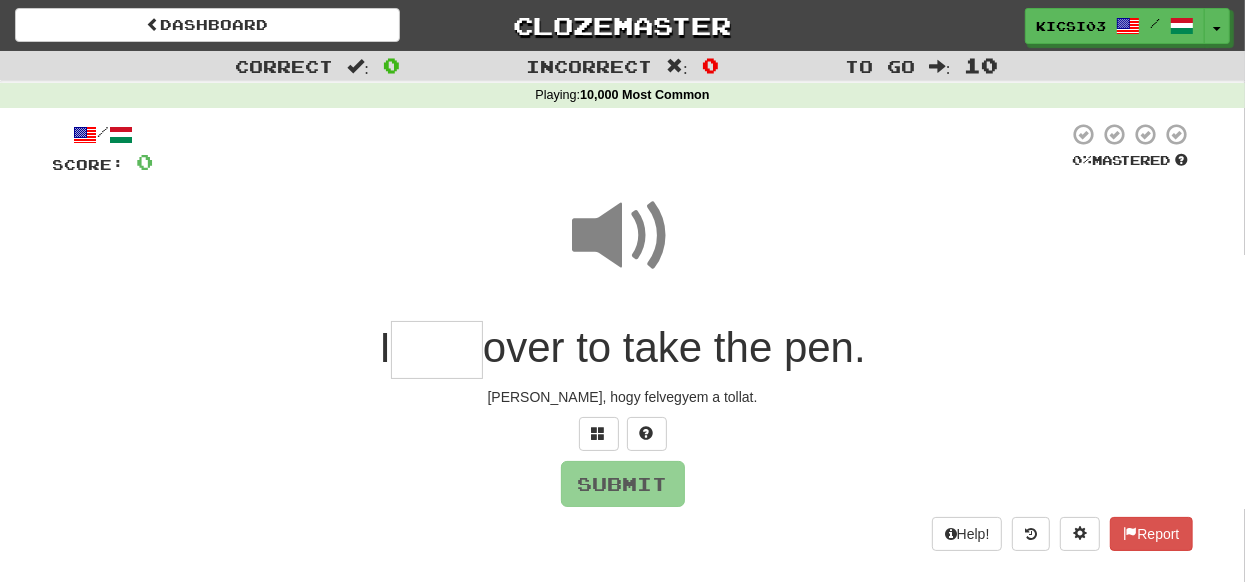click at bounding box center (437, 350) 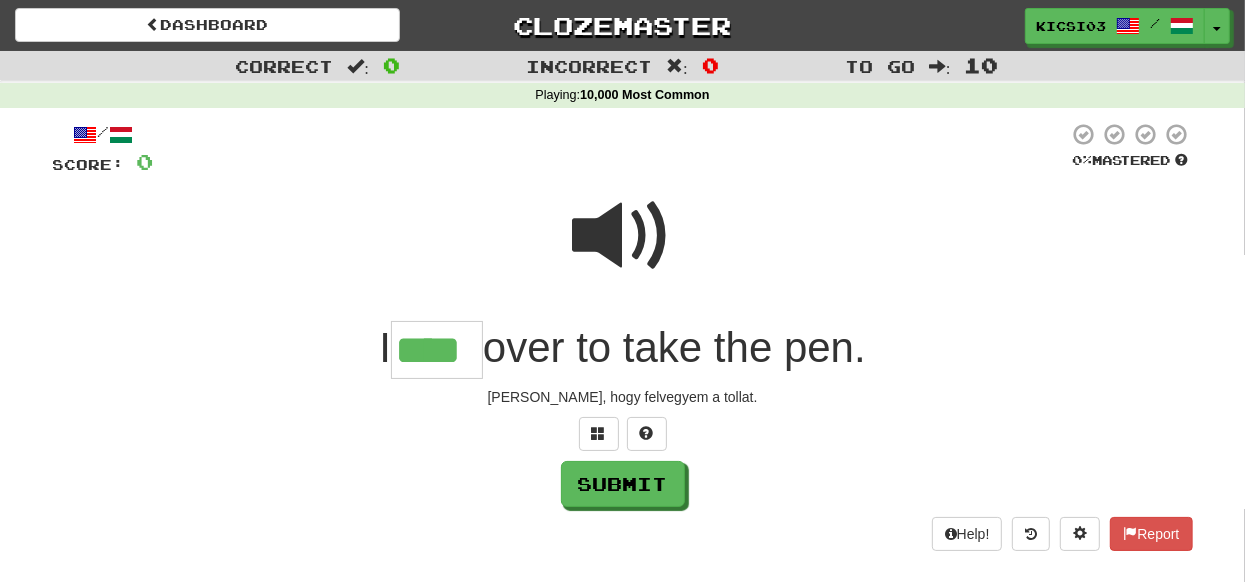 type on "****" 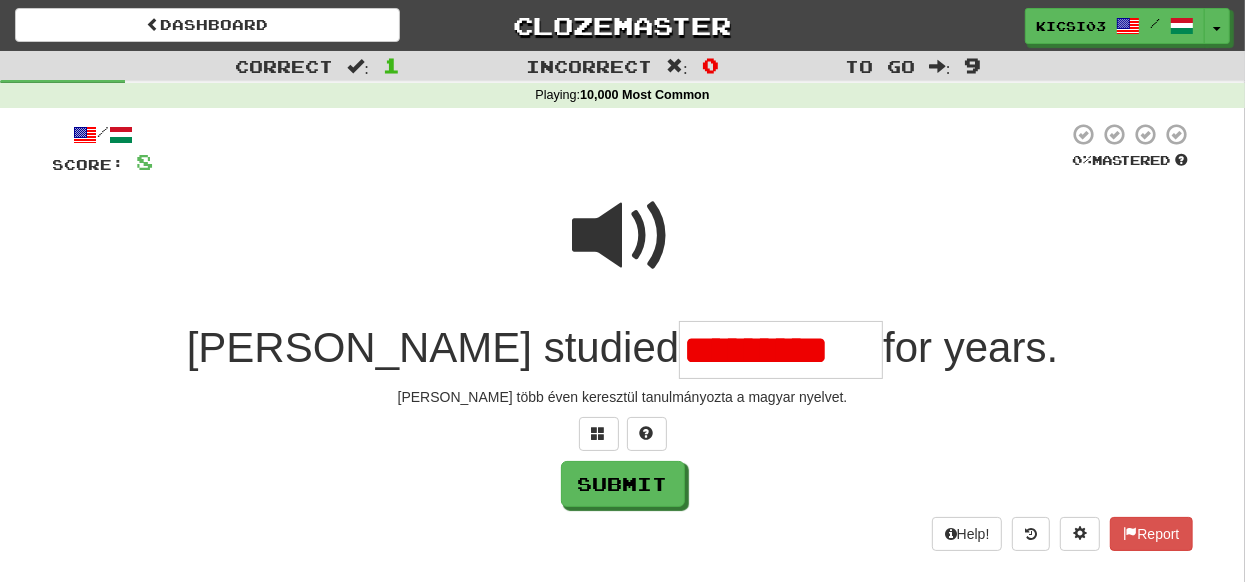 scroll, scrollTop: 0, scrollLeft: 0, axis: both 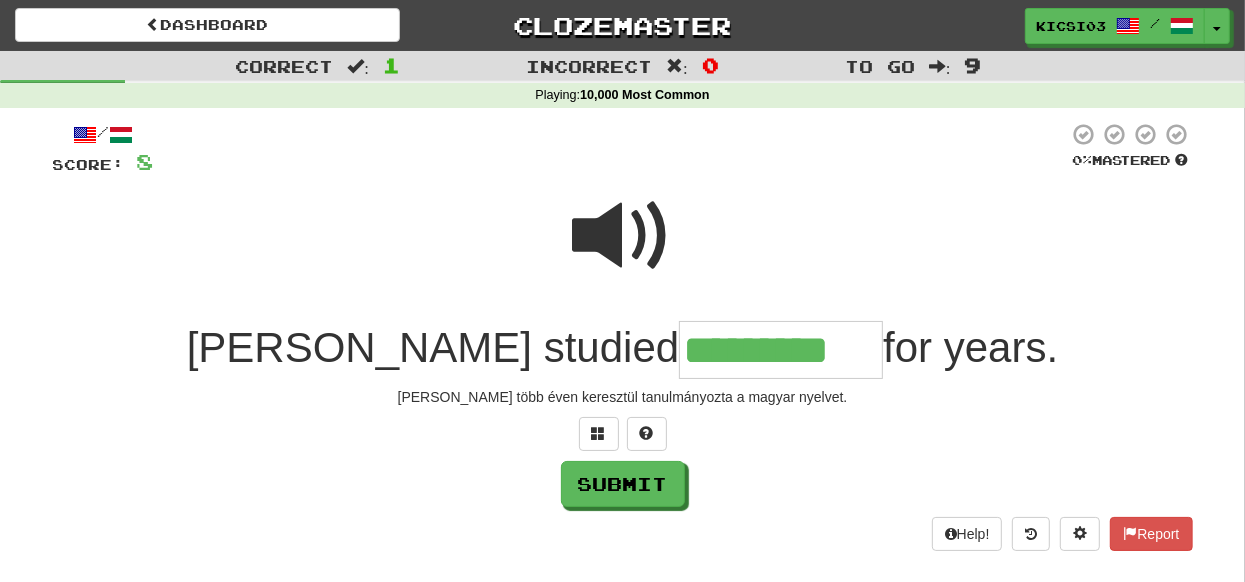 type on "*********" 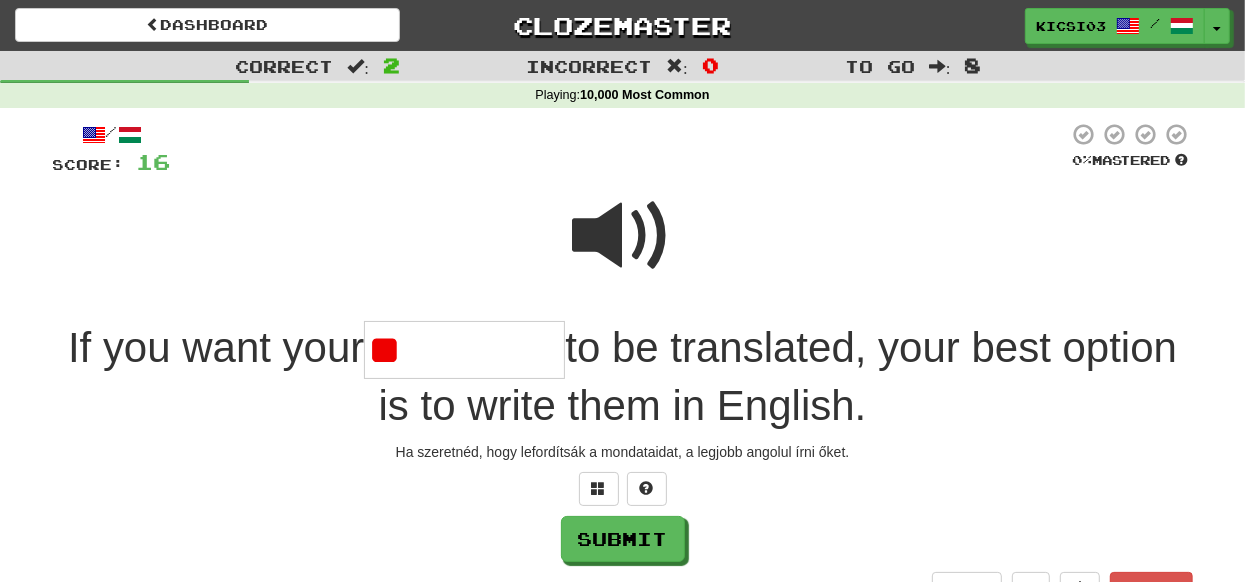 type on "*" 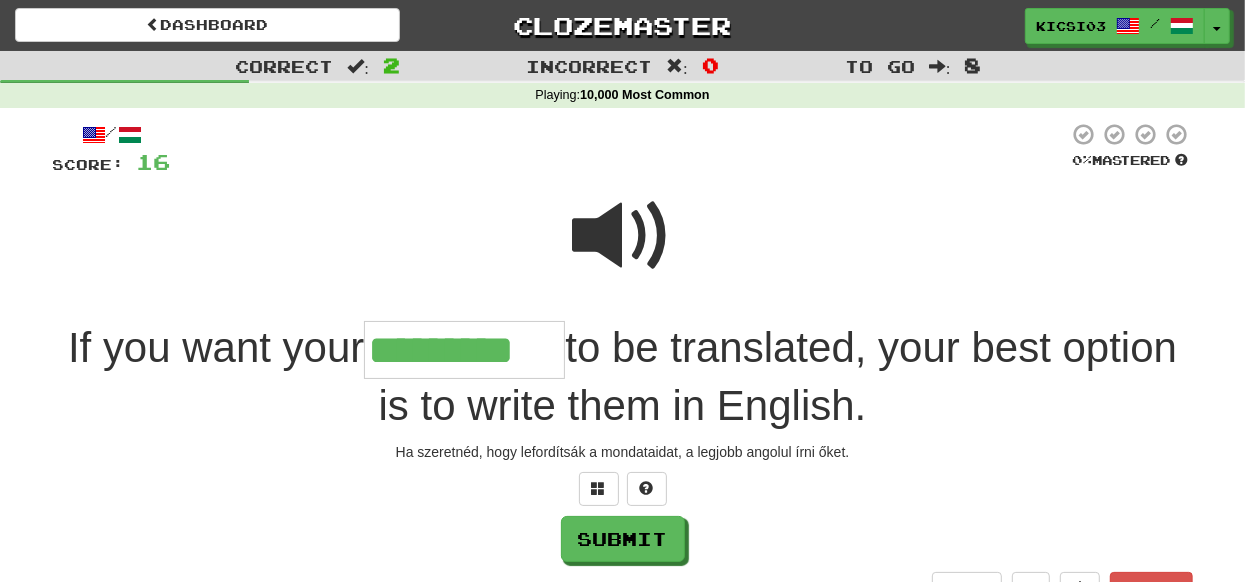type on "*********" 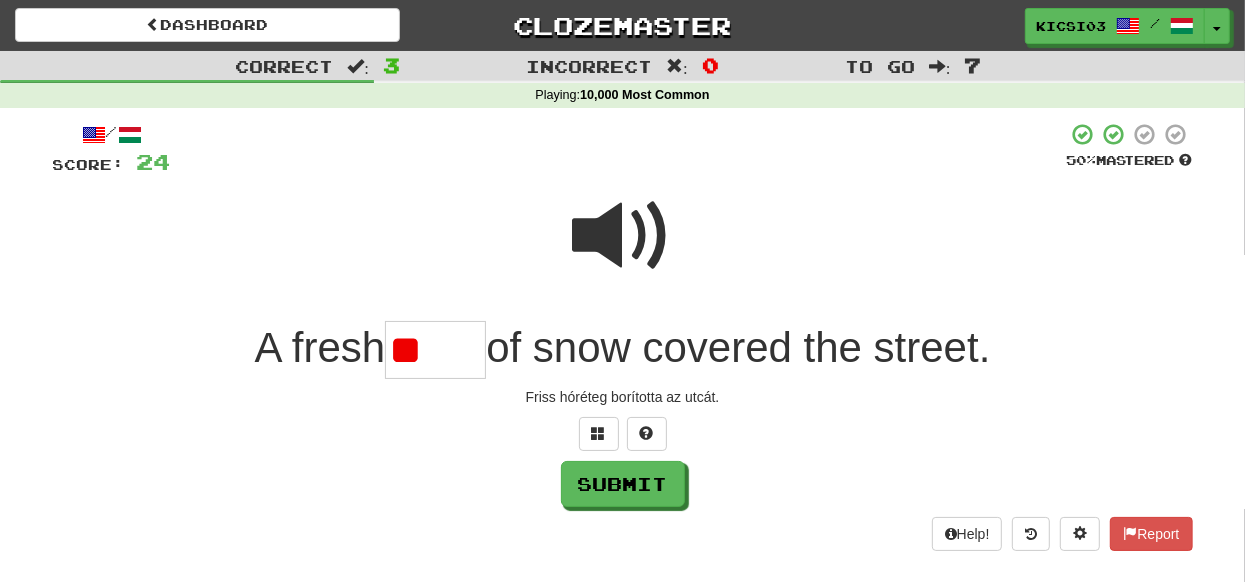 type on "*" 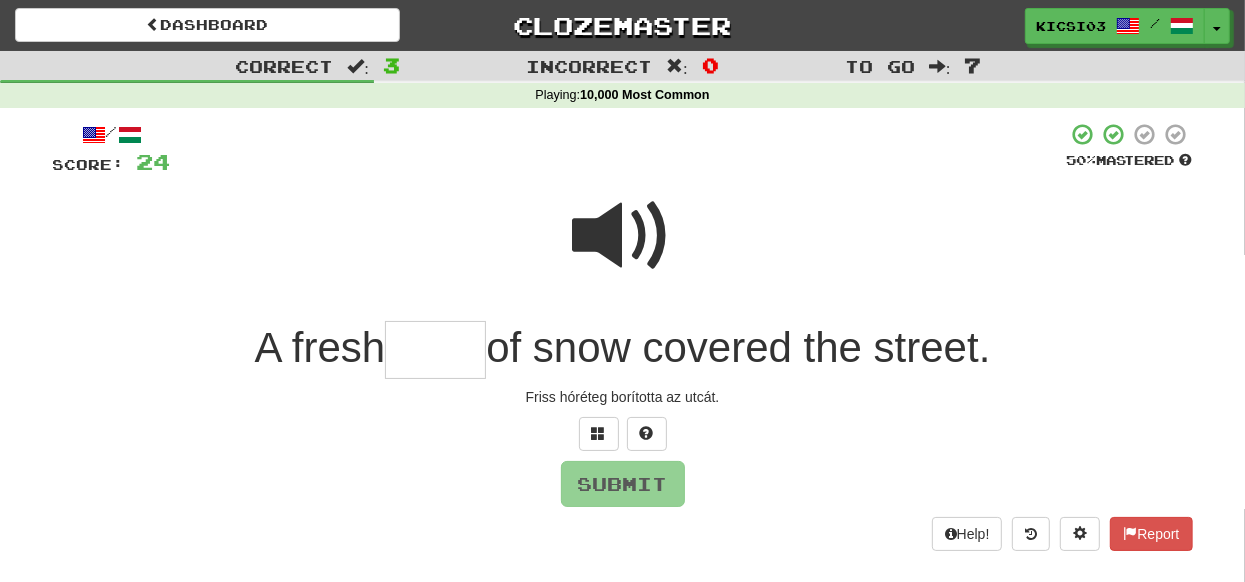 click at bounding box center [623, 236] 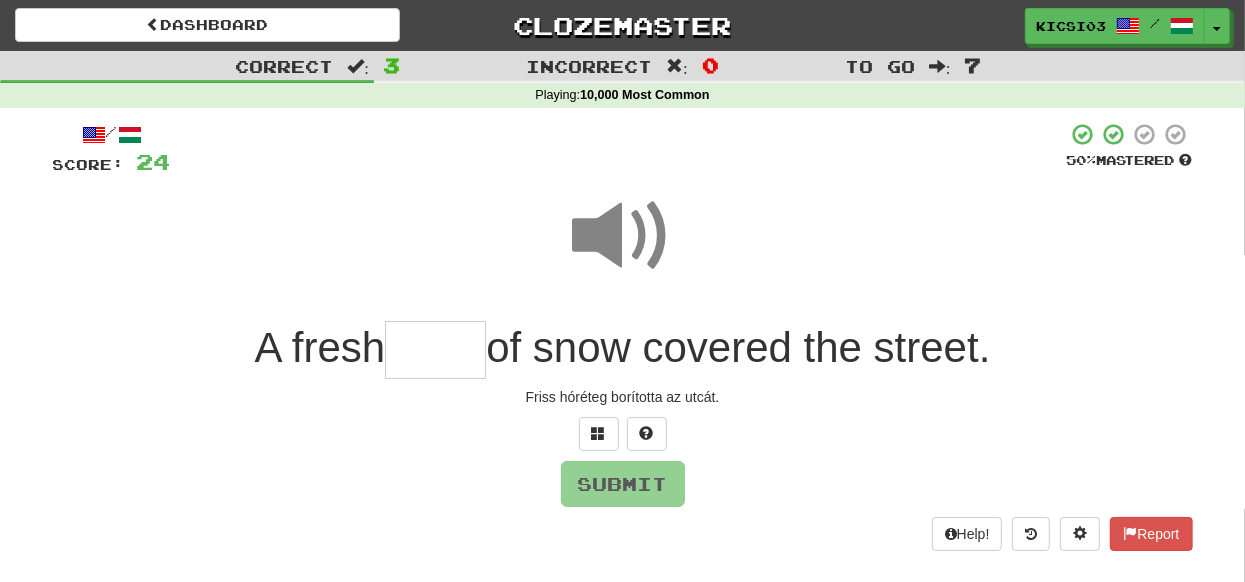 click at bounding box center [435, 350] 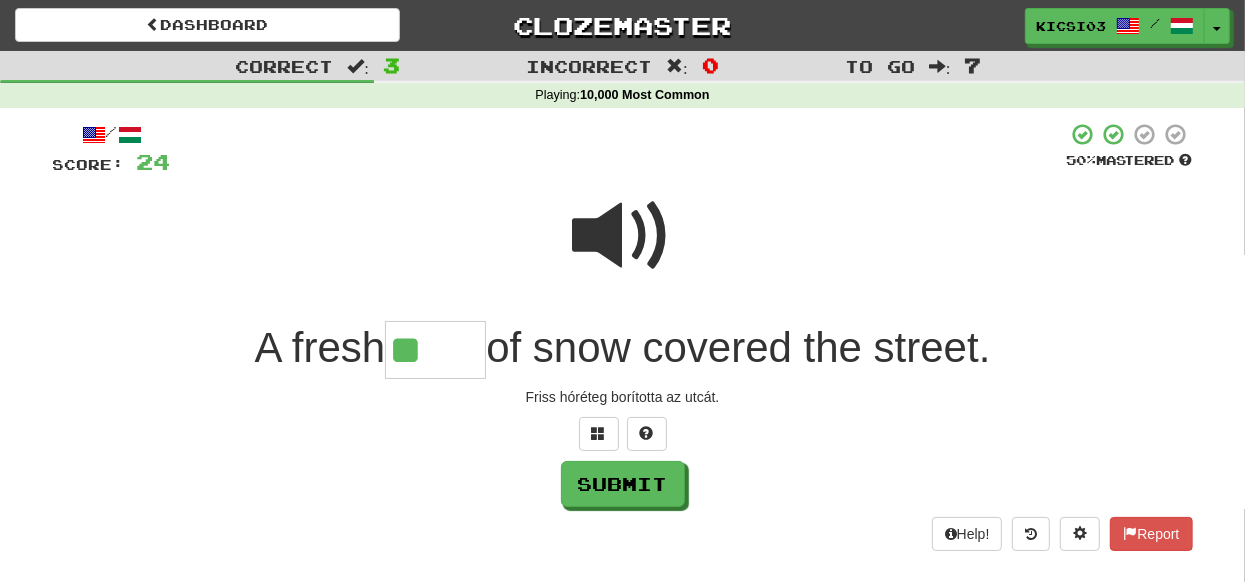 click at bounding box center (623, 236) 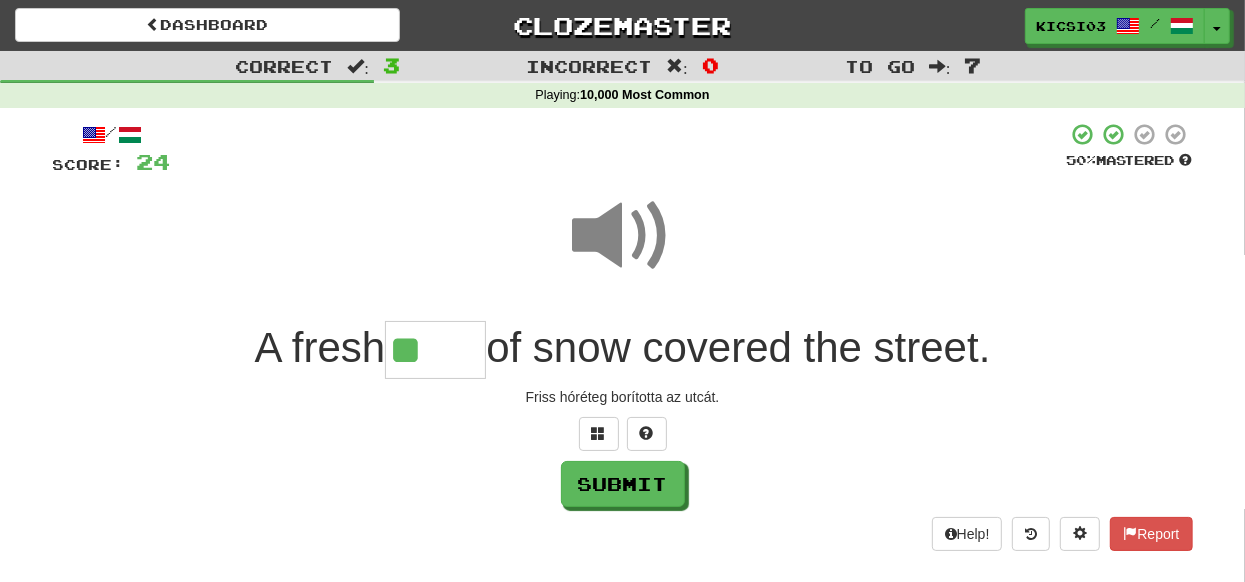 click on "**" at bounding box center (435, 350) 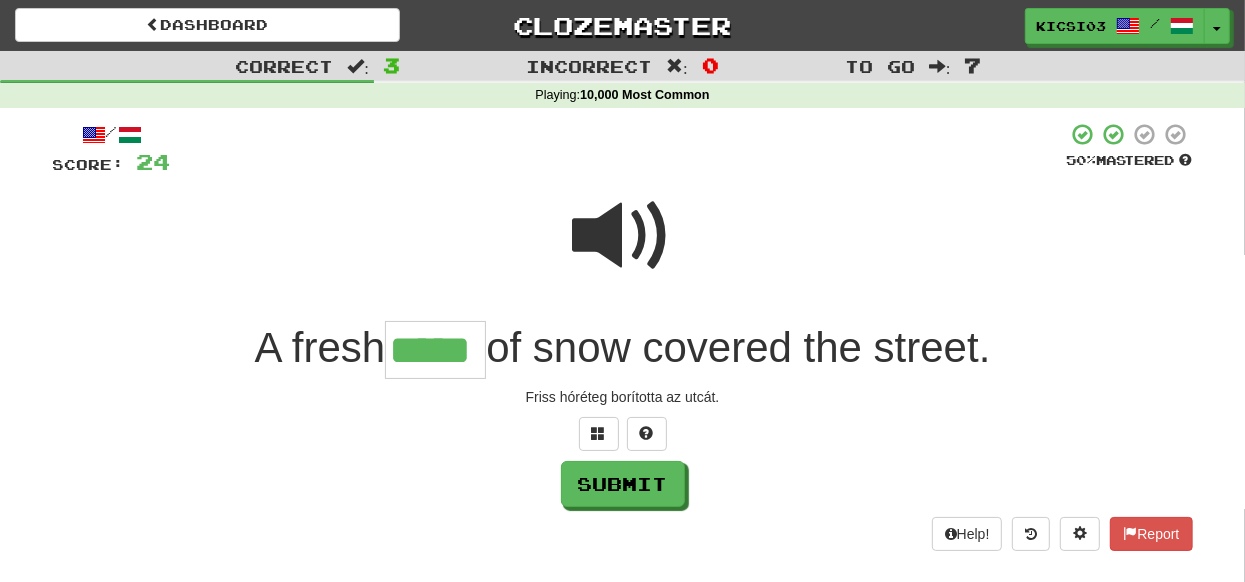 type on "*****" 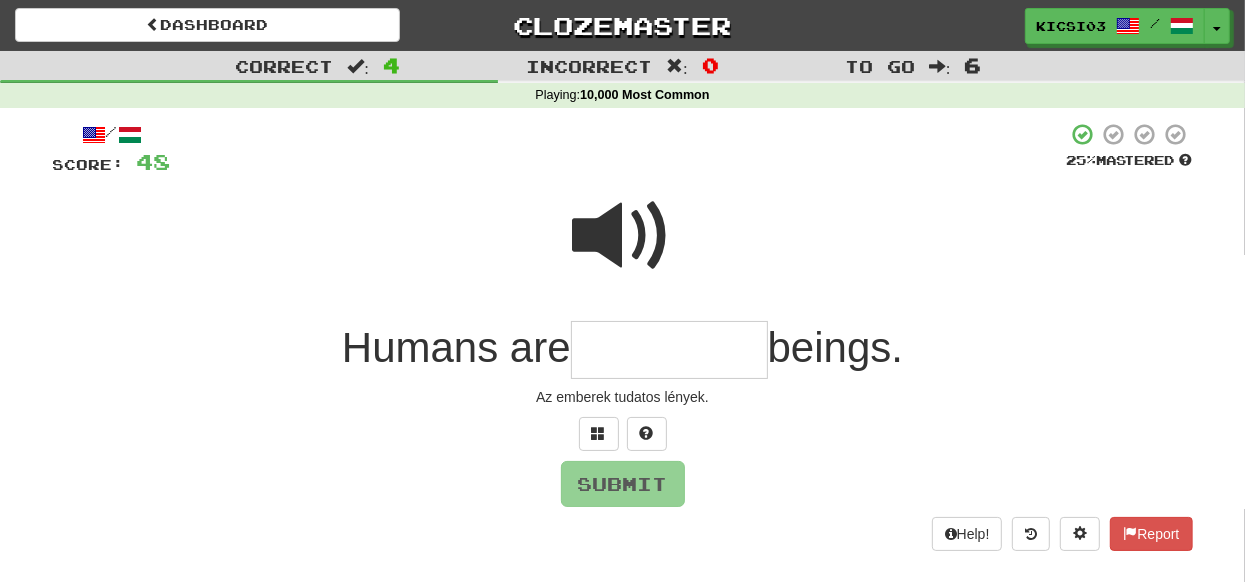 type on "*" 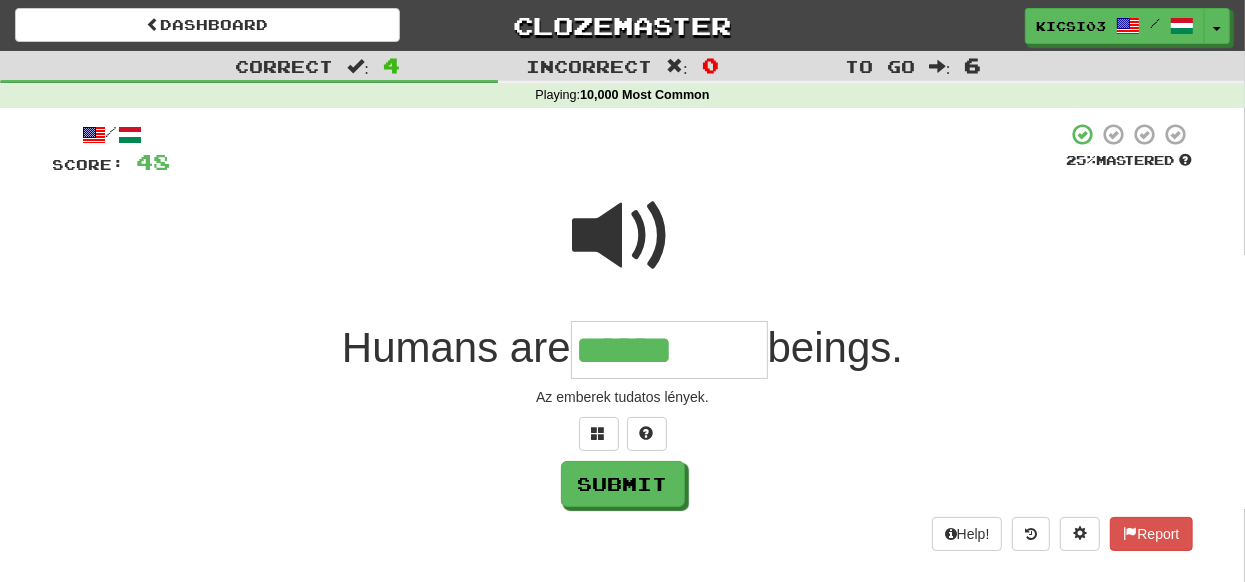 click at bounding box center (623, 236) 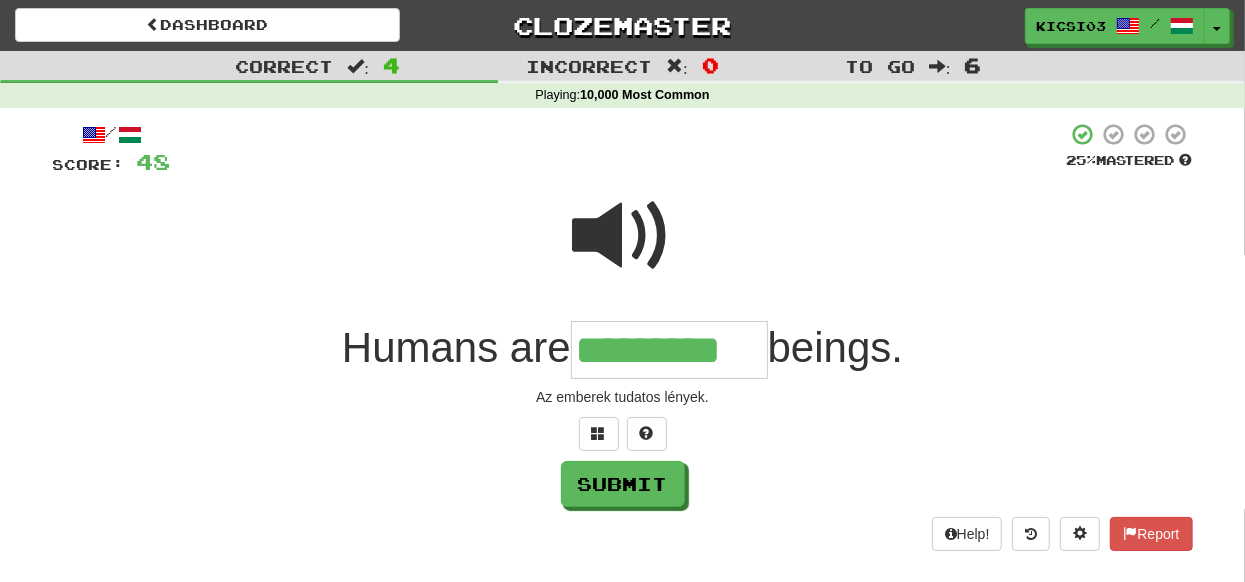 type on "*********" 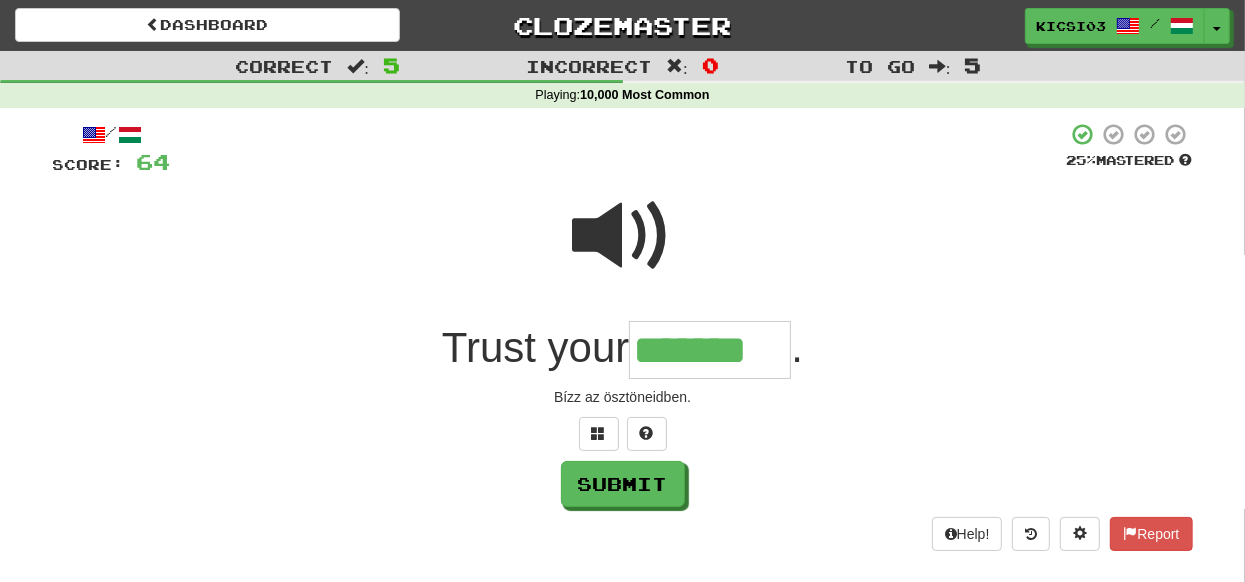 click at bounding box center (623, 236) 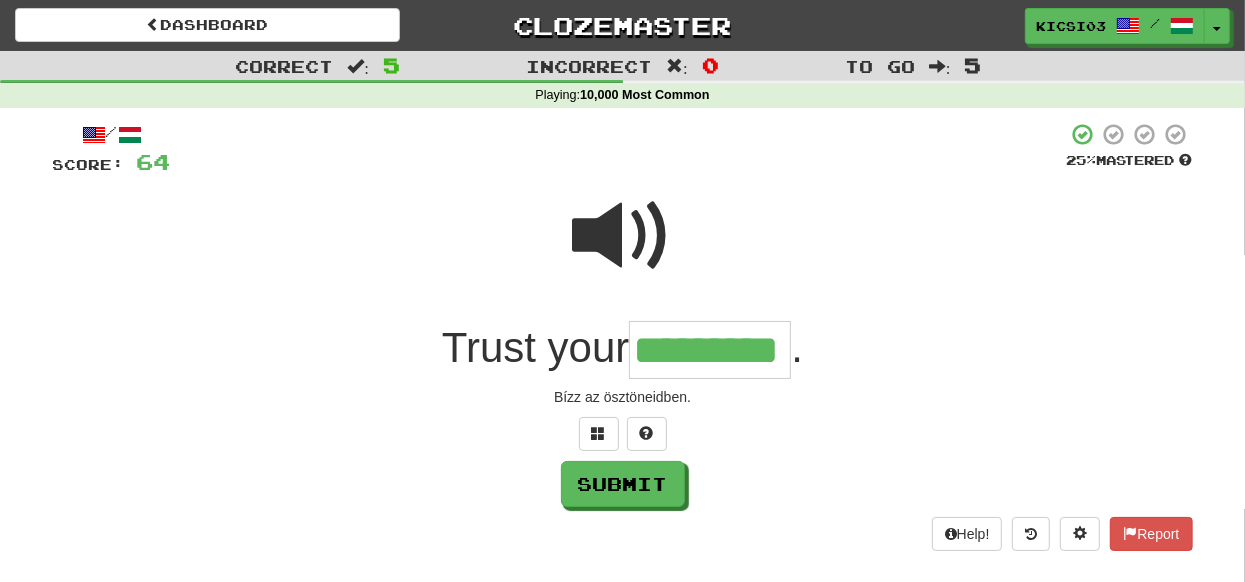 type on "*********" 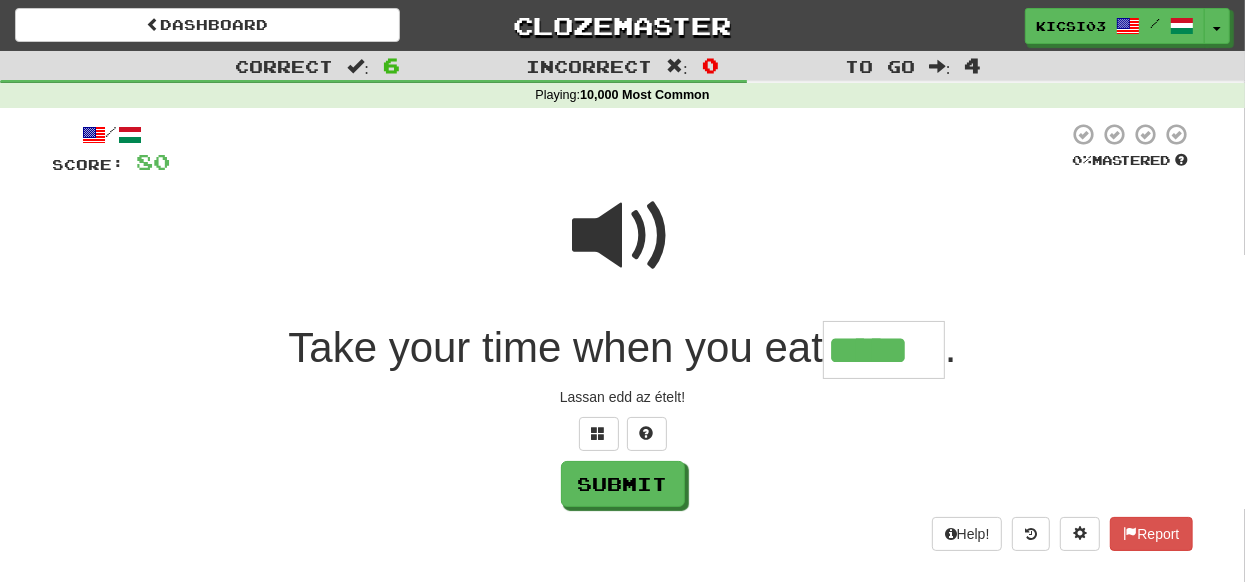 type on "*****" 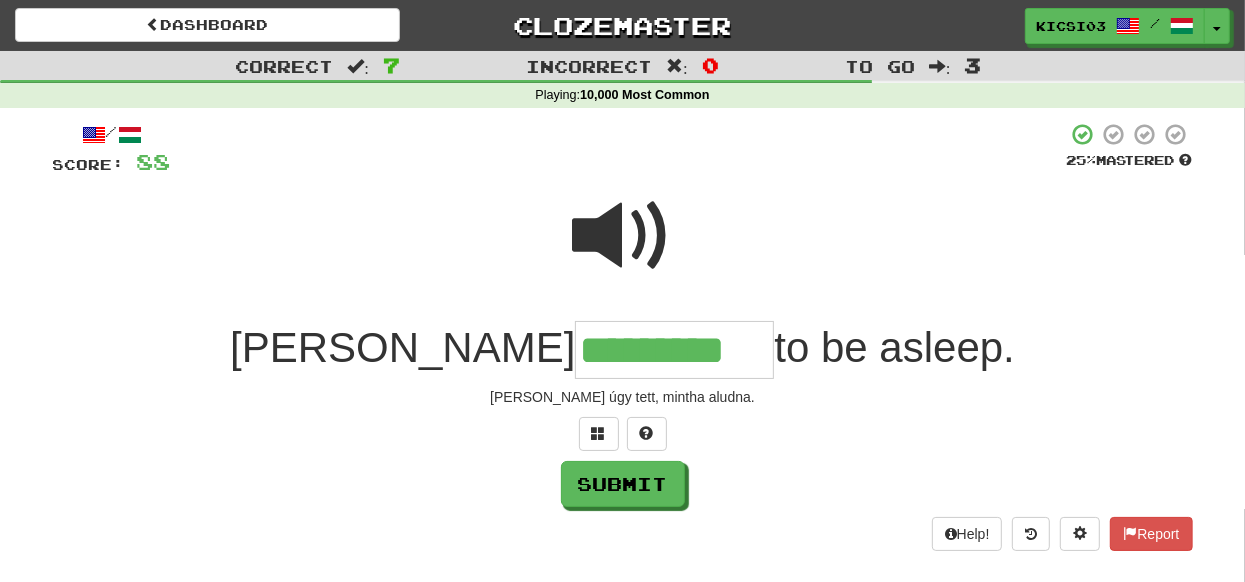 type on "*********" 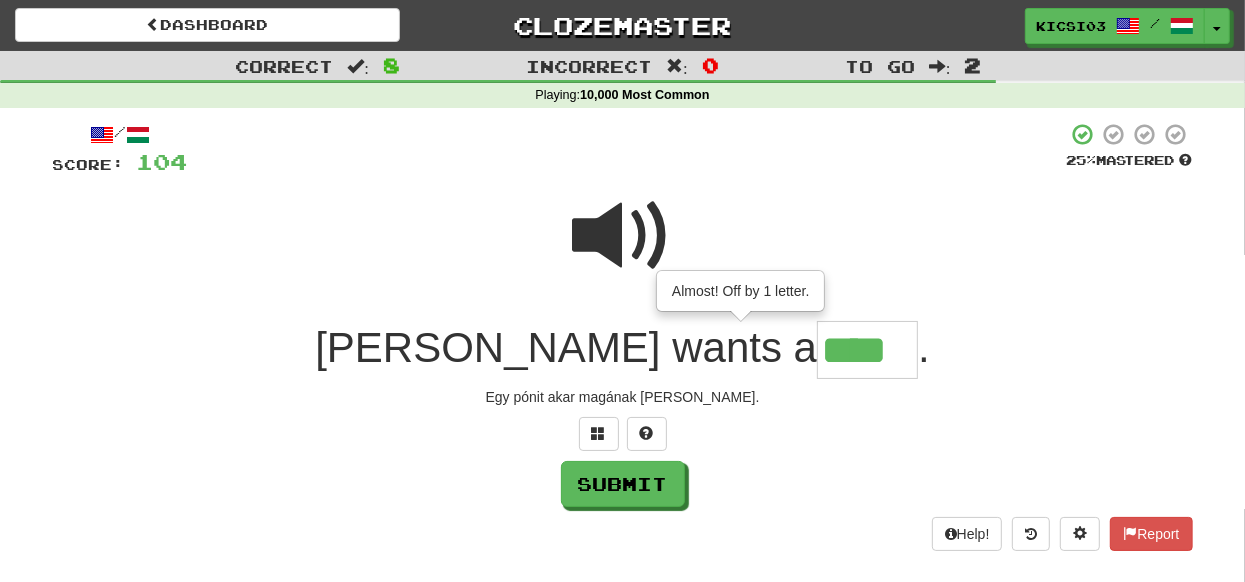 type on "****" 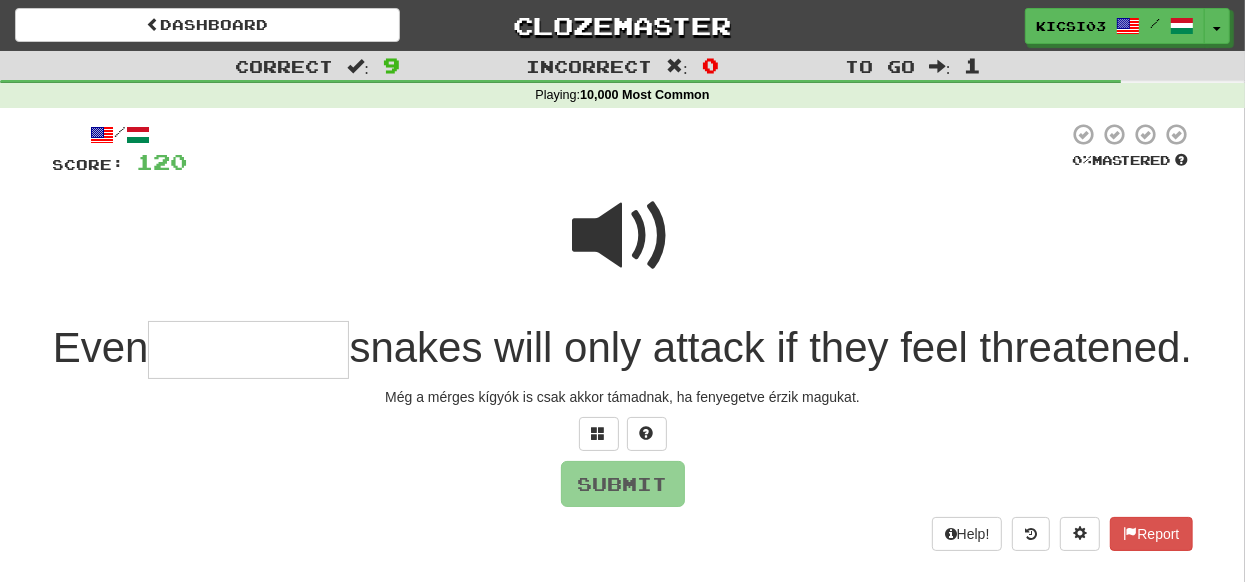 click at bounding box center [623, 236] 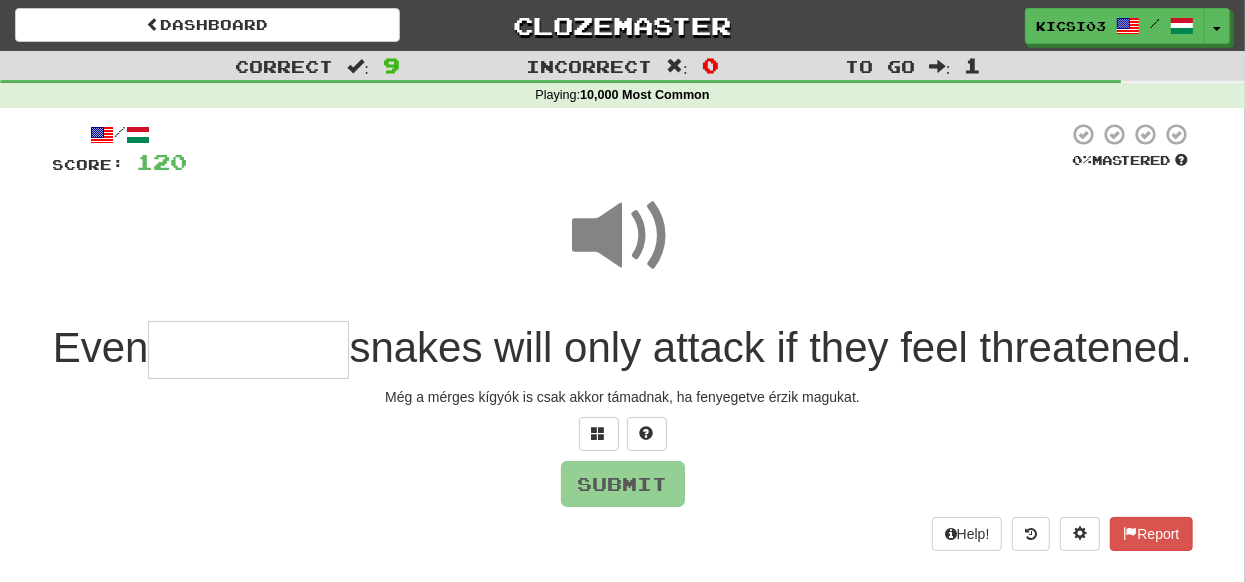 click at bounding box center [248, 350] 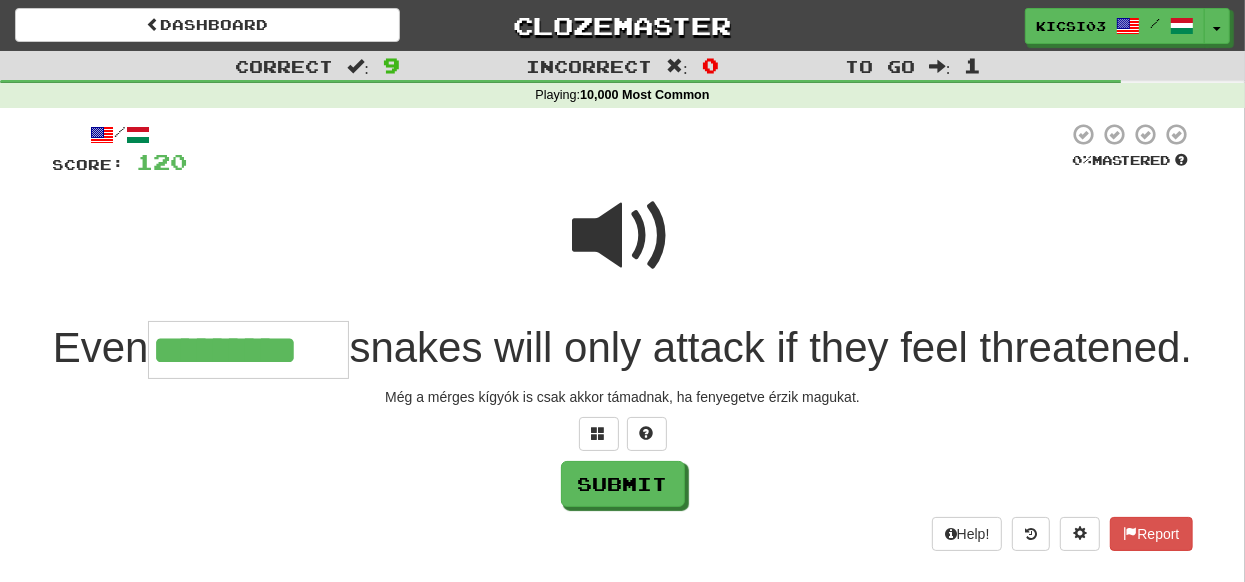 type on "*********" 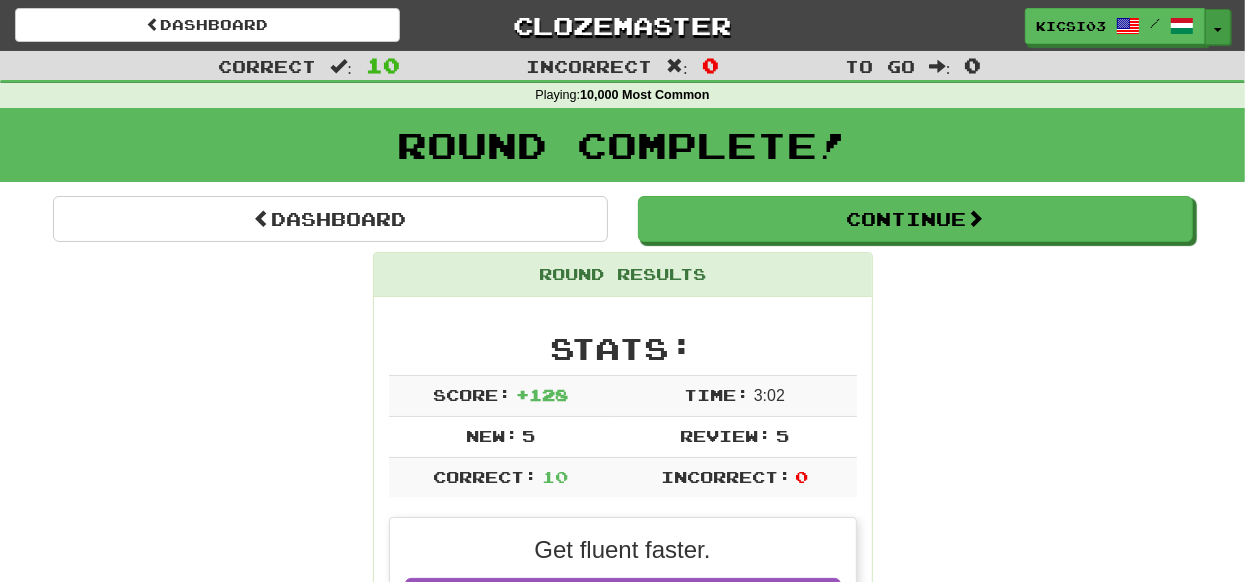 click on "Toggle Dropdown" at bounding box center (1218, 27) 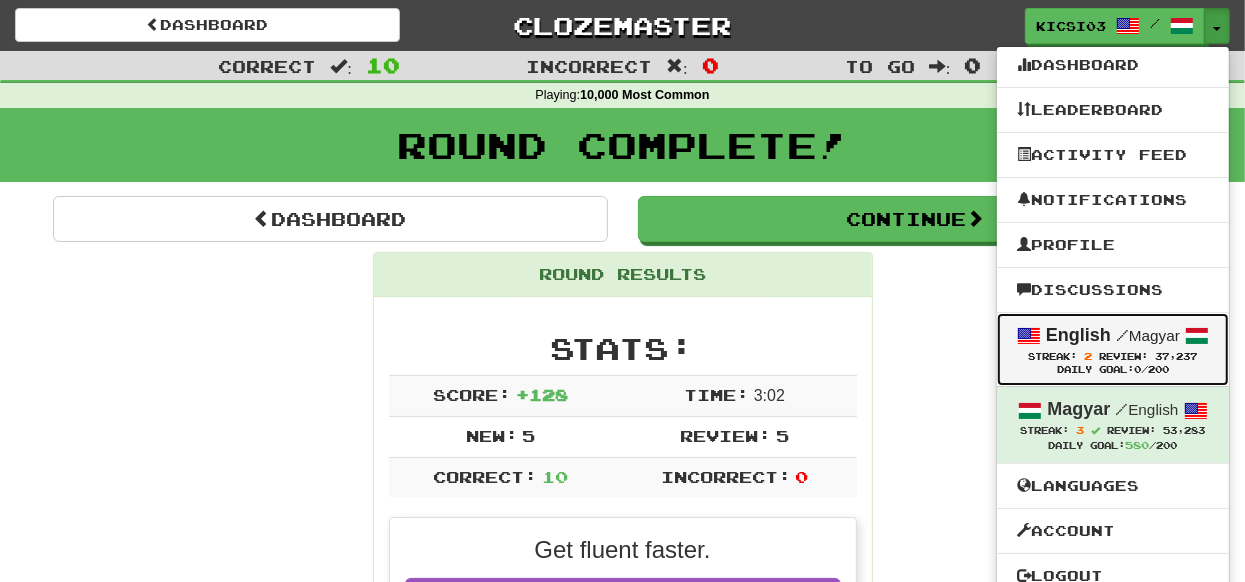 click at bounding box center (1029, 336) 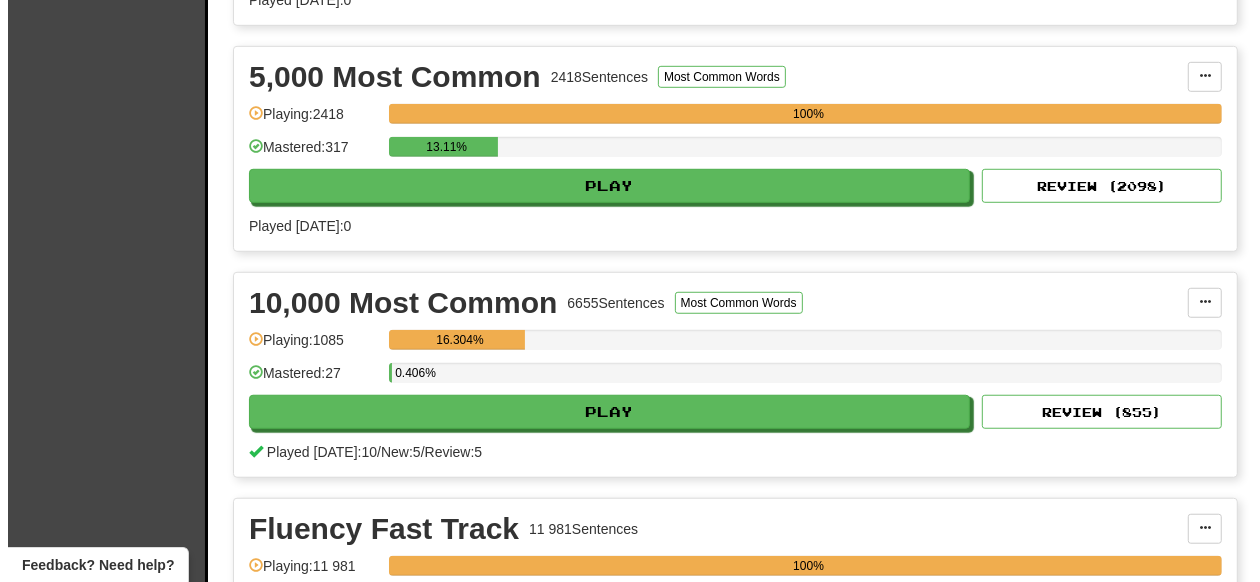 scroll, scrollTop: 999, scrollLeft: 0, axis: vertical 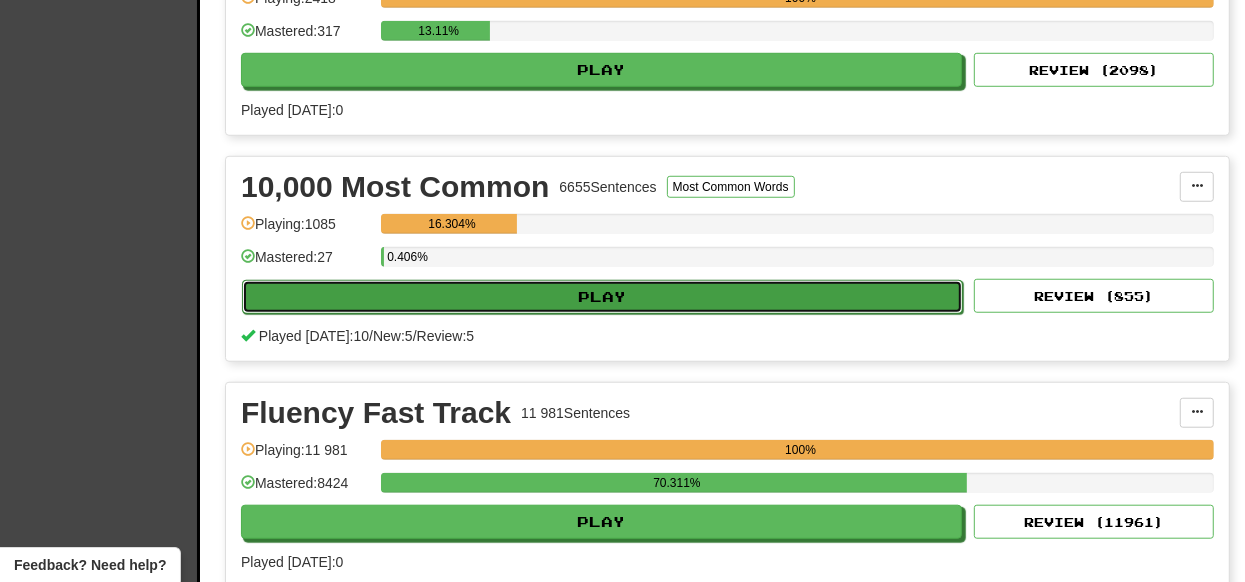 click on "Play" at bounding box center (602, 297) 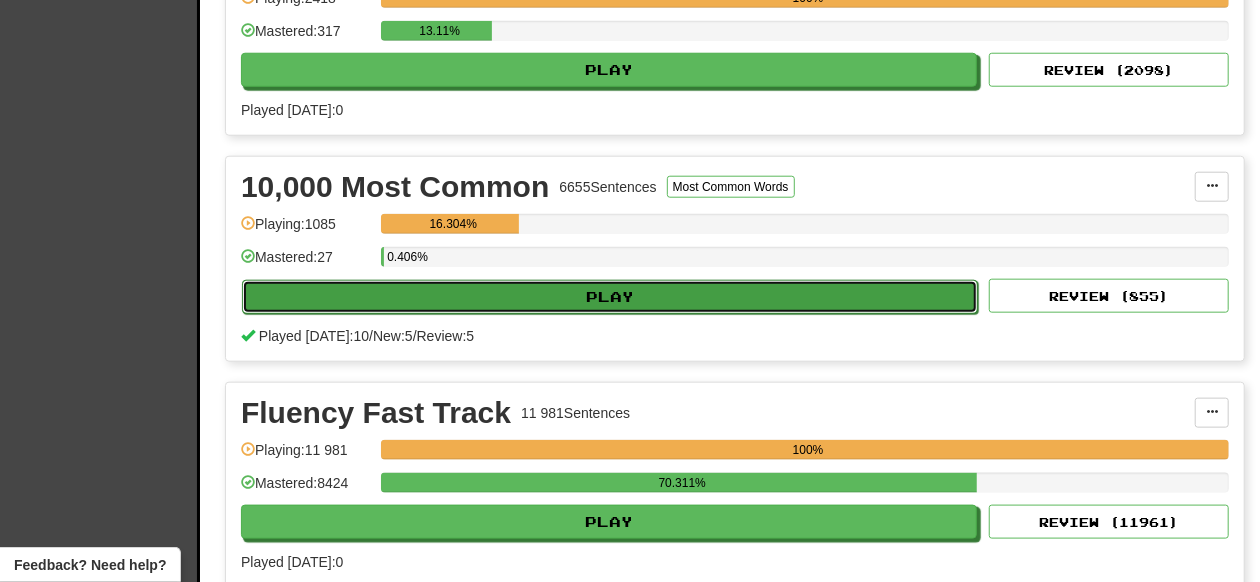 select on "**" 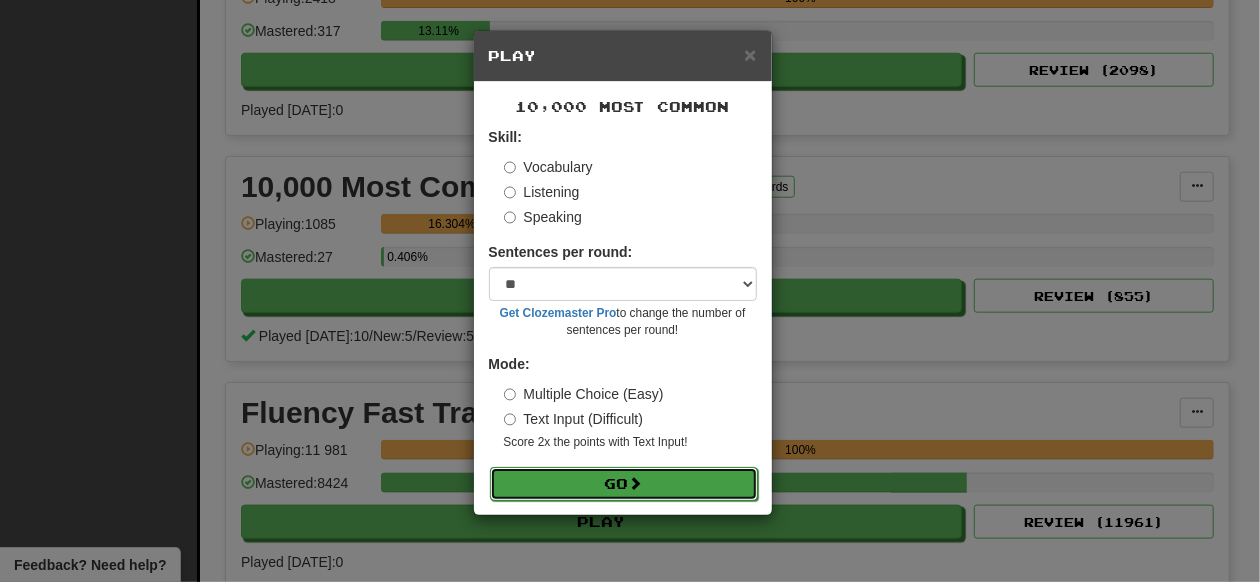 click on "Go" at bounding box center (624, 484) 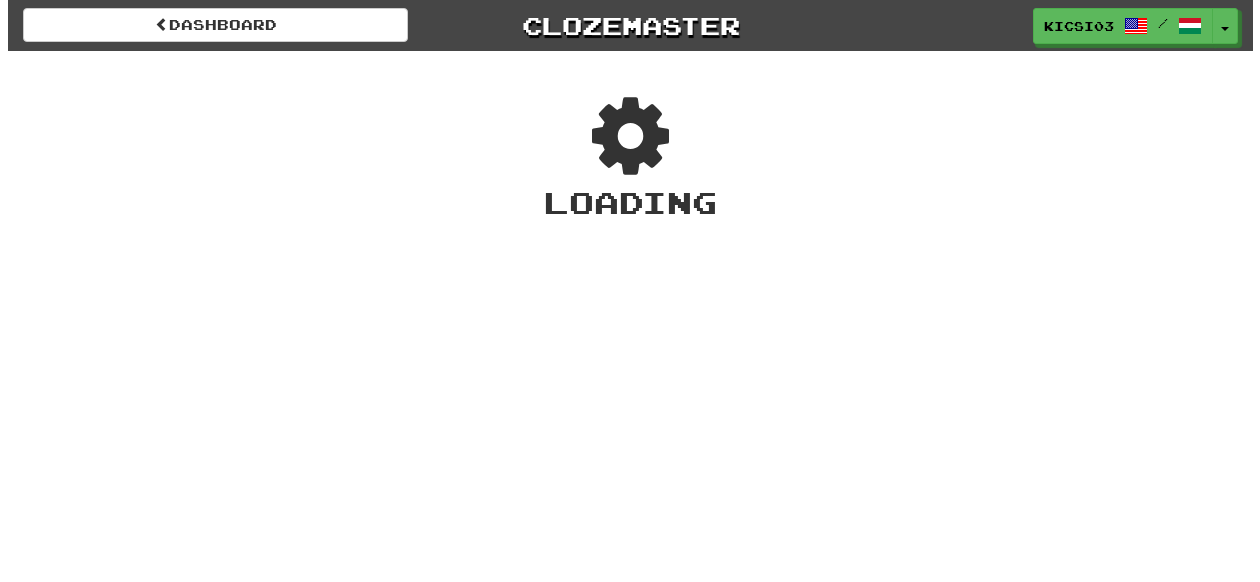 scroll, scrollTop: 0, scrollLeft: 0, axis: both 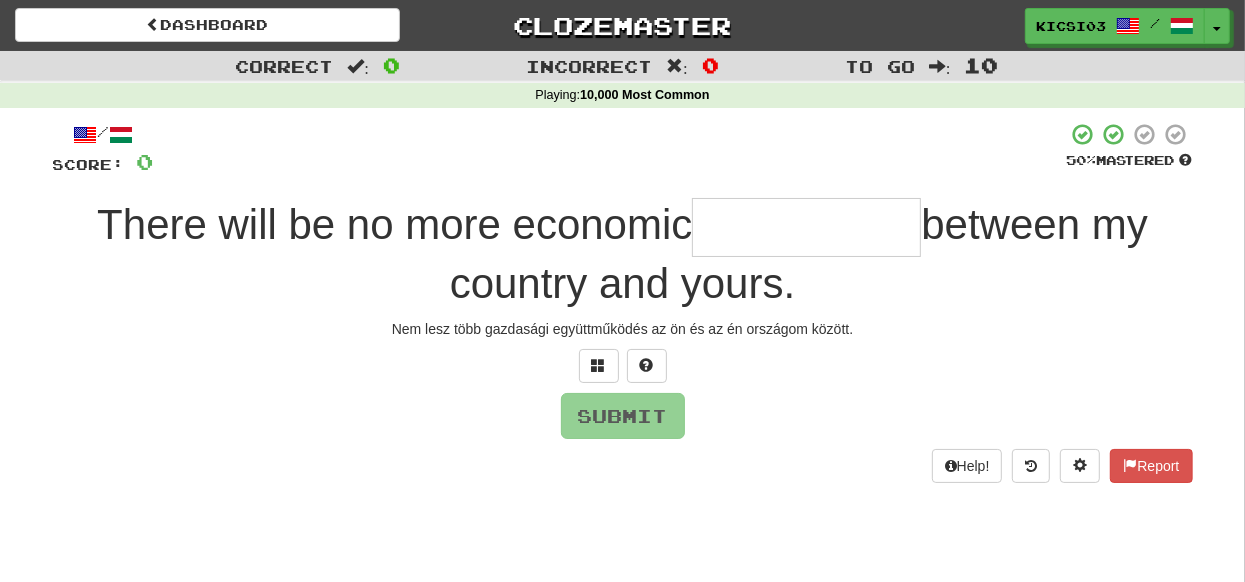 click at bounding box center [806, 227] 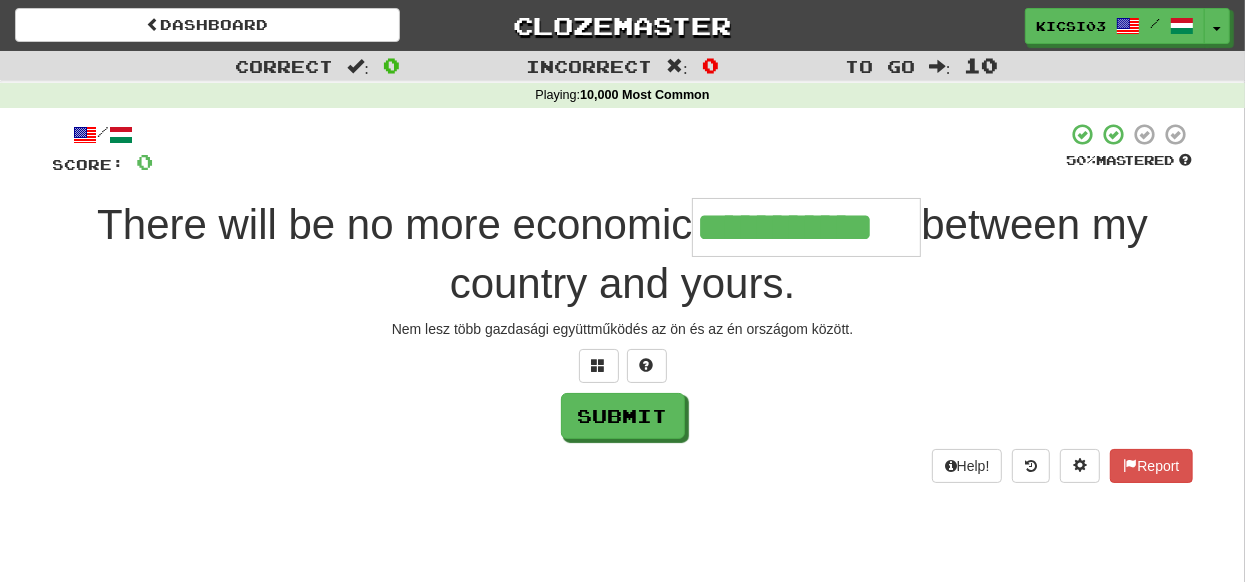 type on "**********" 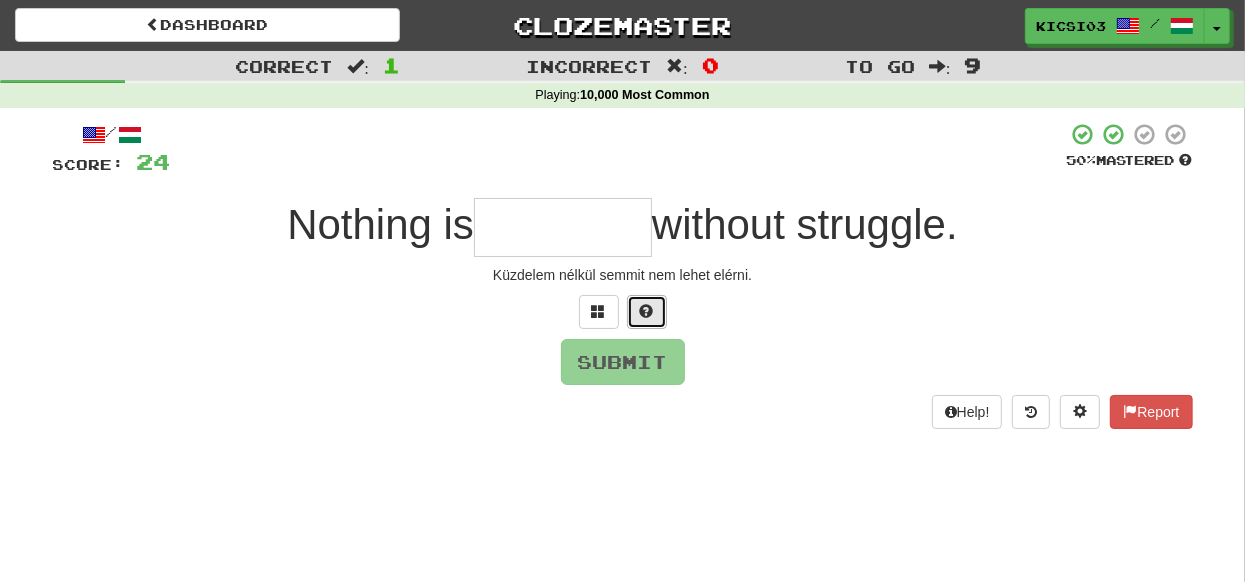 click at bounding box center (647, 311) 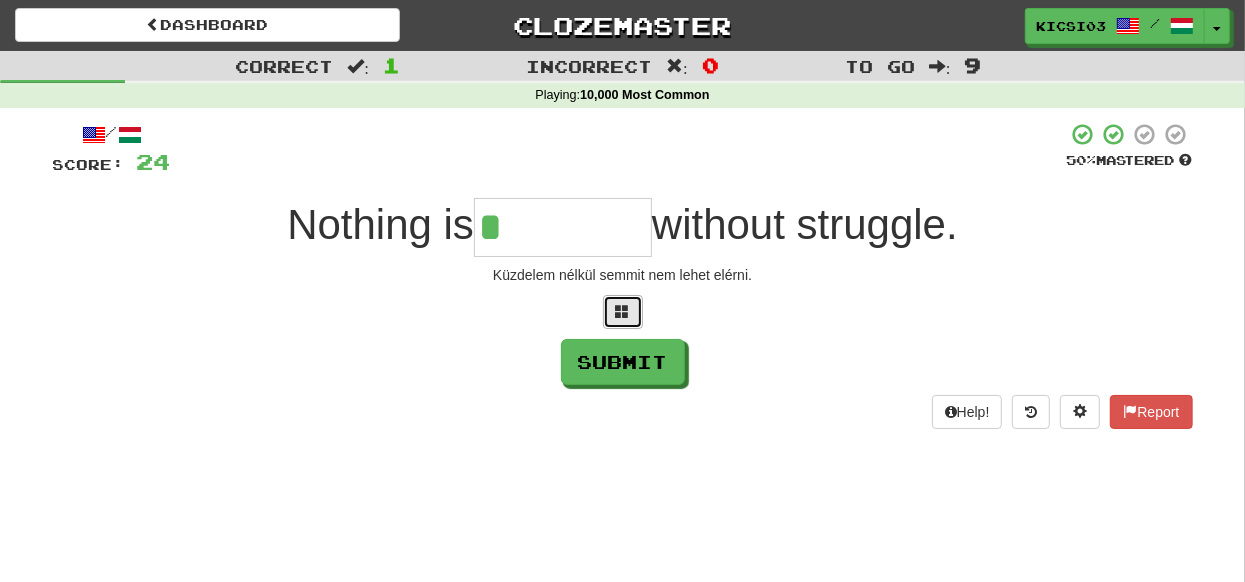 click at bounding box center (623, 311) 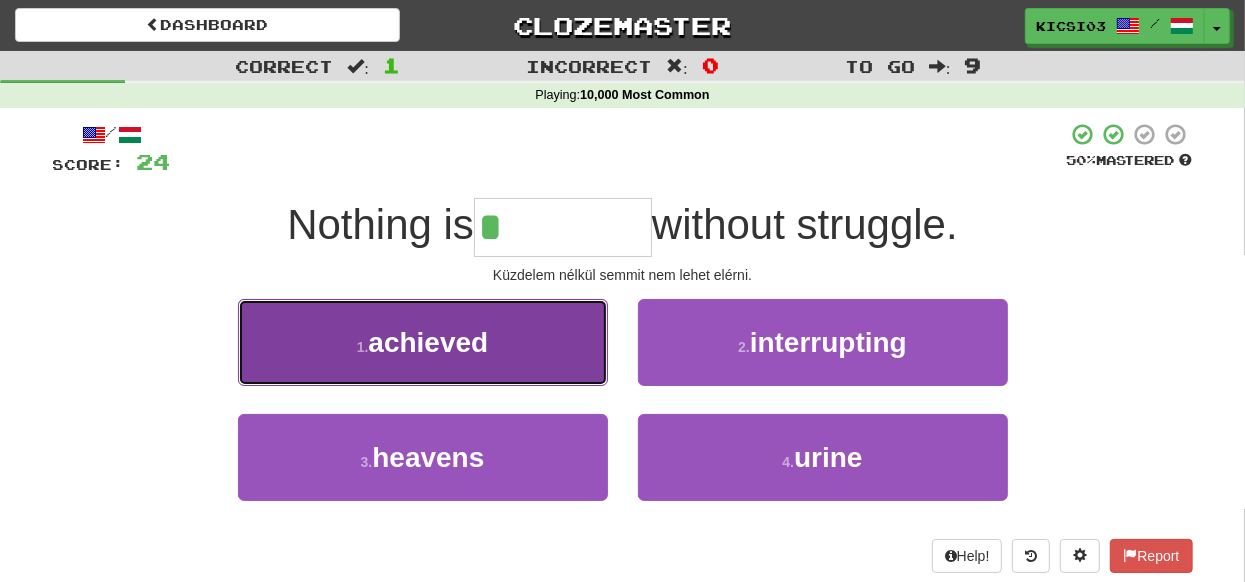 click on "1 .  achieved" at bounding box center (423, 342) 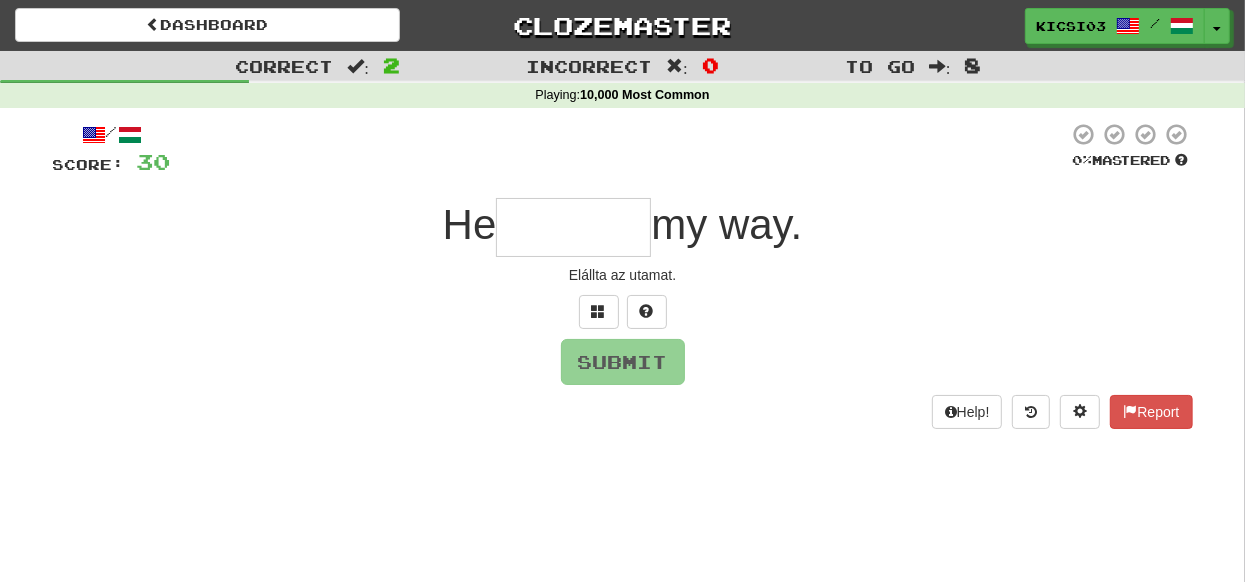 type on "*" 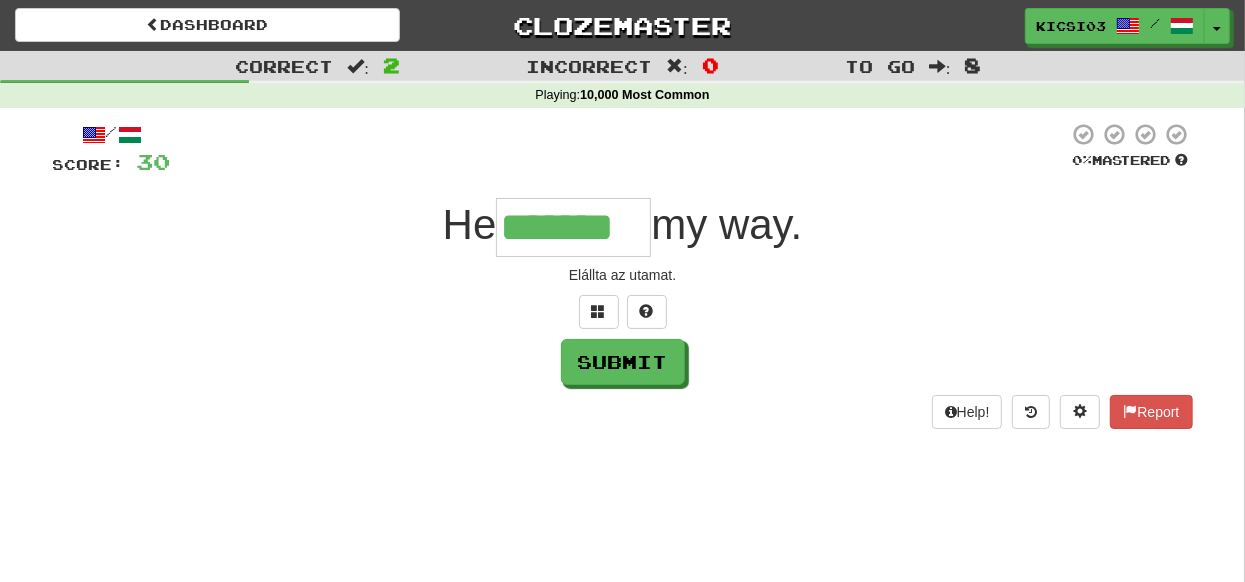 type on "*******" 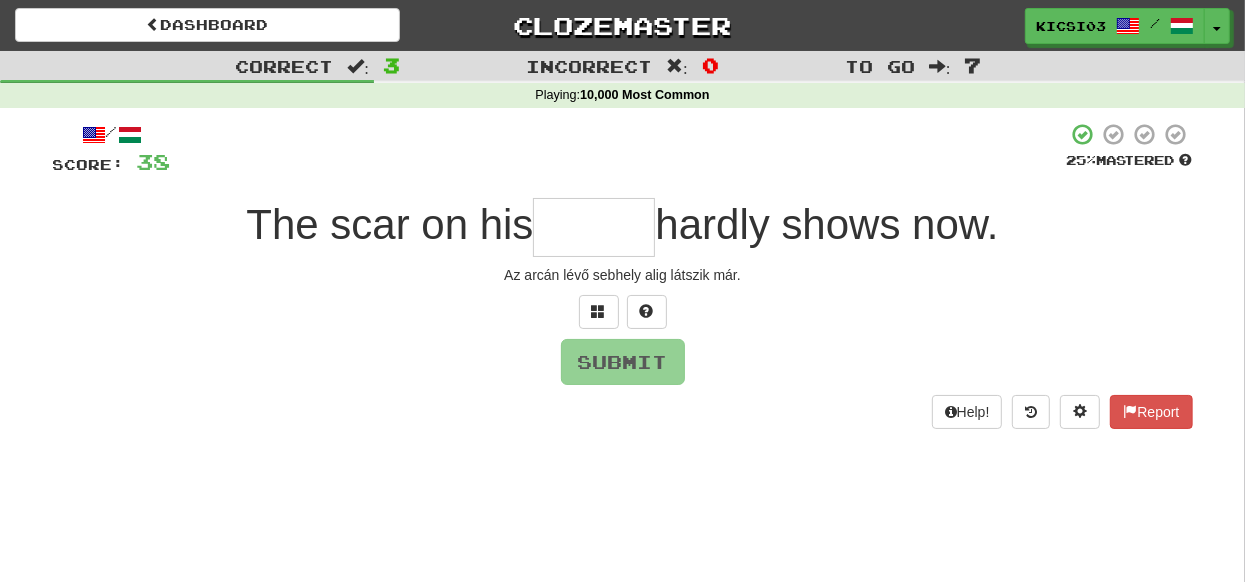 click at bounding box center [594, 227] 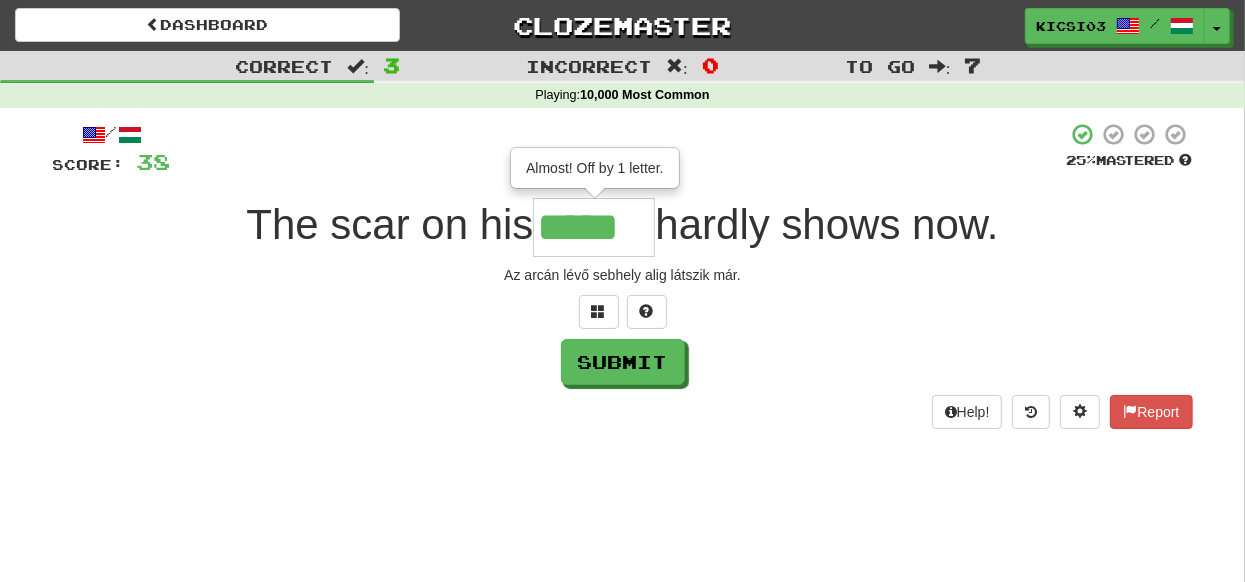 type on "*****" 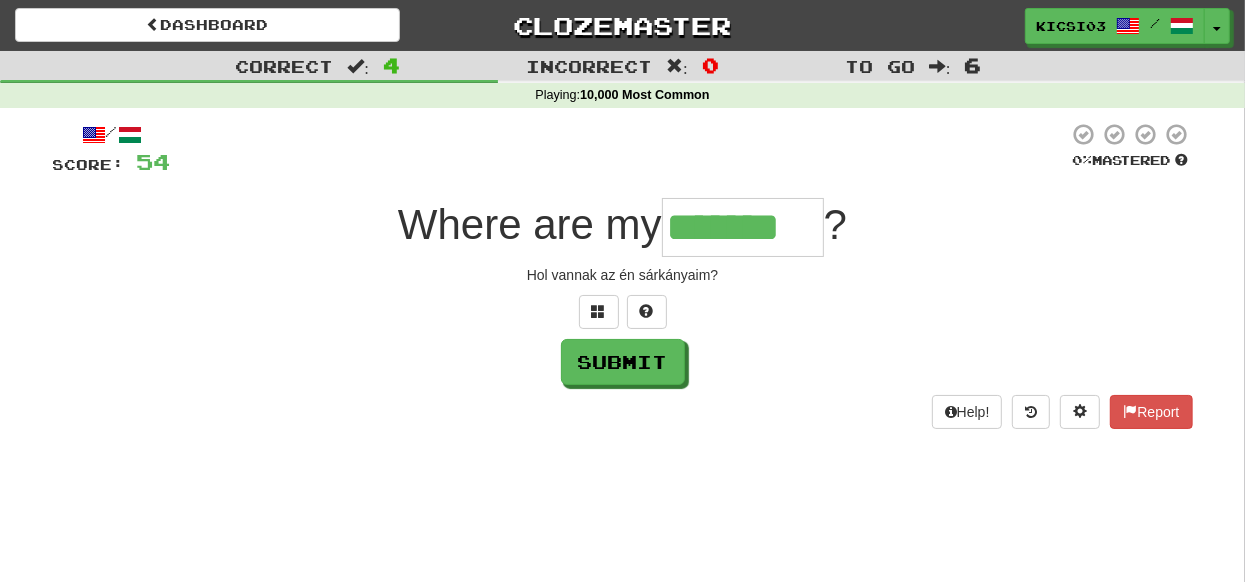 type on "*******" 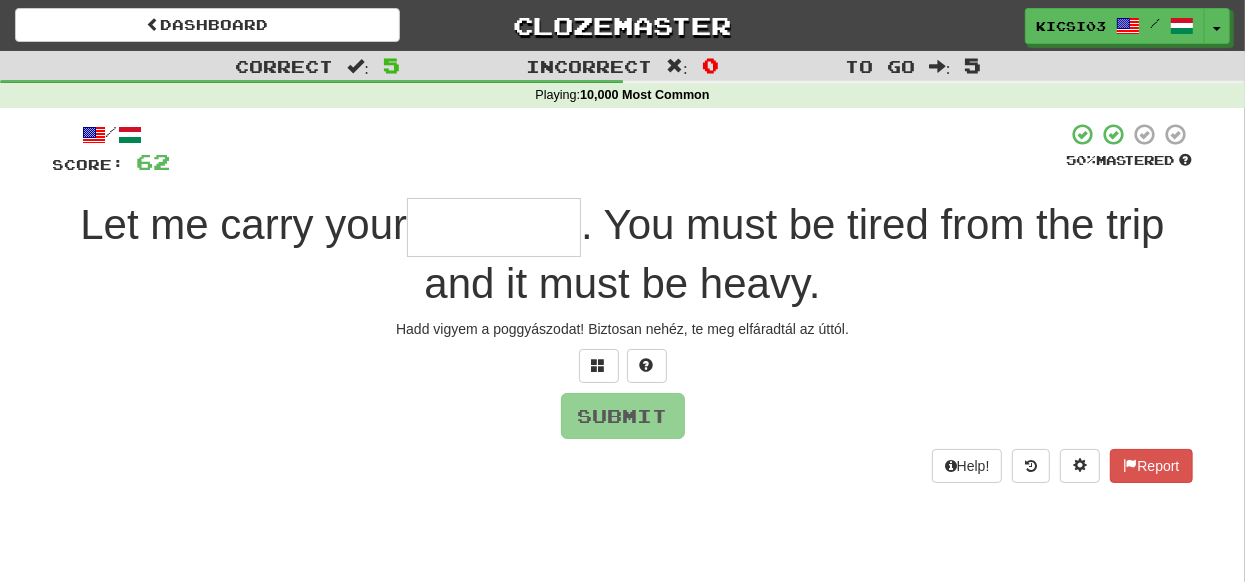 type on "*" 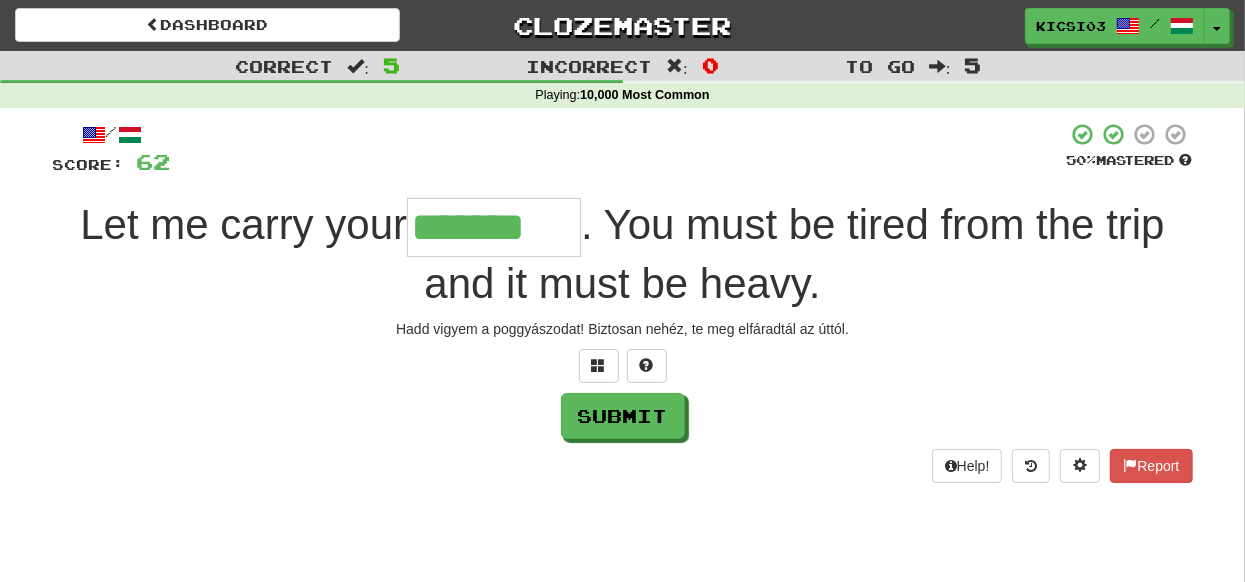 type on "*******" 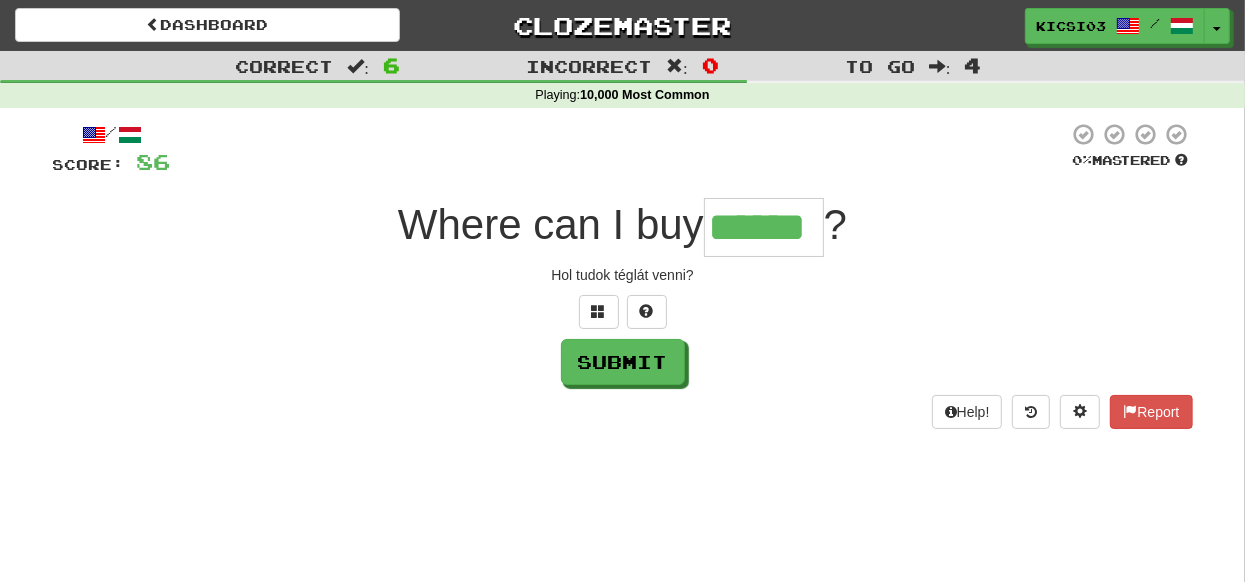 type on "******" 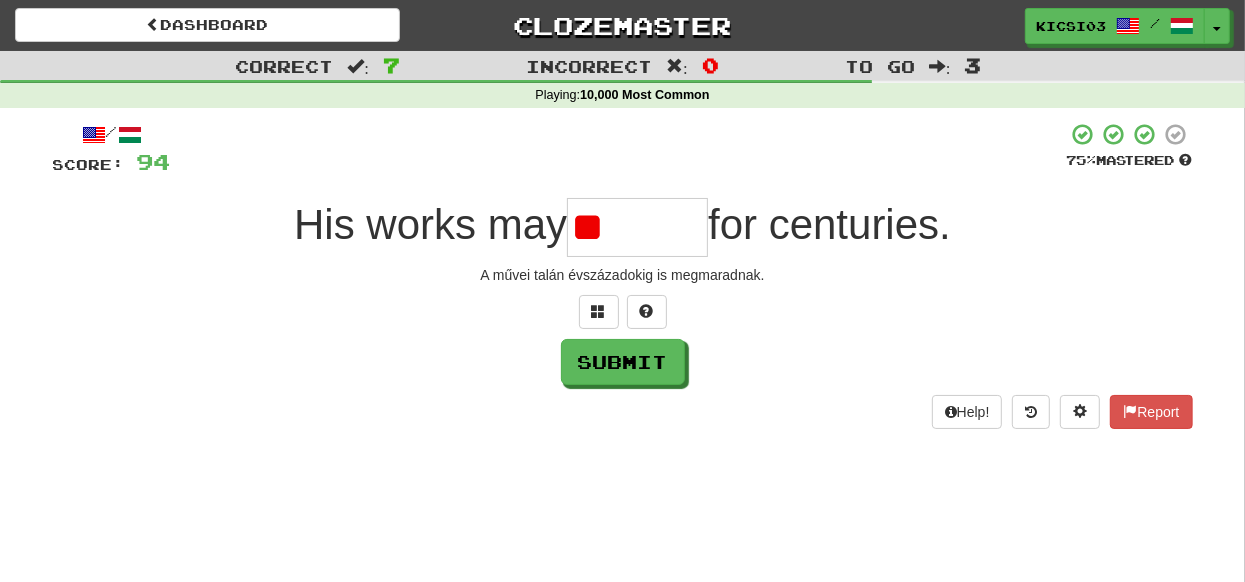 type on "*" 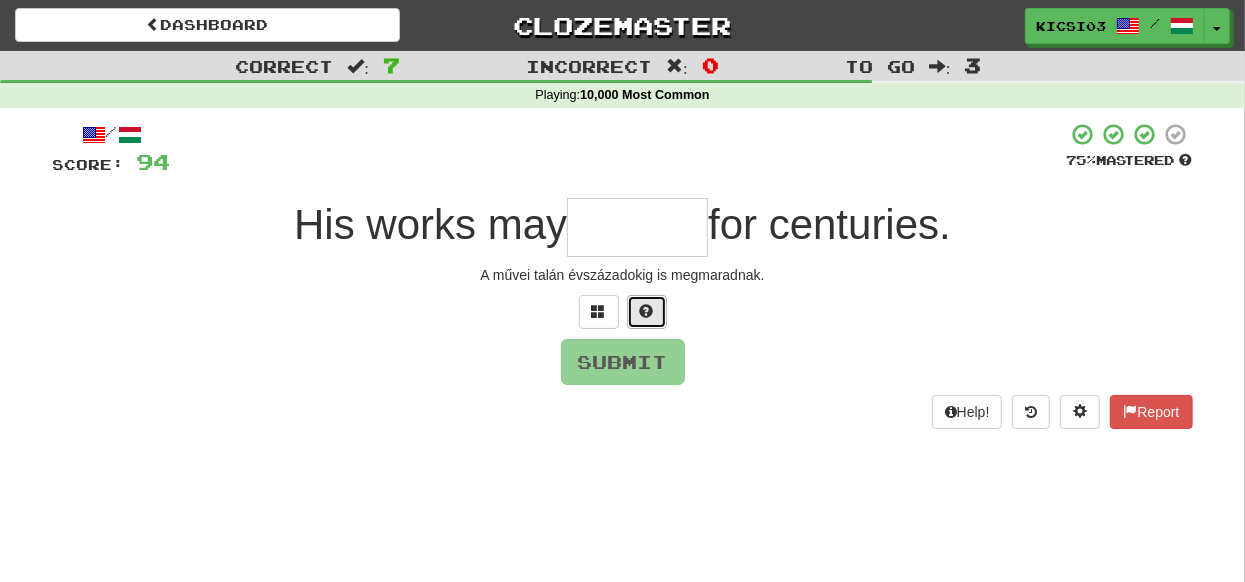 click at bounding box center (647, 312) 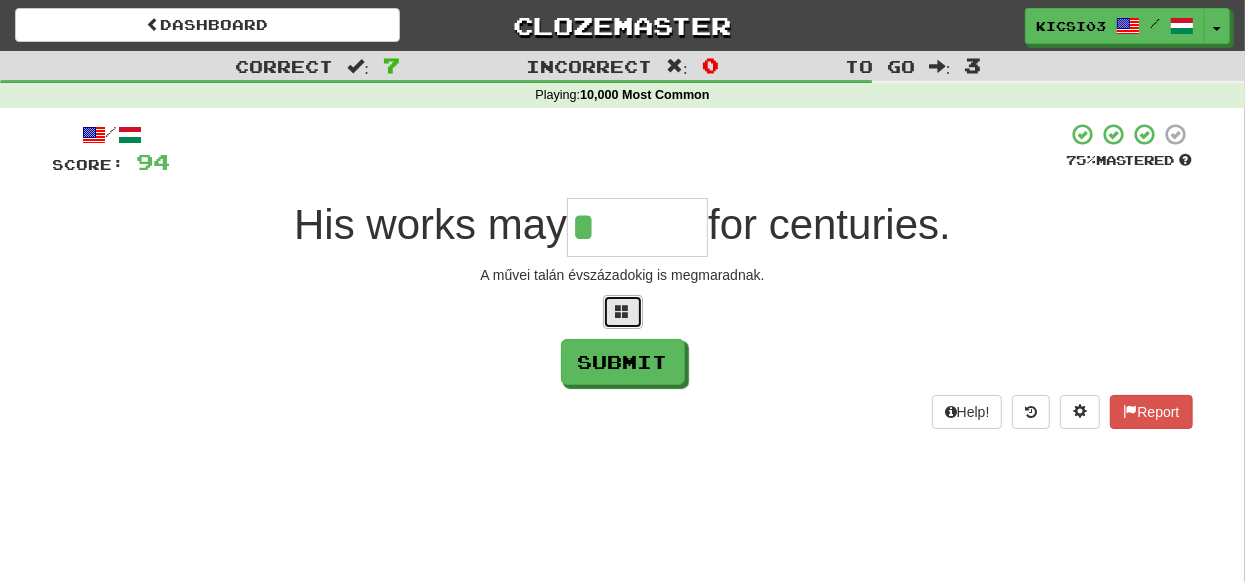 click at bounding box center [623, 312] 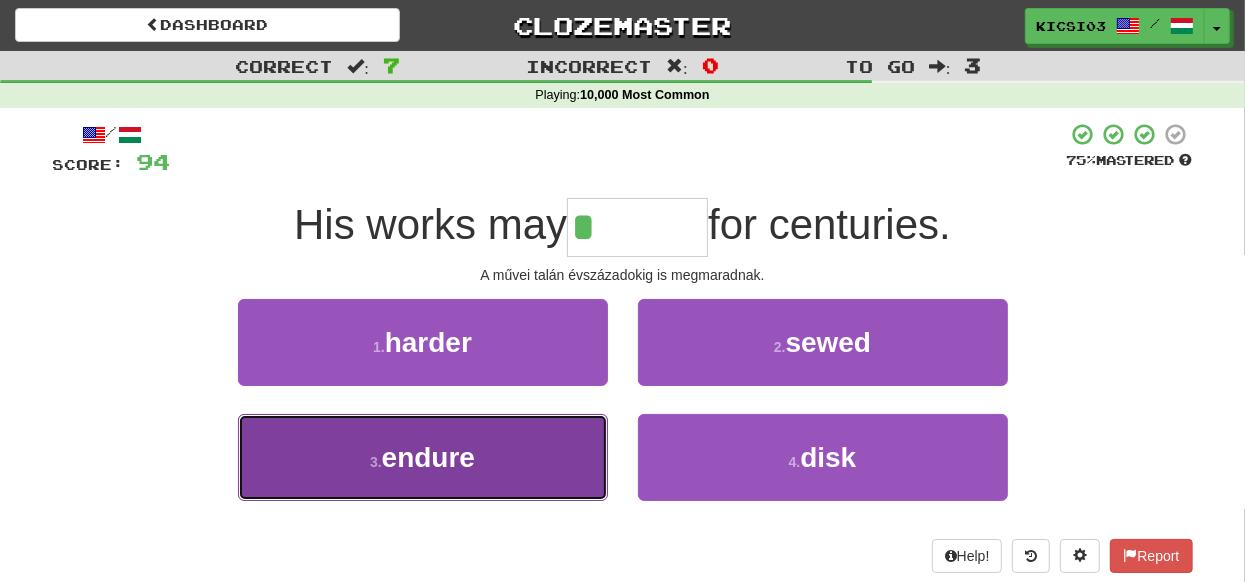 click on "3 .  endure" at bounding box center (423, 457) 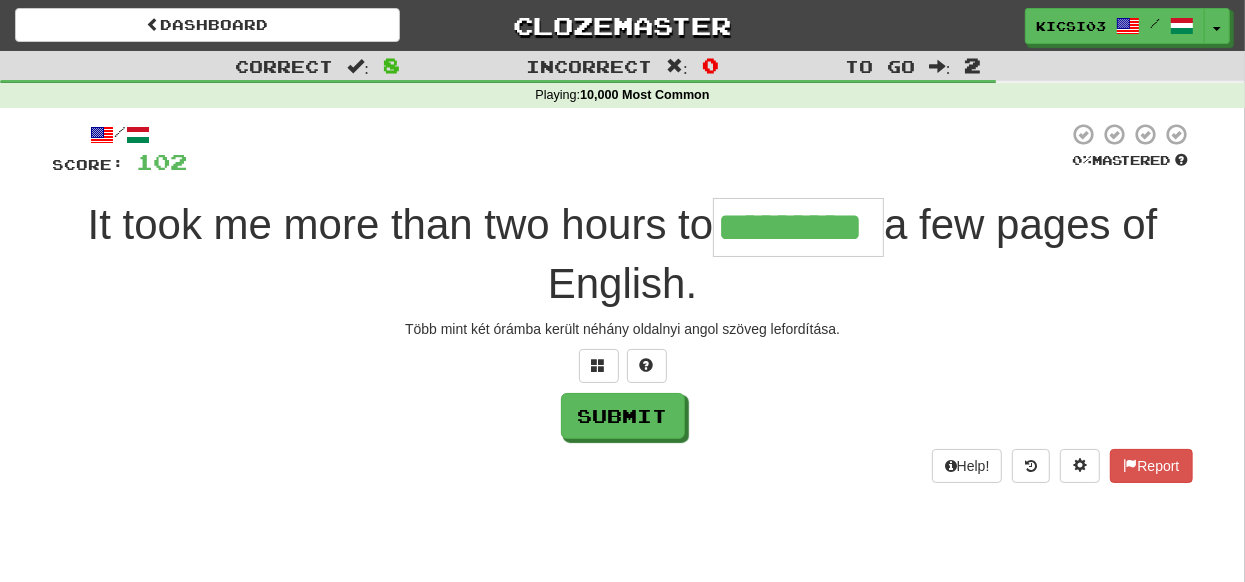 type on "*********" 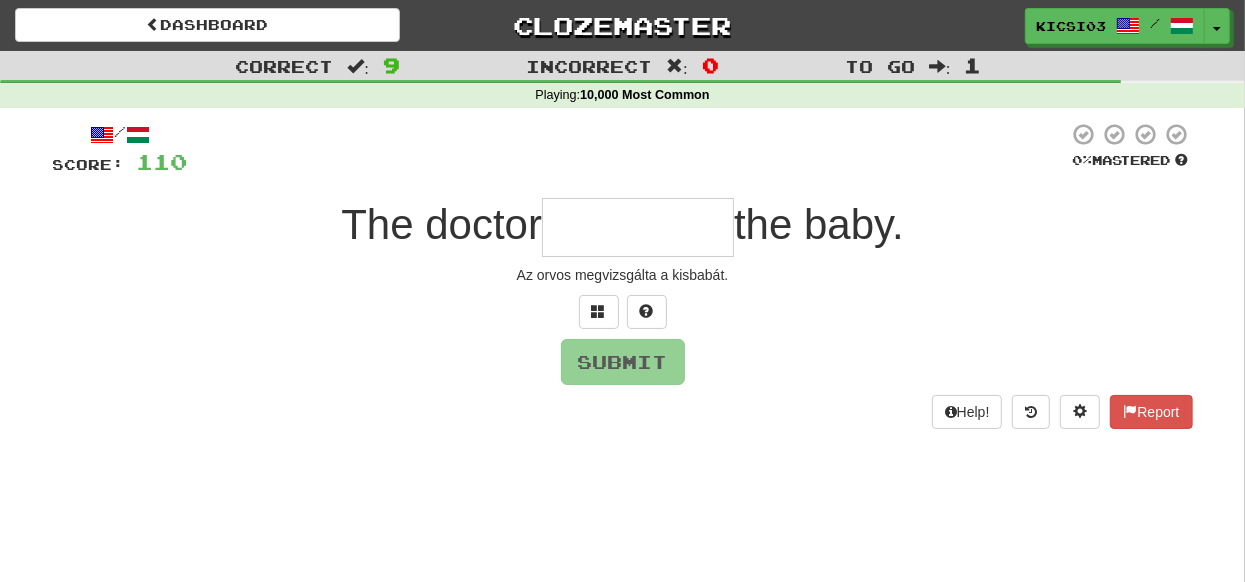 type on "*" 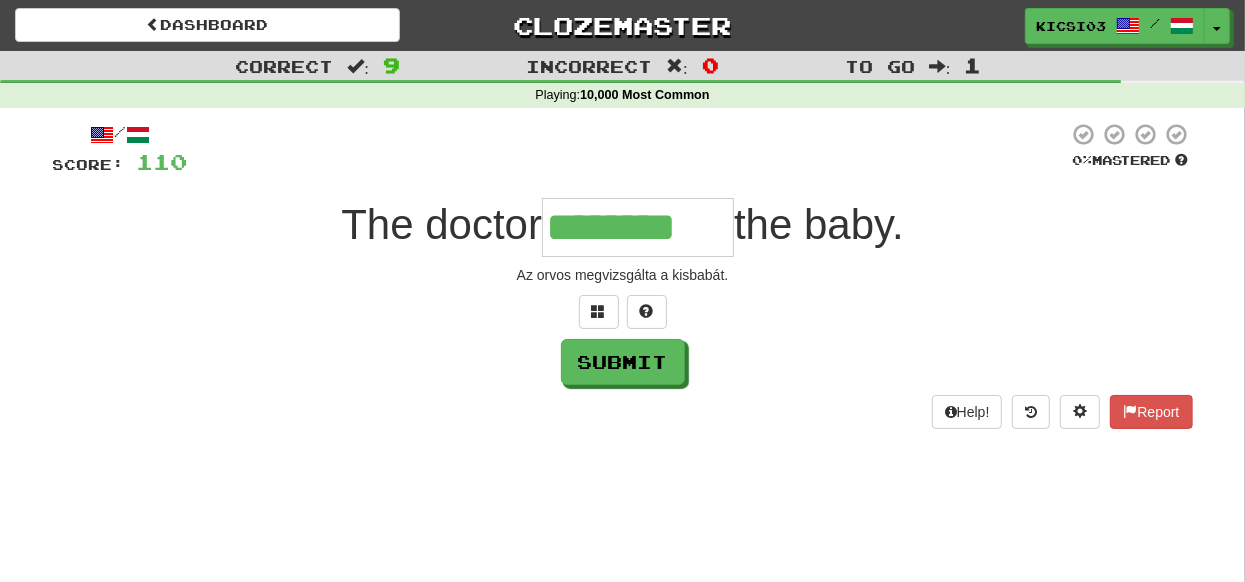 type on "********" 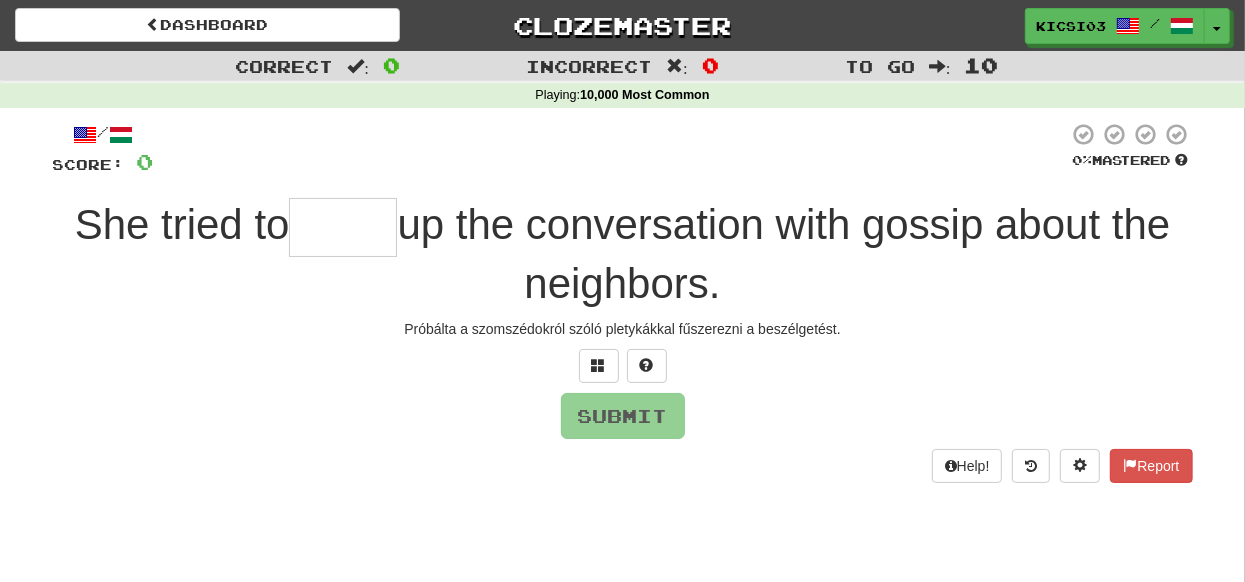 type on "*" 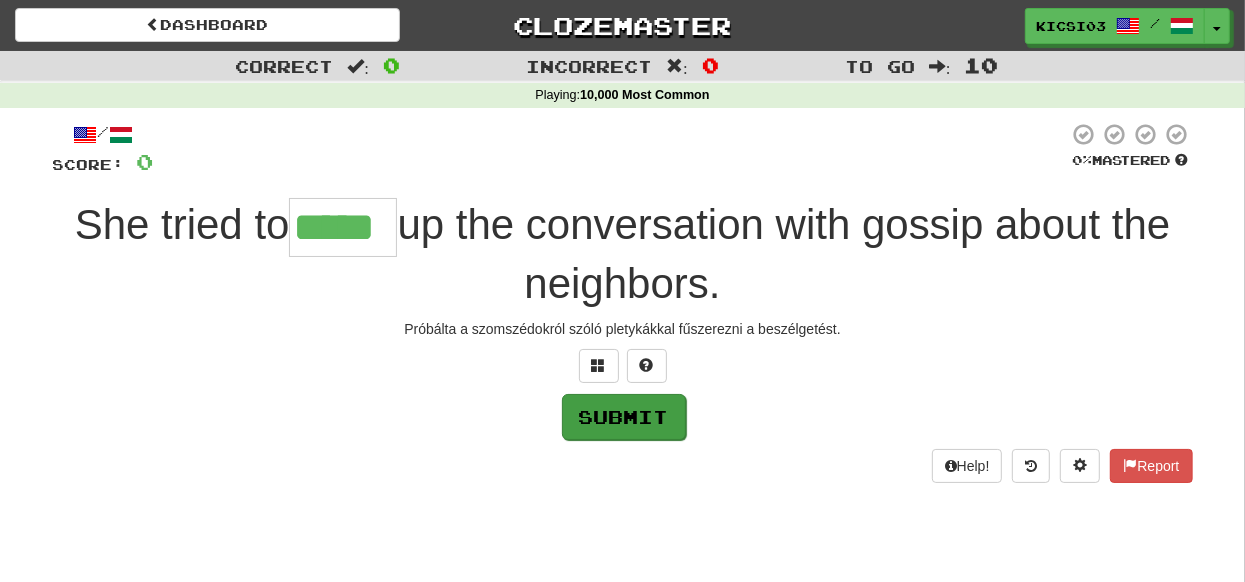 type on "*****" 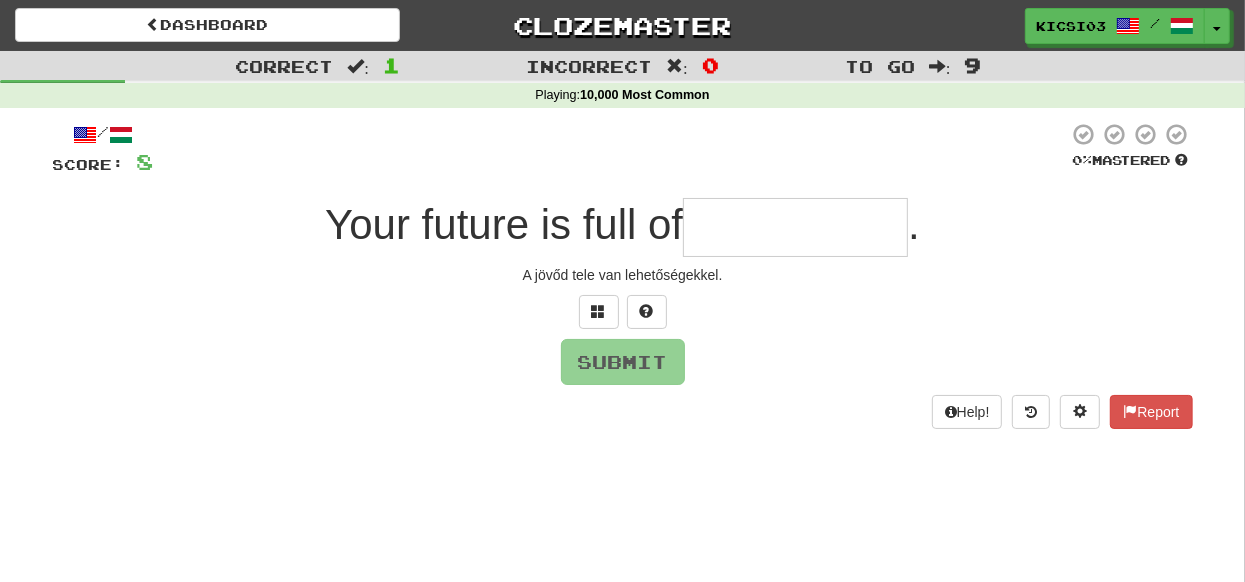 type on "*" 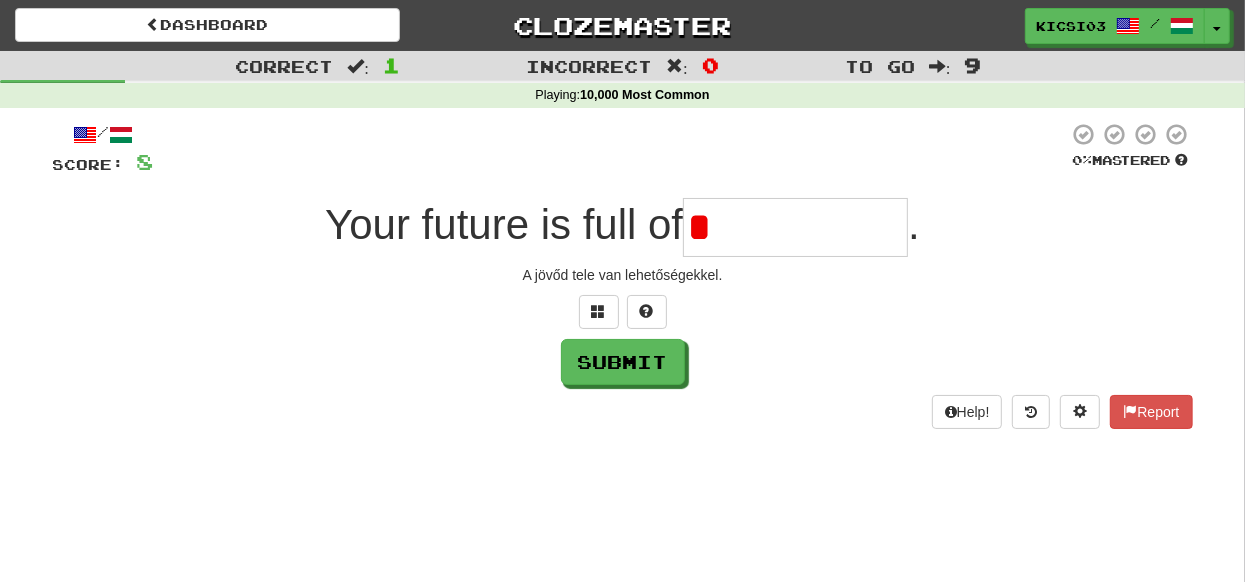 type on "*" 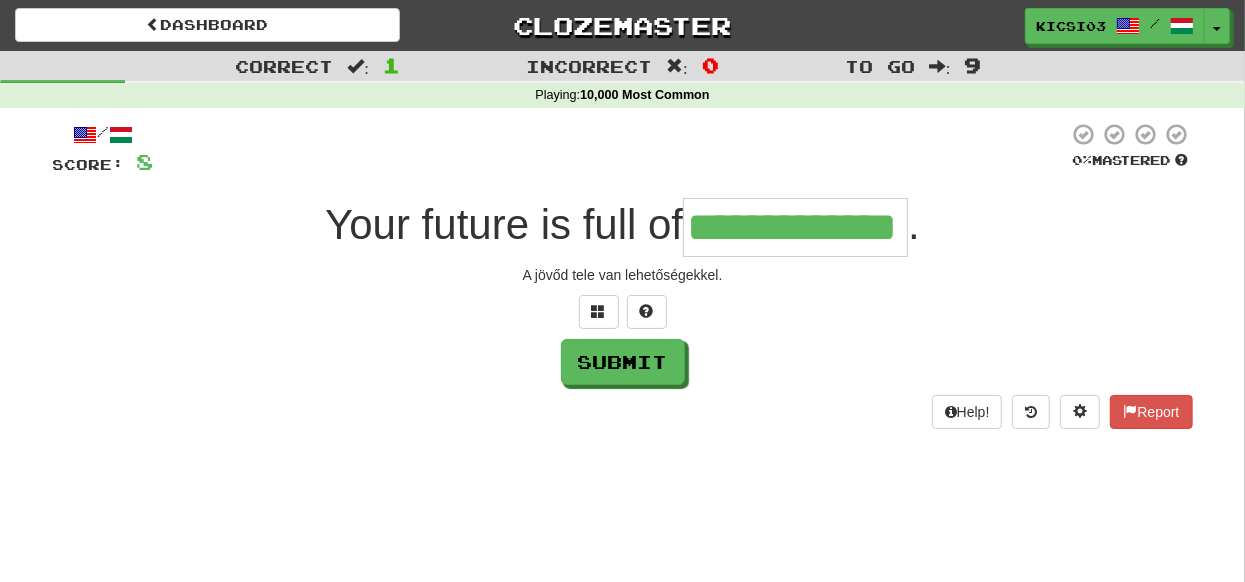 type on "**********" 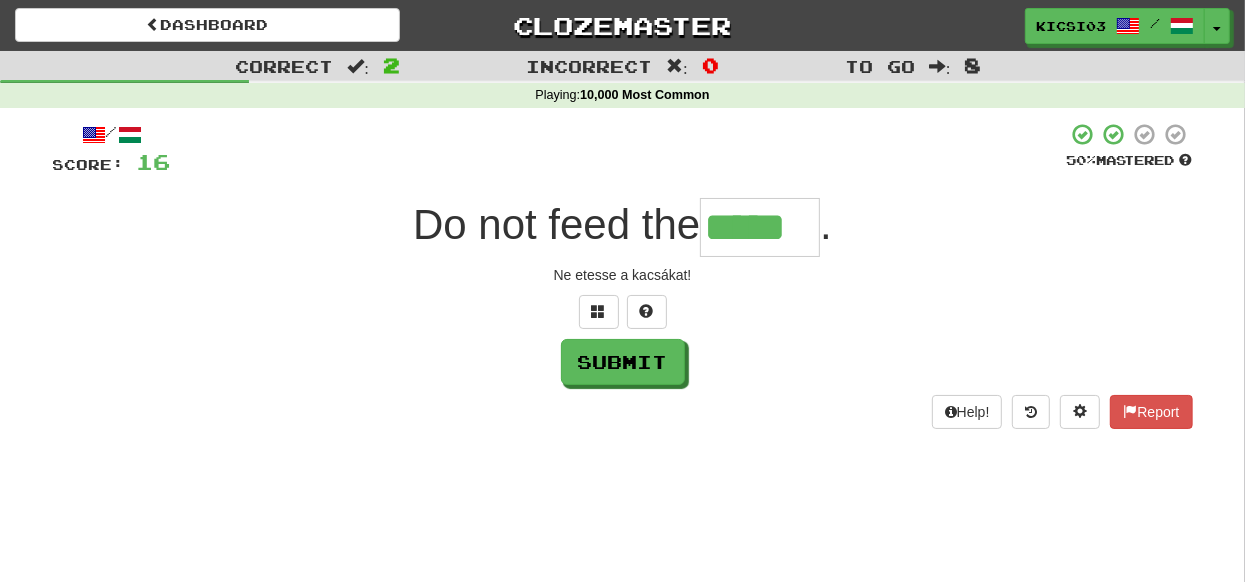 type on "*****" 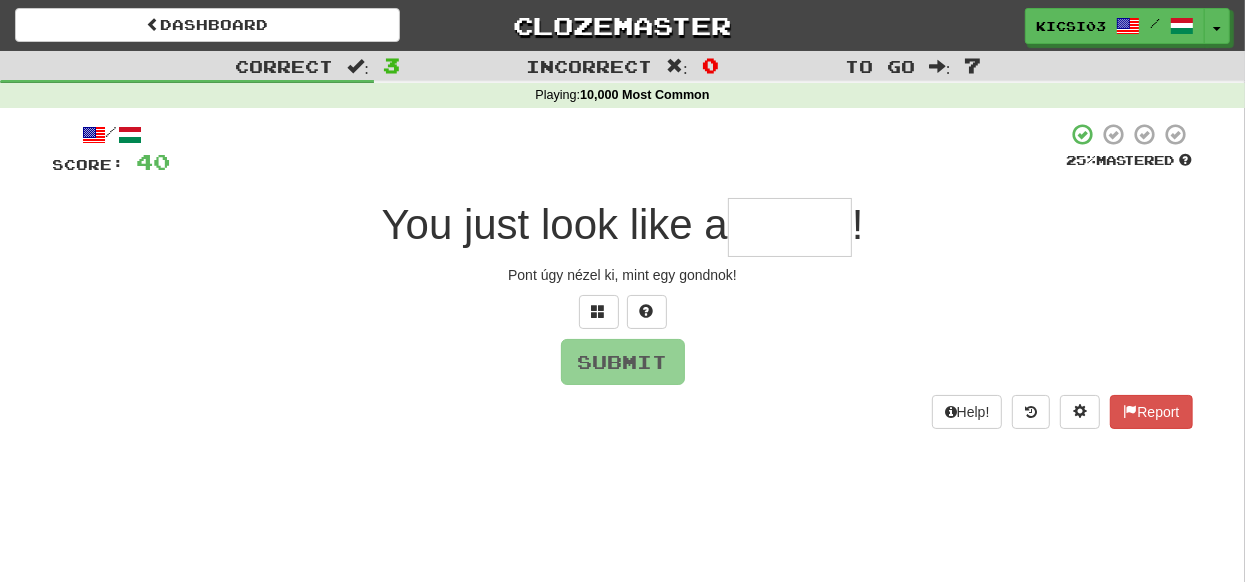 type on "*" 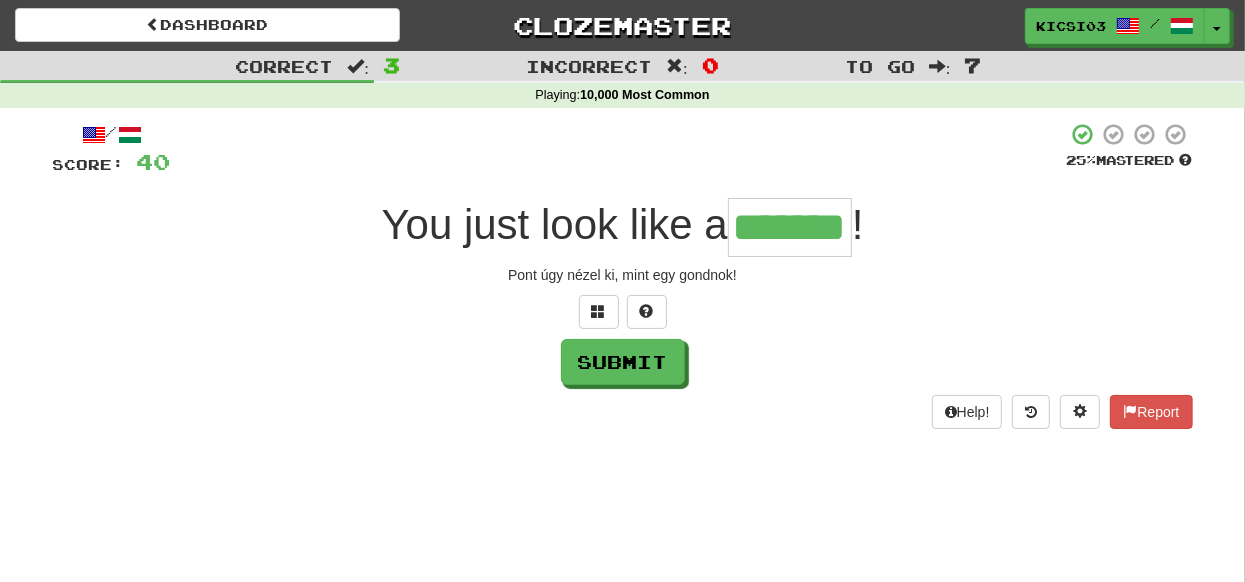 type on "*******" 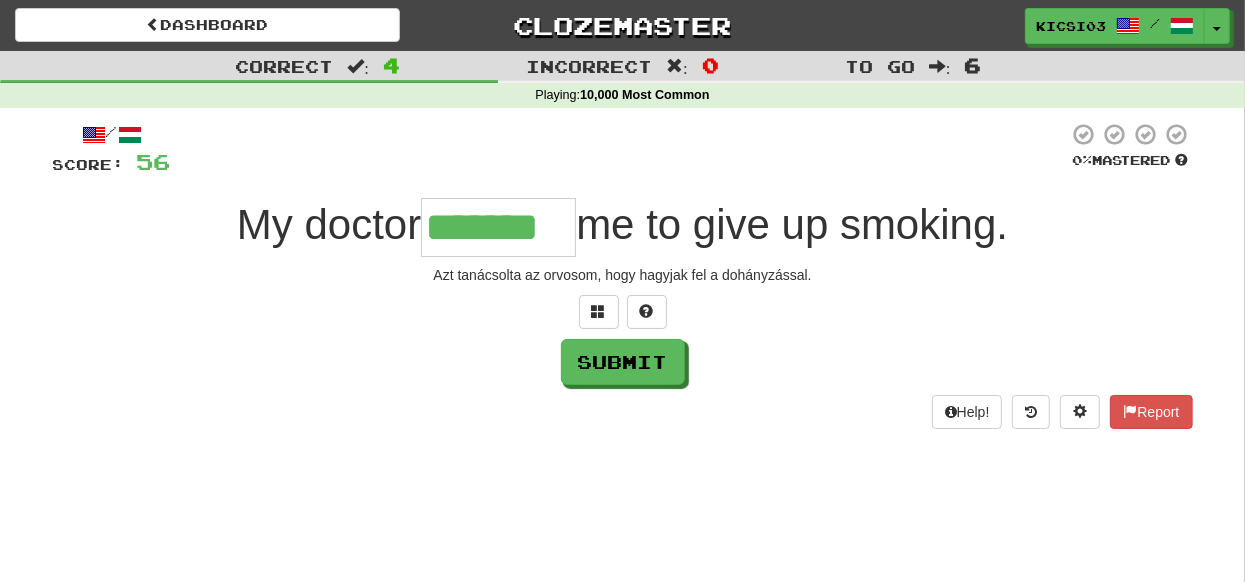 type on "*******" 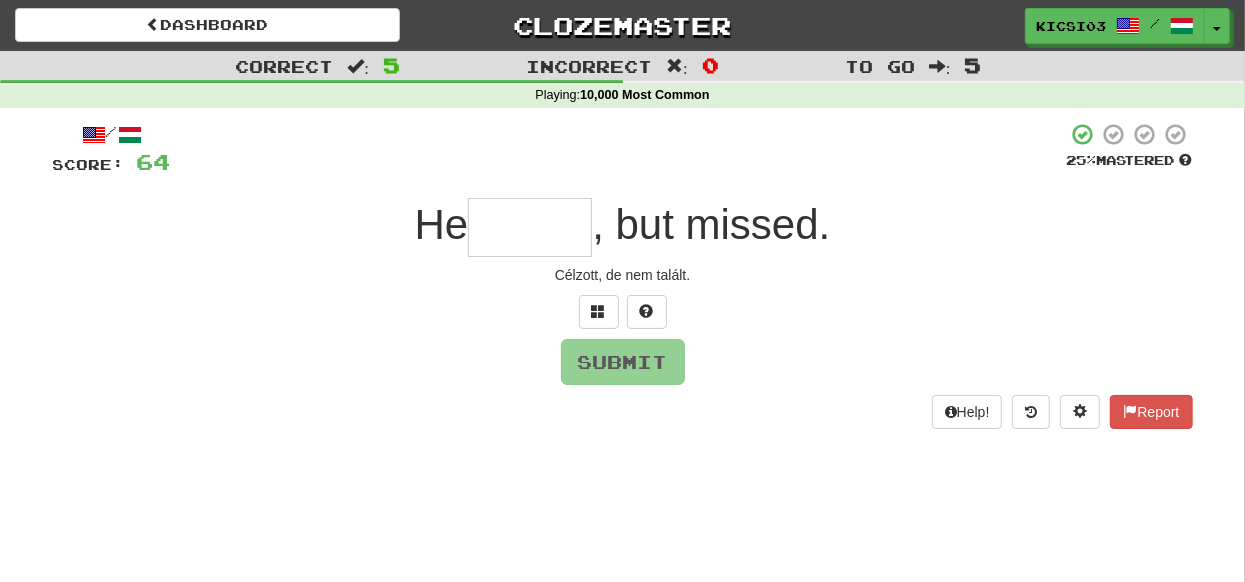 type on "*" 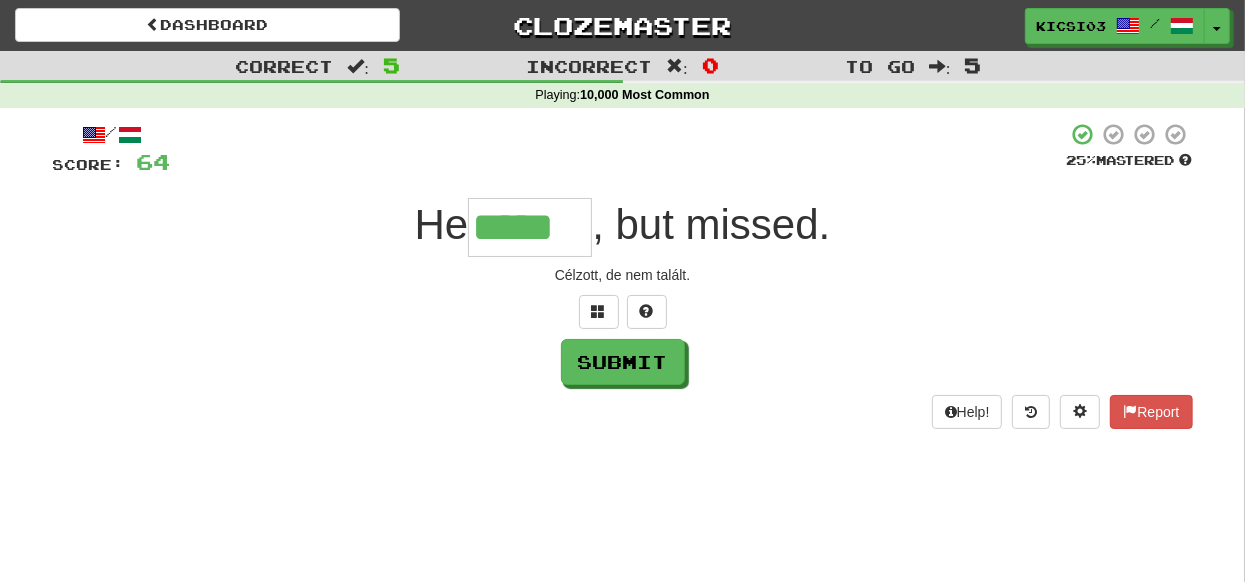 type on "*****" 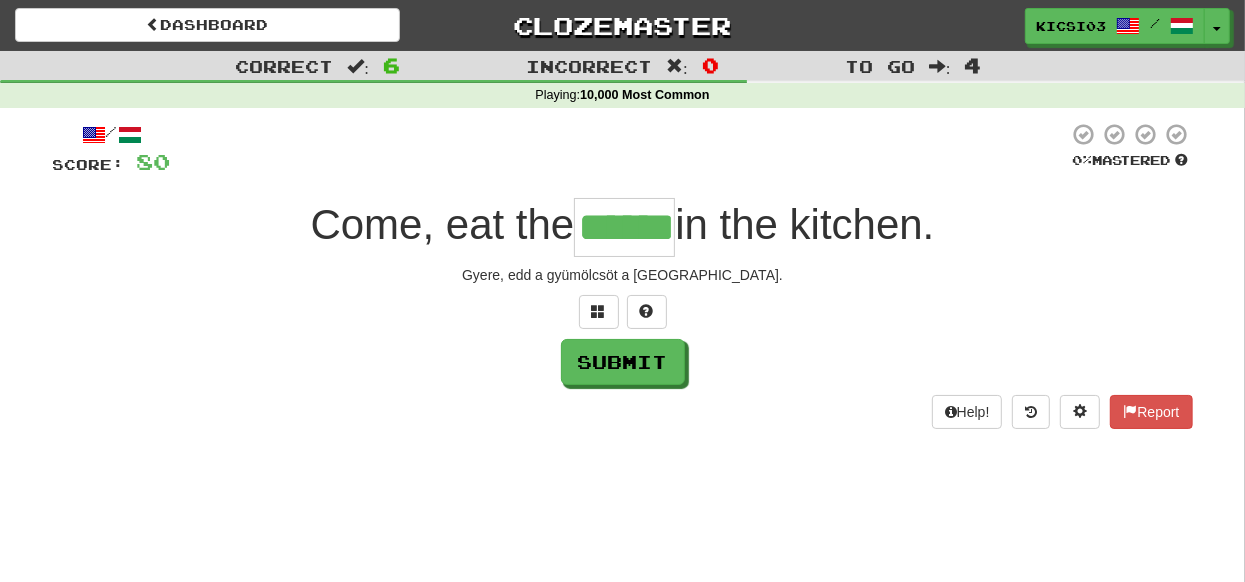 type on "******" 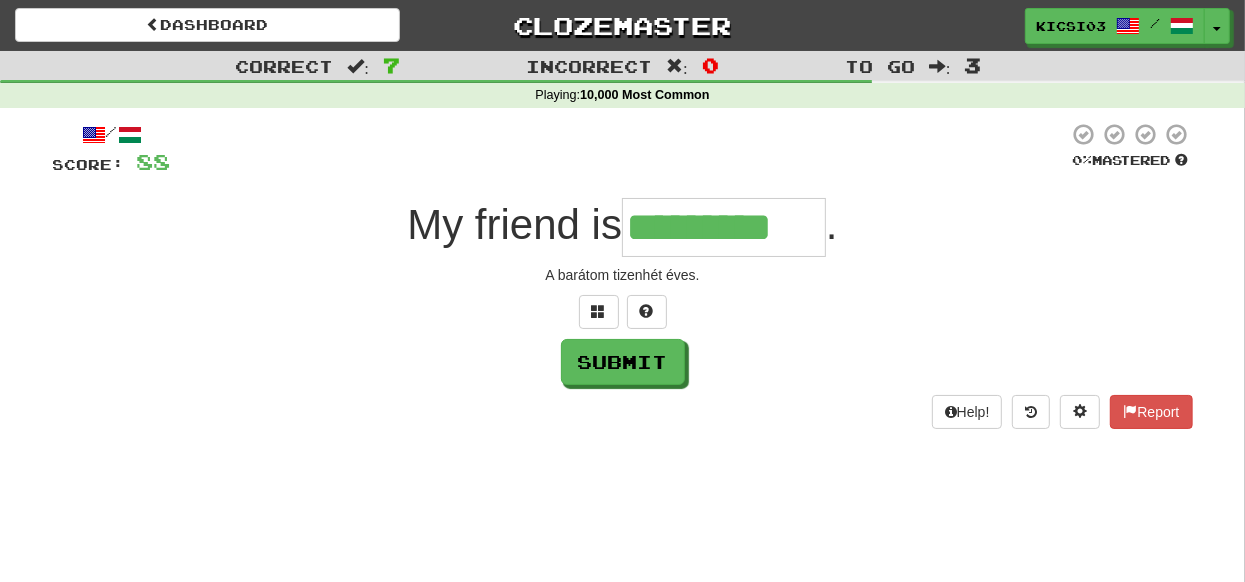 type on "*********" 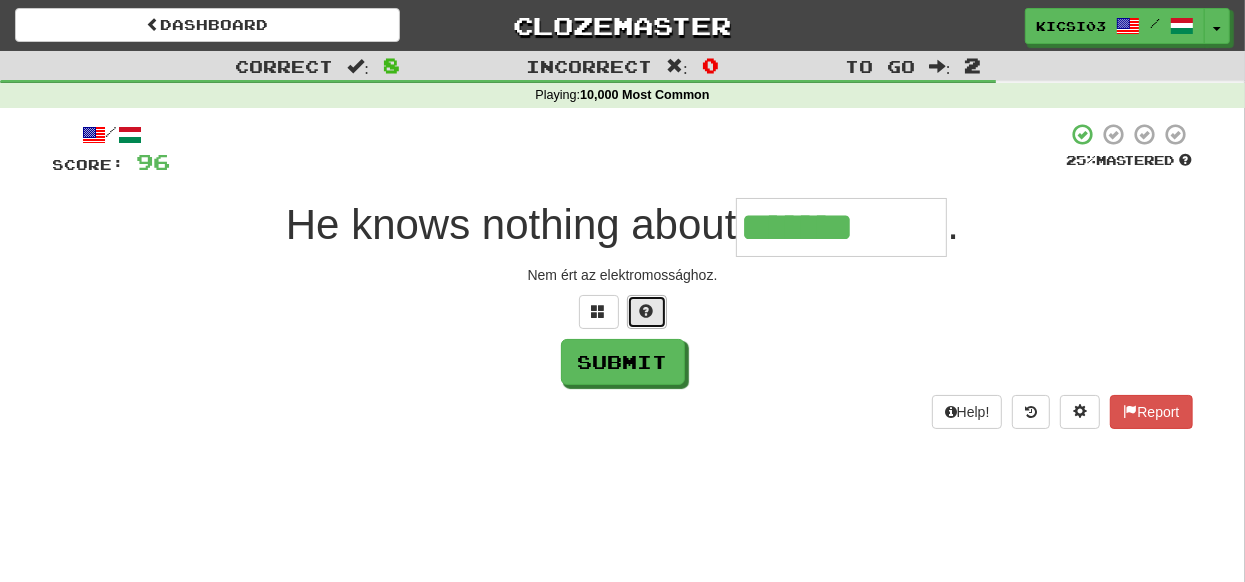 click at bounding box center (647, 312) 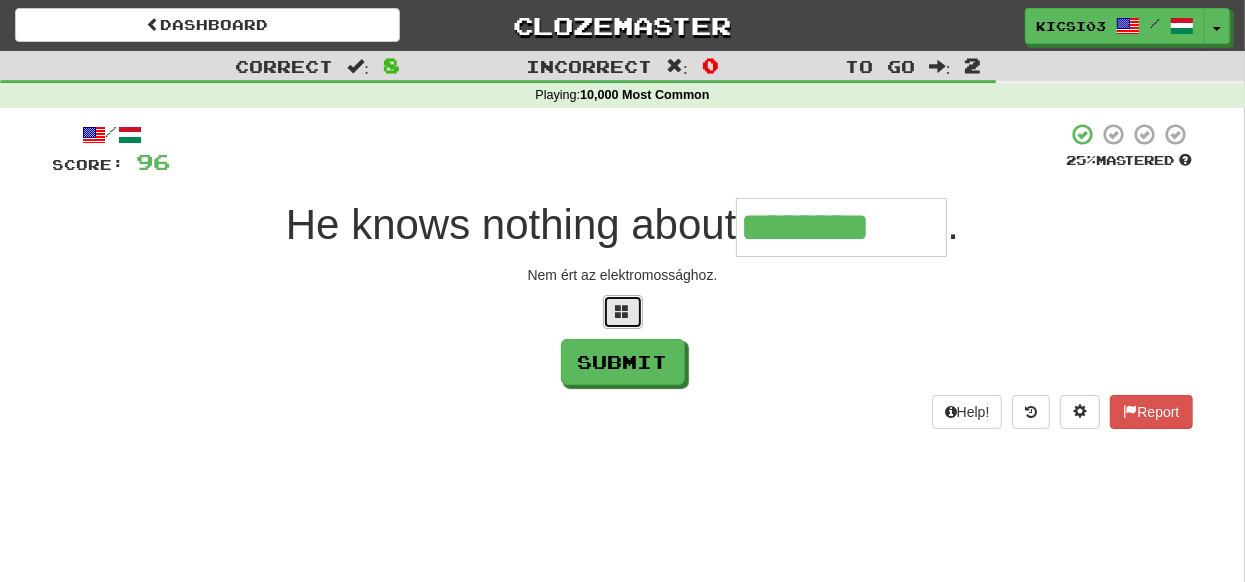 click at bounding box center (623, 312) 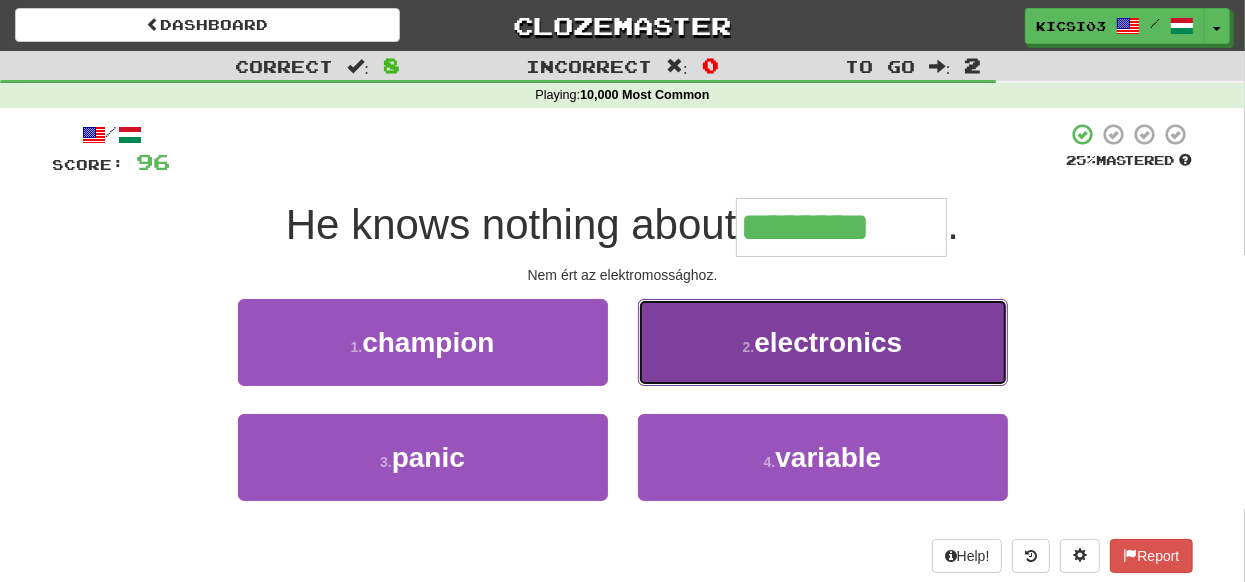 click on "electronics" at bounding box center [828, 342] 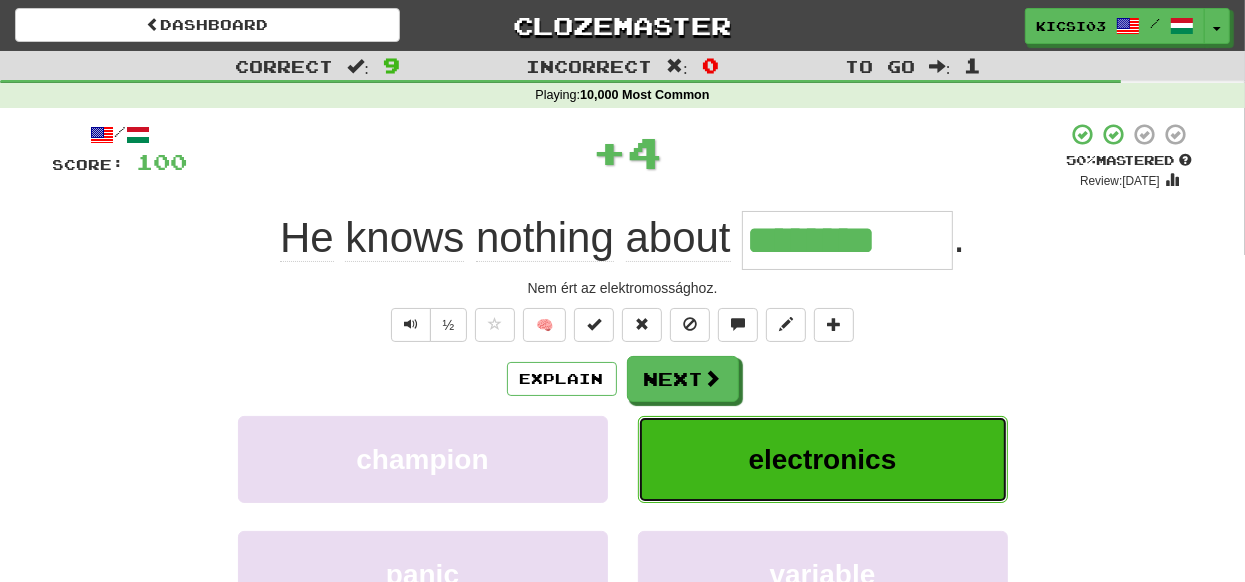 type on "**********" 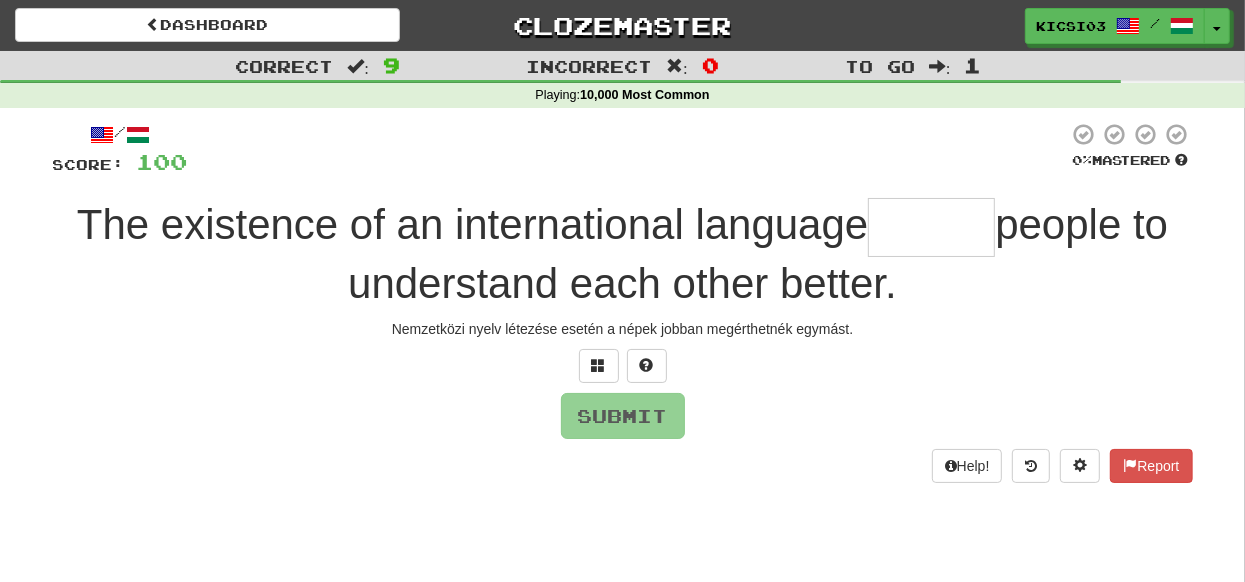 type on "*" 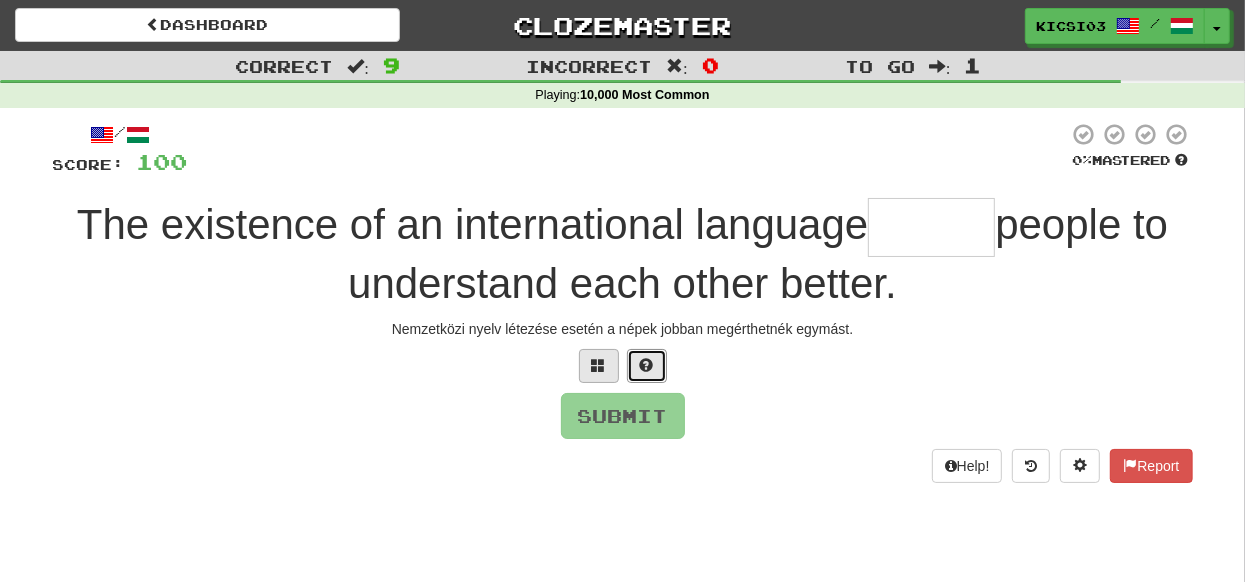 drag, startPoint x: 649, startPoint y: 364, endPoint x: 632, endPoint y: 364, distance: 17 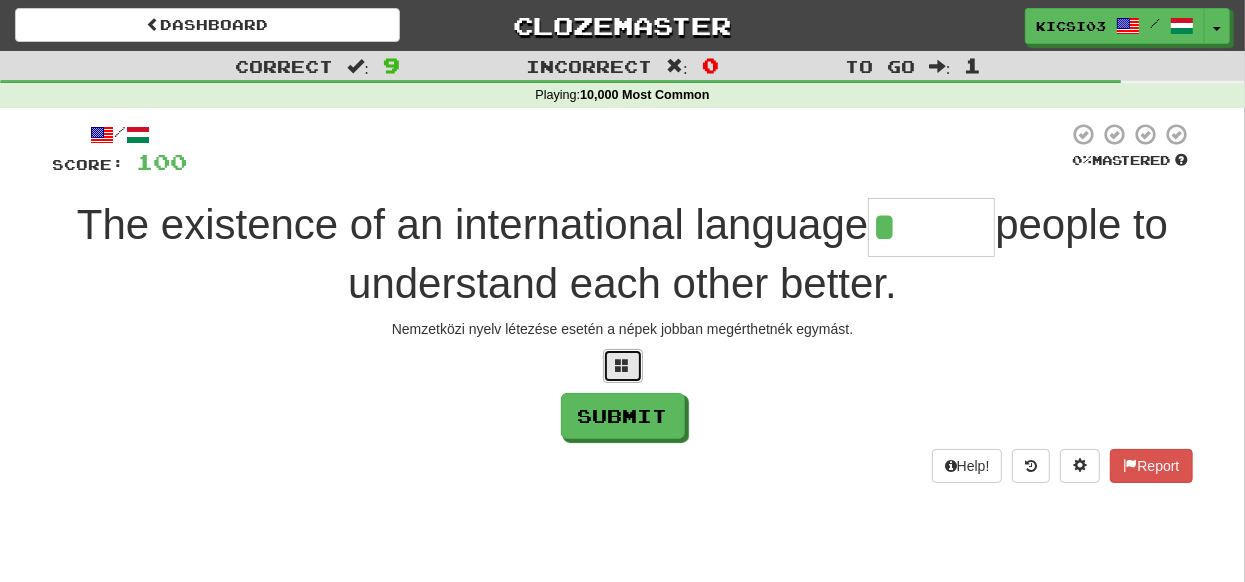 click at bounding box center [623, 366] 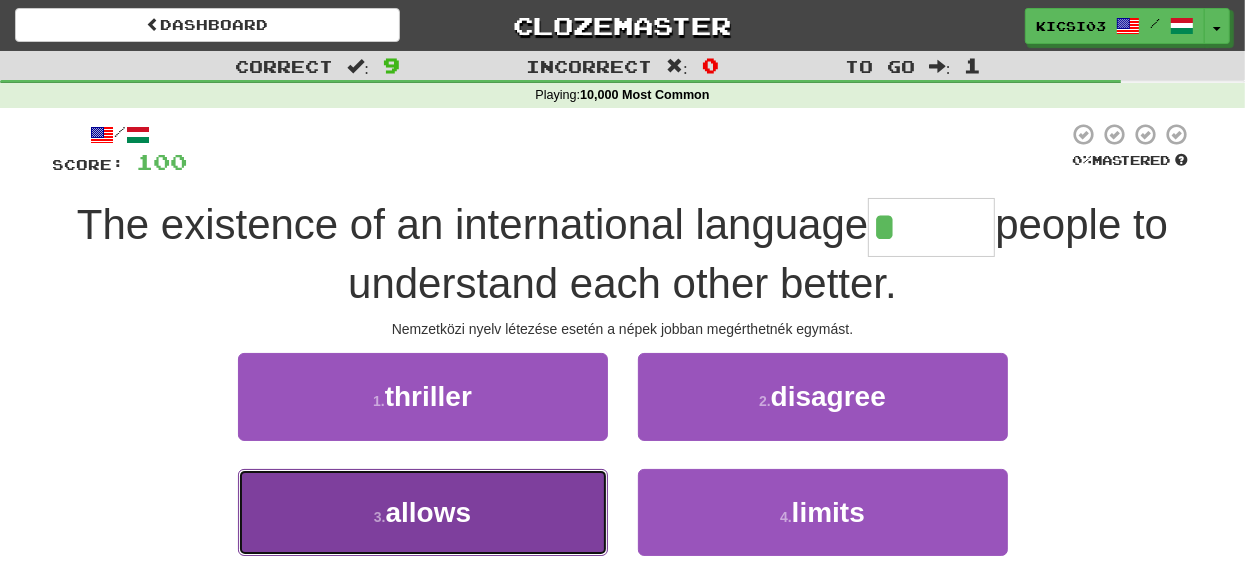 click on "allows" at bounding box center (429, 512) 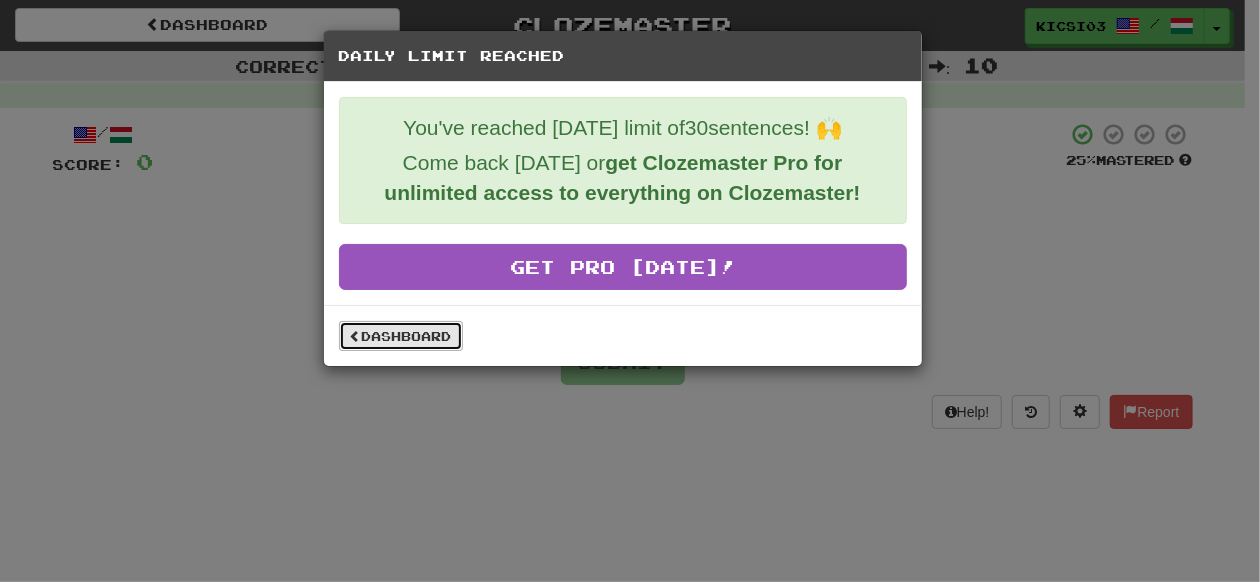click on "Dashboard" at bounding box center [401, 336] 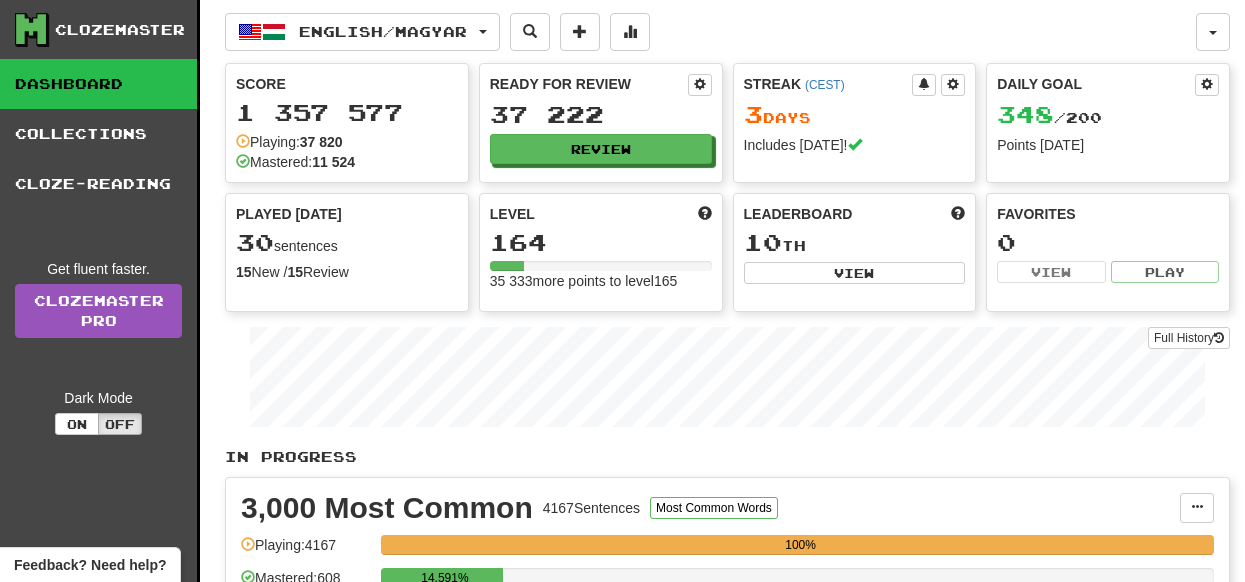 scroll, scrollTop: 0, scrollLeft: 0, axis: both 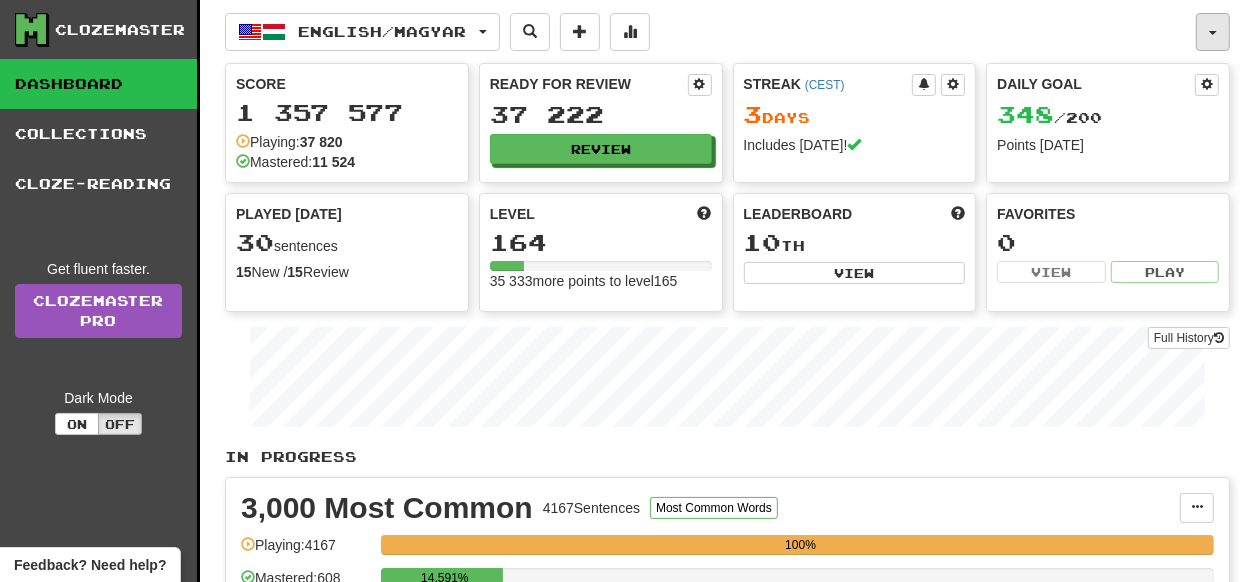 click at bounding box center [1213, 32] 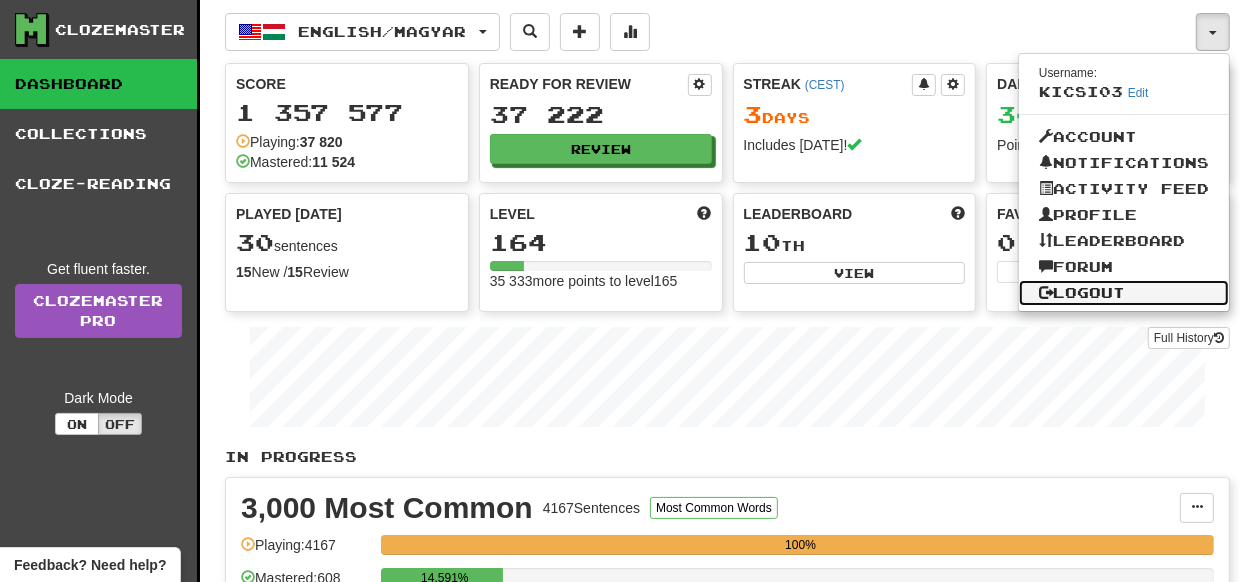 click on "Logout" at bounding box center [1124, 293] 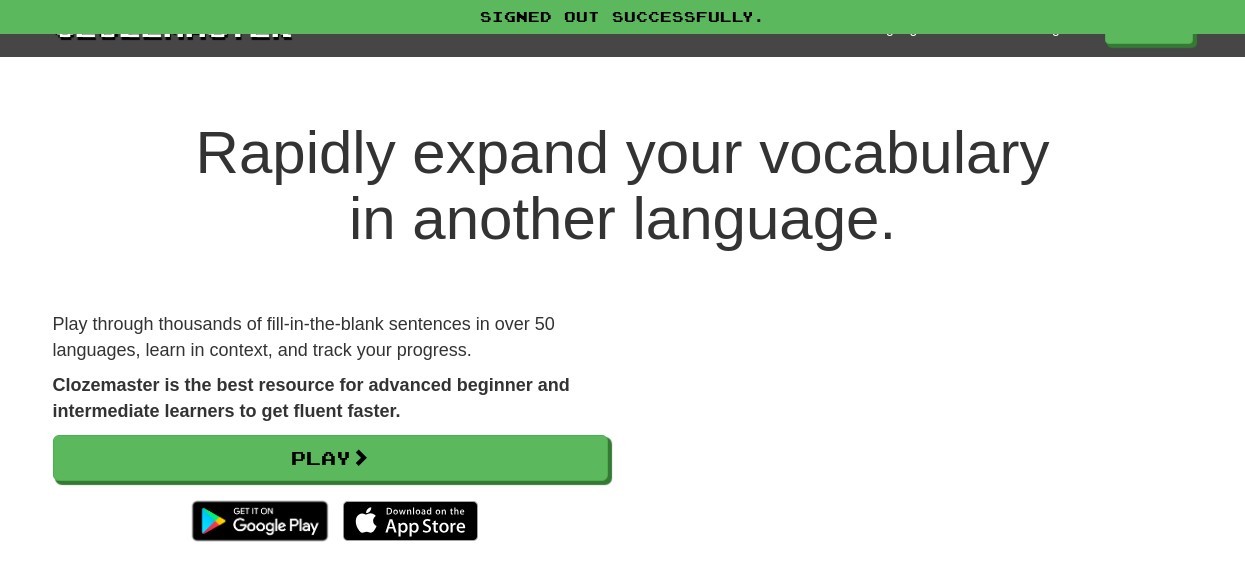 scroll, scrollTop: 0, scrollLeft: 0, axis: both 